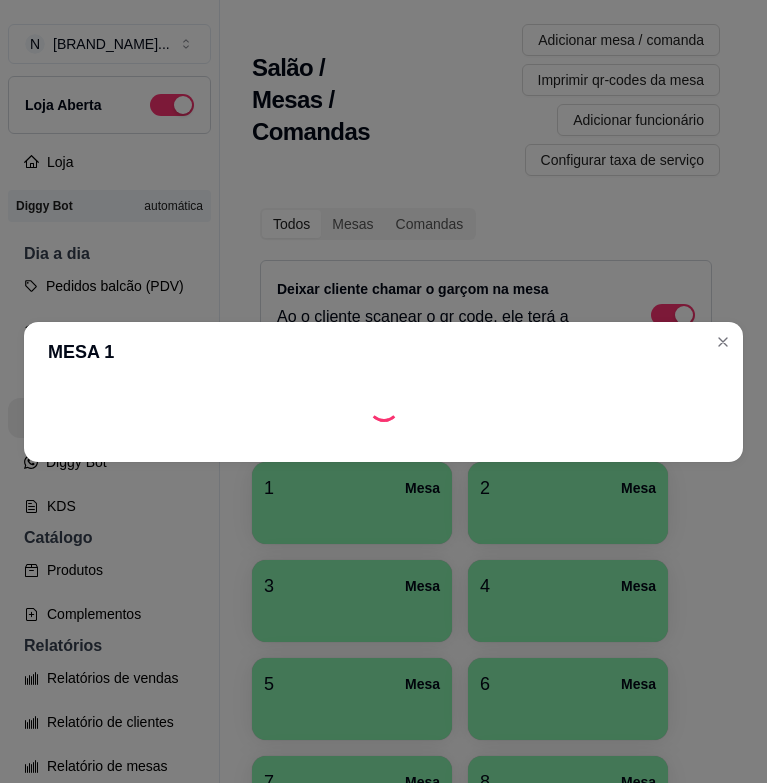 scroll, scrollTop: 0, scrollLeft: 0, axis: both 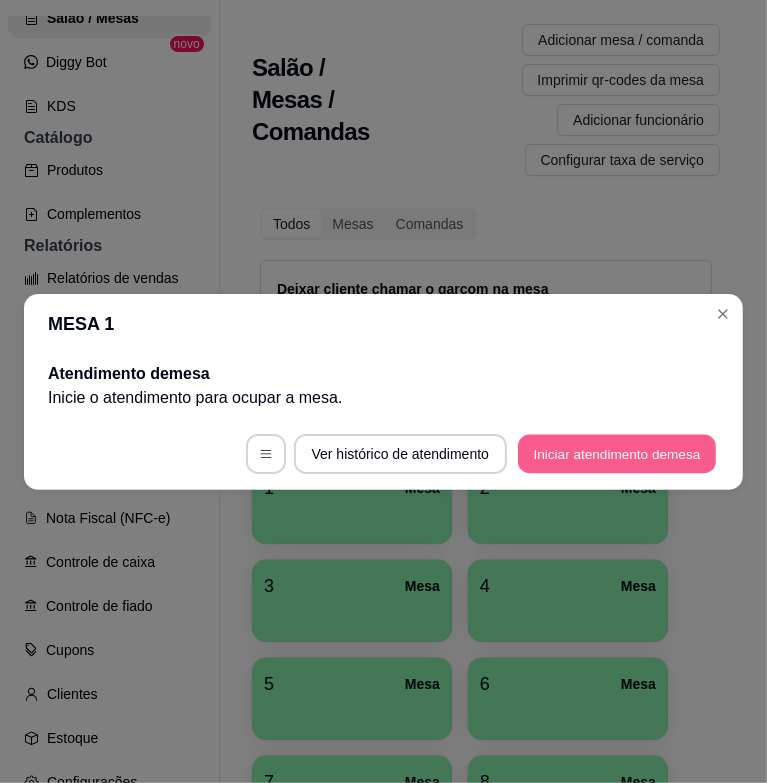 click on "Iniciar atendimento de  mesa" at bounding box center [617, 453] 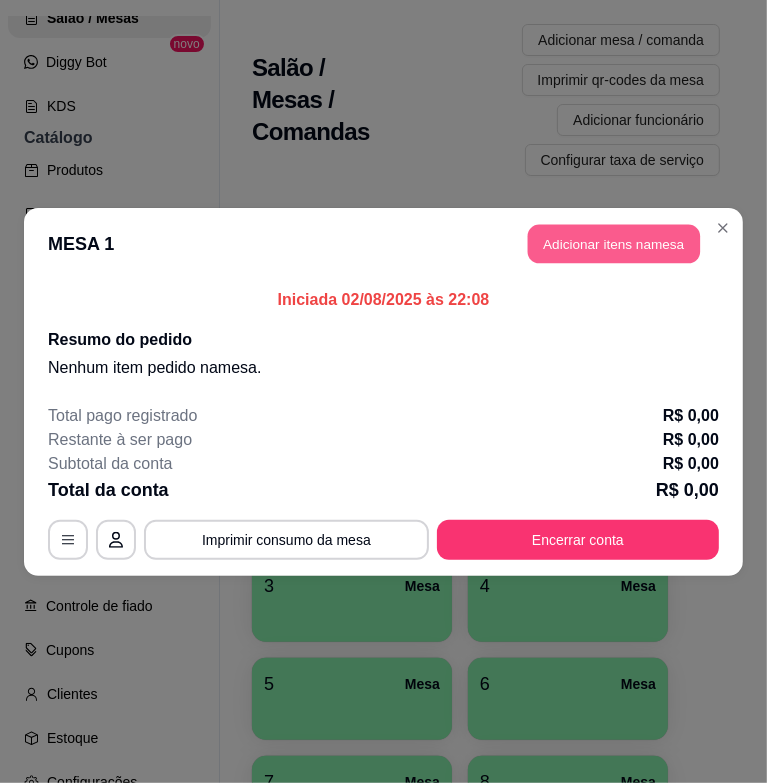 click on "Adicionar itens na  mesa" at bounding box center [614, 243] 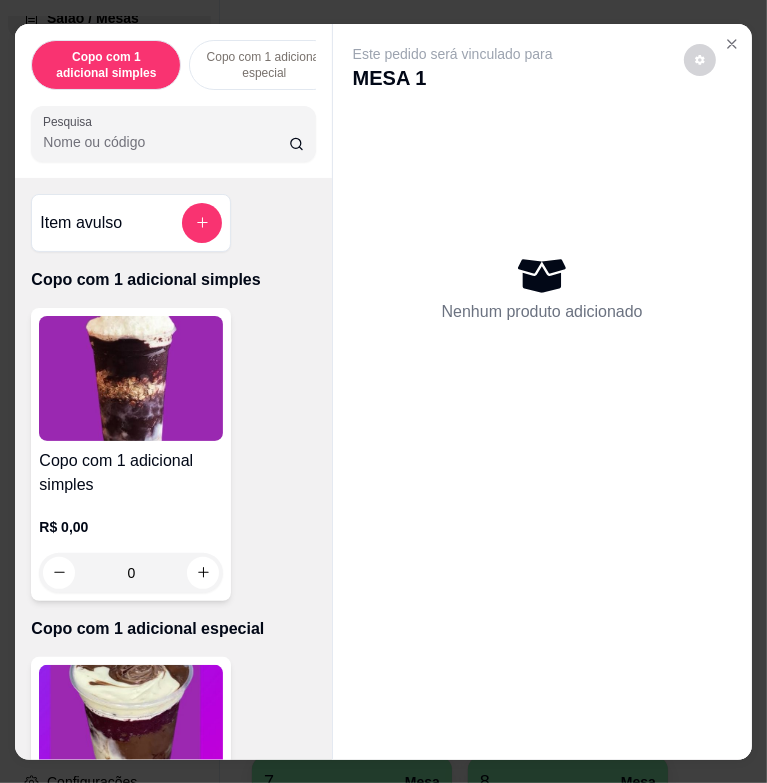 scroll, scrollTop: 100, scrollLeft: 0, axis: vertical 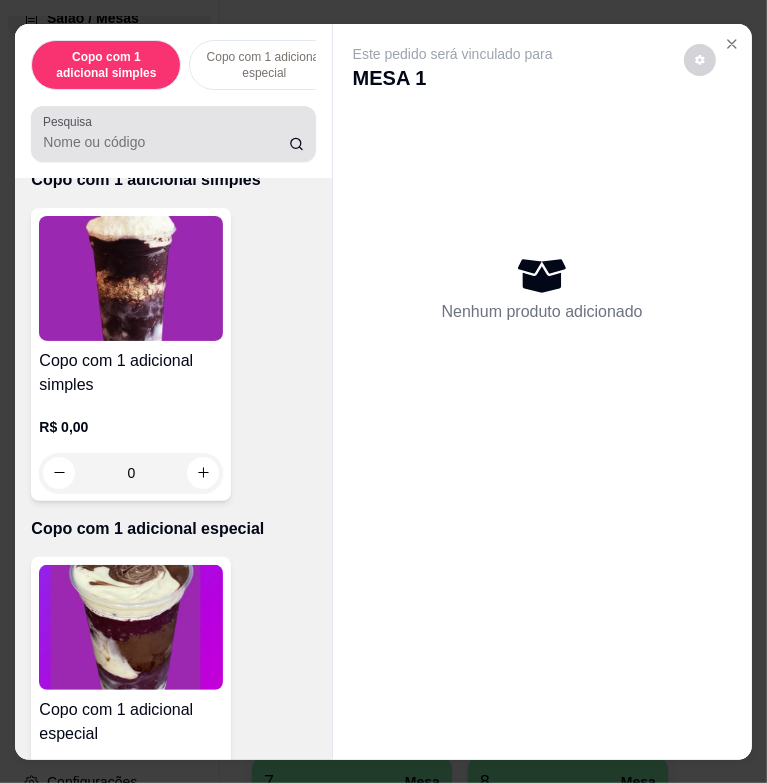 click at bounding box center (173, 134) 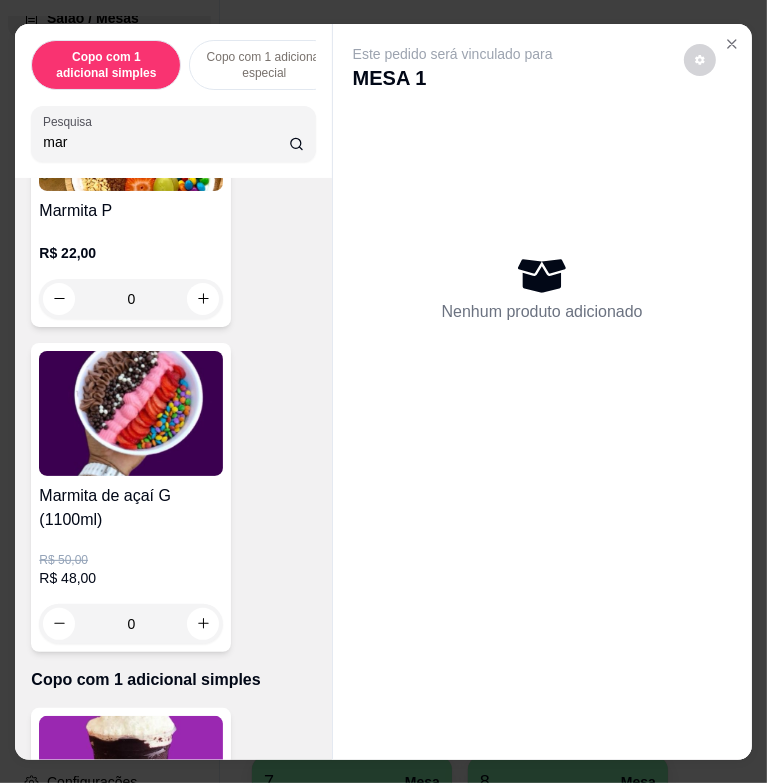 scroll, scrollTop: 135, scrollLeft: 0, axis: vertical 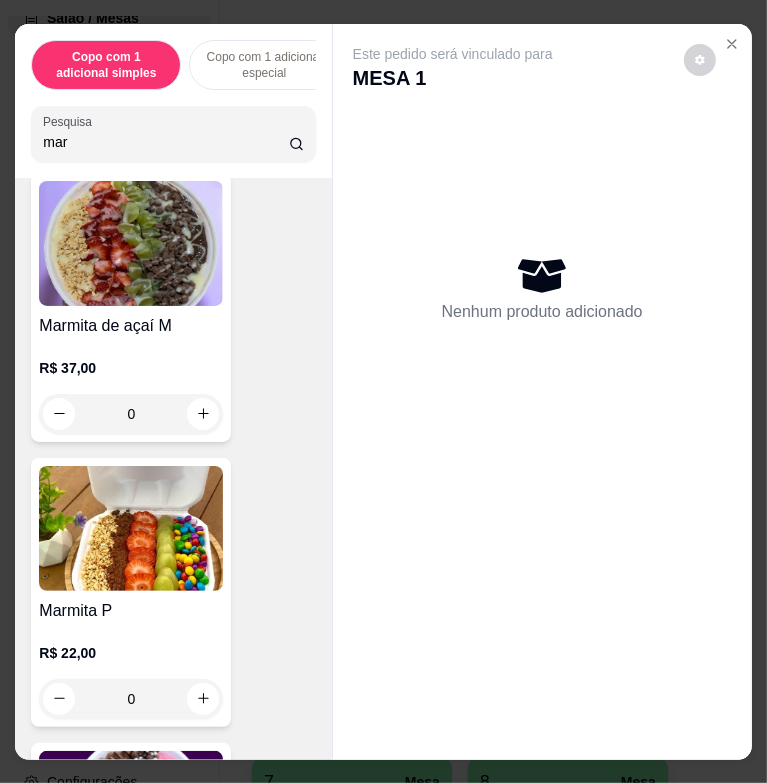 type on "mar" 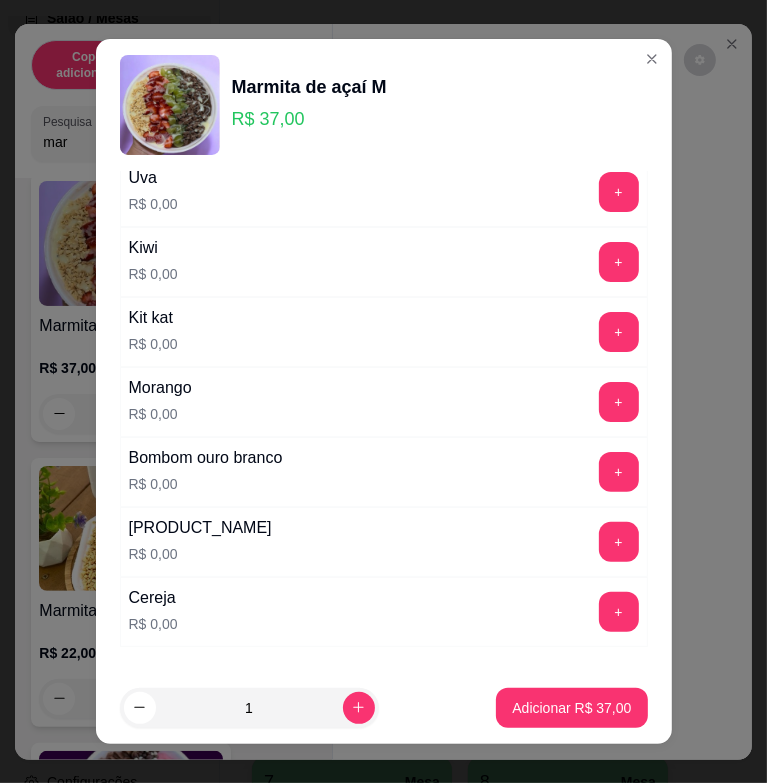 scroll, scrollTop: 4160, scrollLeft: 0, axis: vertical 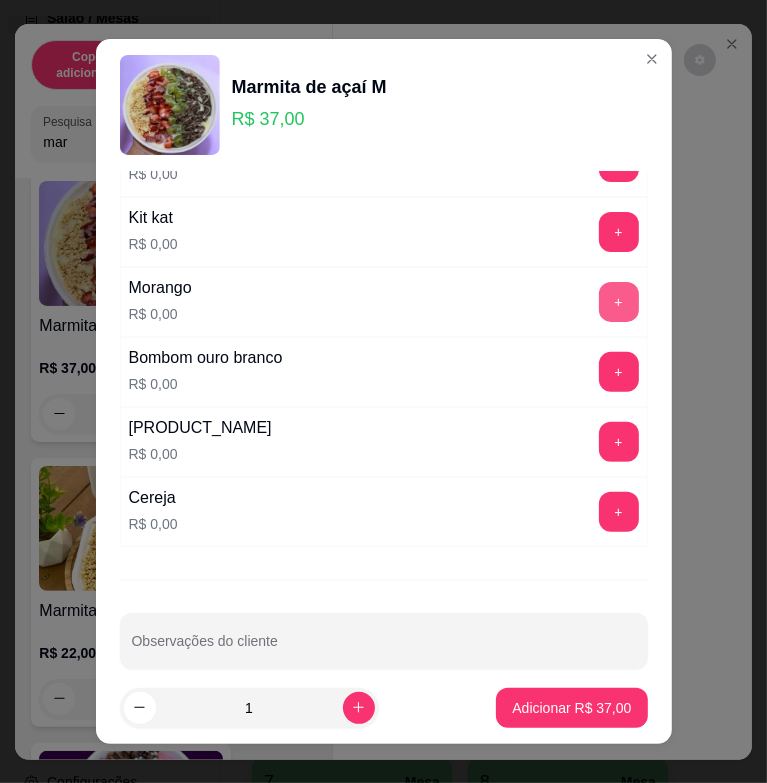 click on "+" at bounding box center (619, 302) 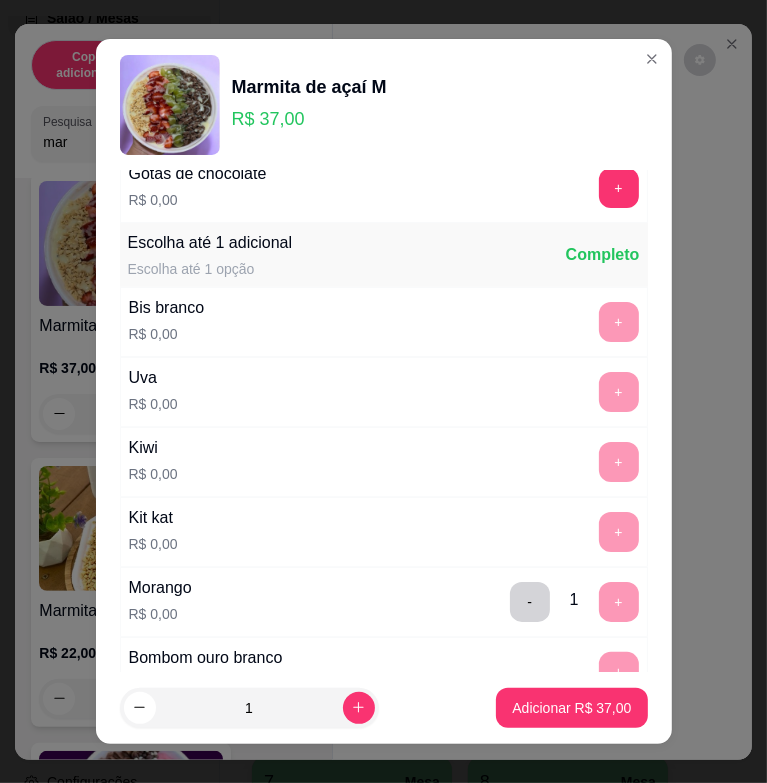 scroll, scrollTop: 4160, scrollLeft: 0, axis: vertical 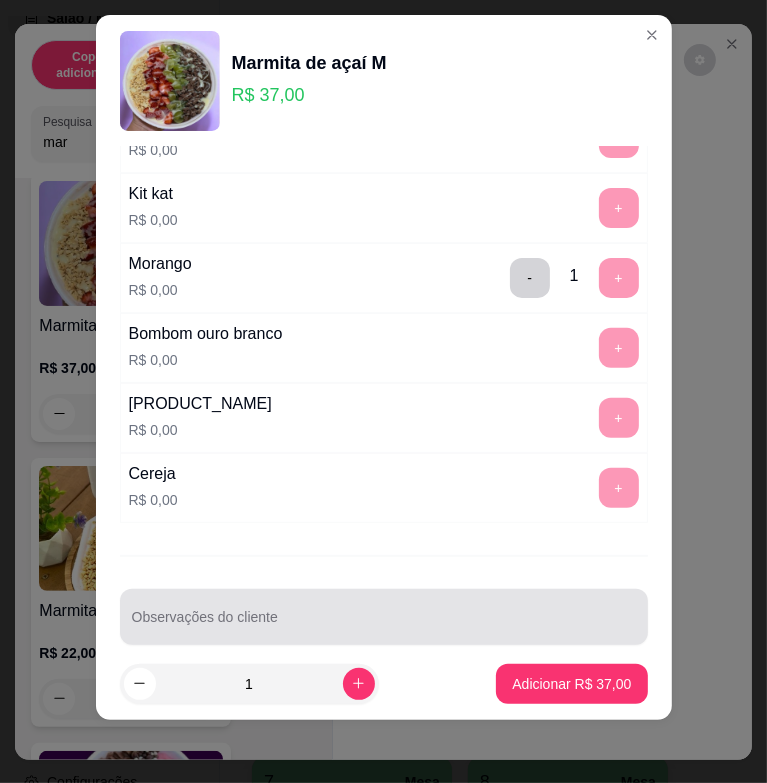 click on "Observações do cliente" at bounding box center (384, 625) 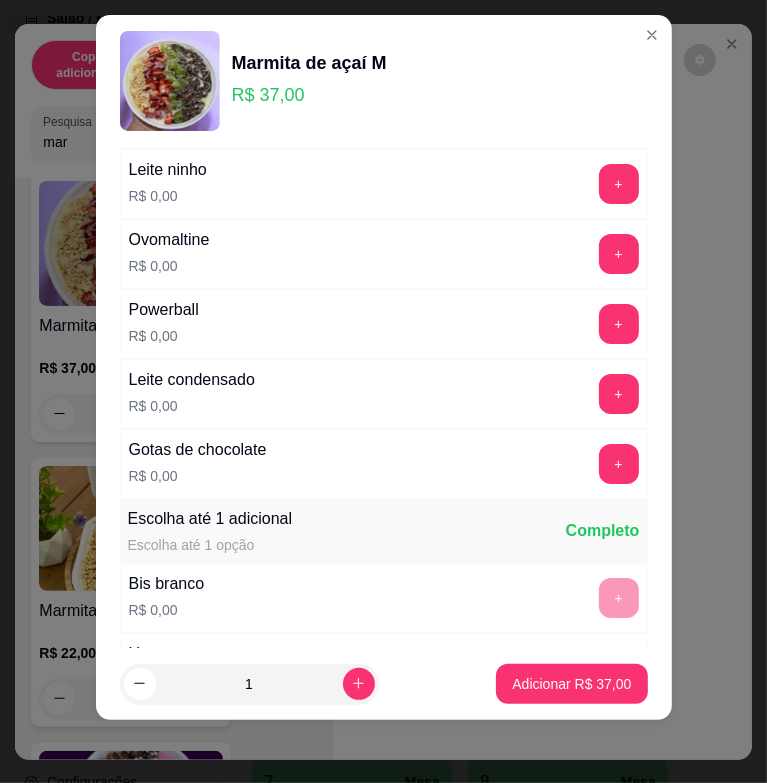scroll, scrollTop: 3460, scrollLeft: 0, axis: vertical 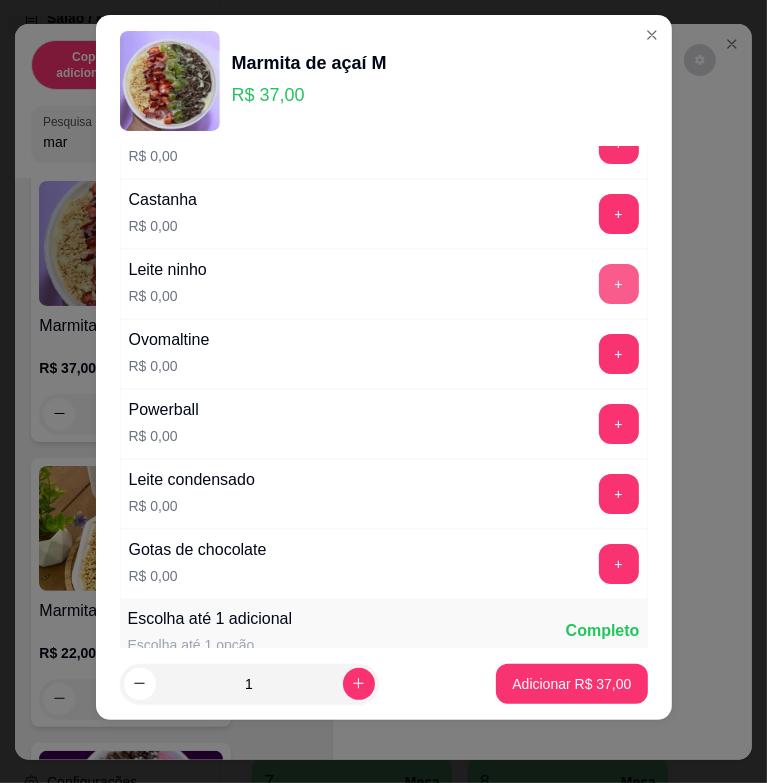 type on "COMER" 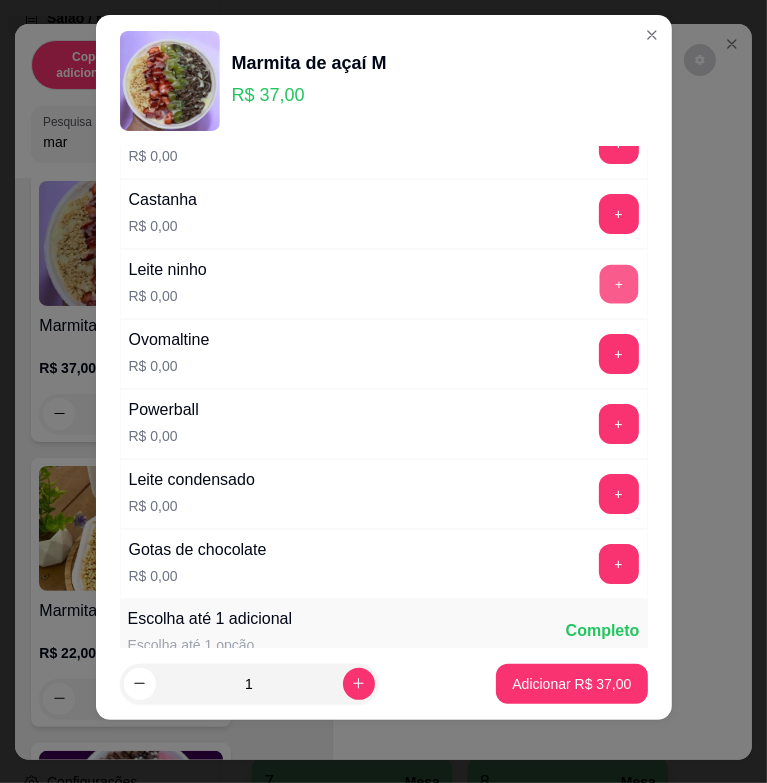 click on "+" at bounding box center (618, 284) 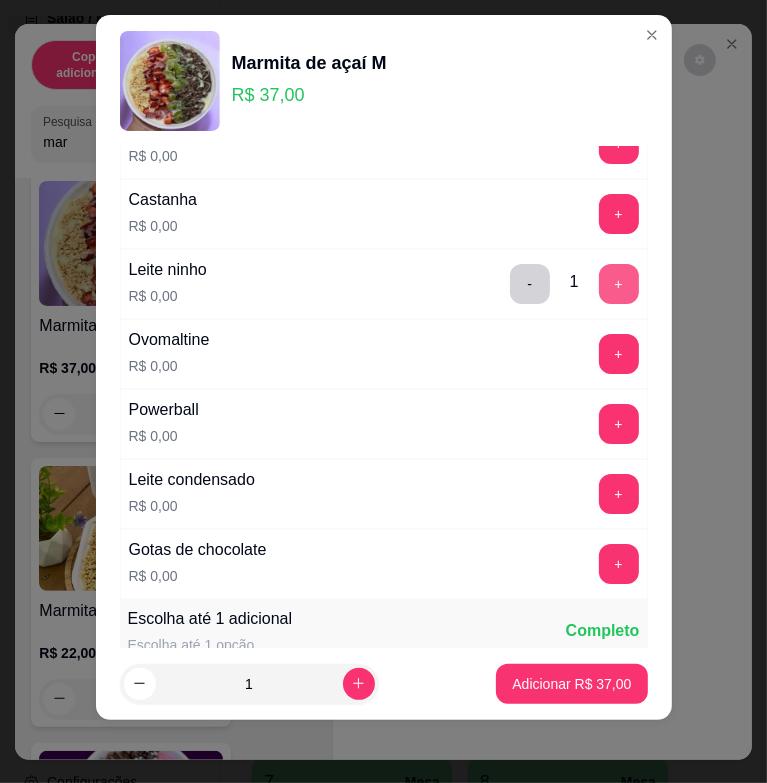 scroll, scrollTop: 3160, scrollLeft: 0, axis: vertical 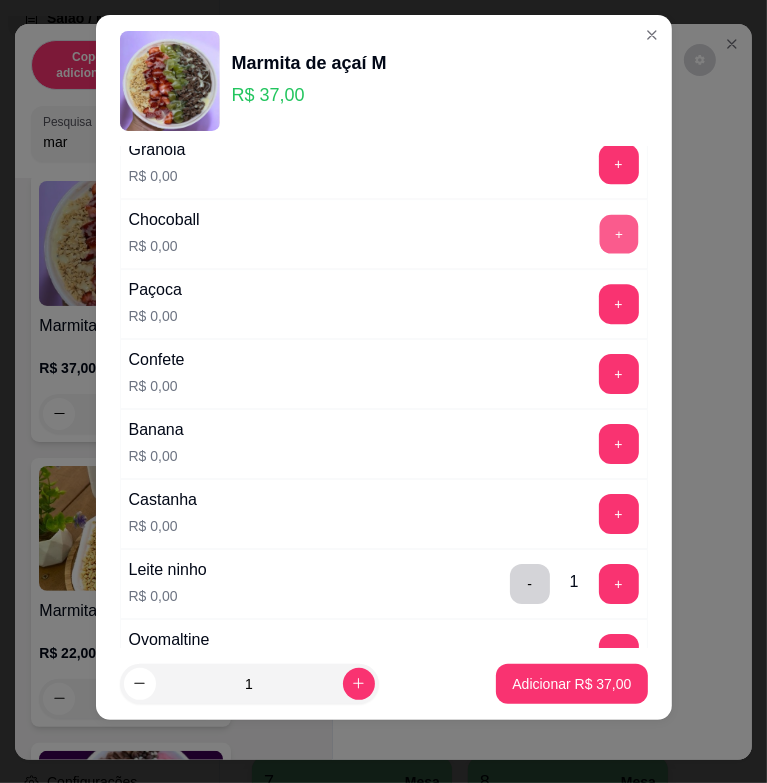 click on "+" at bounding box center (618, 234) 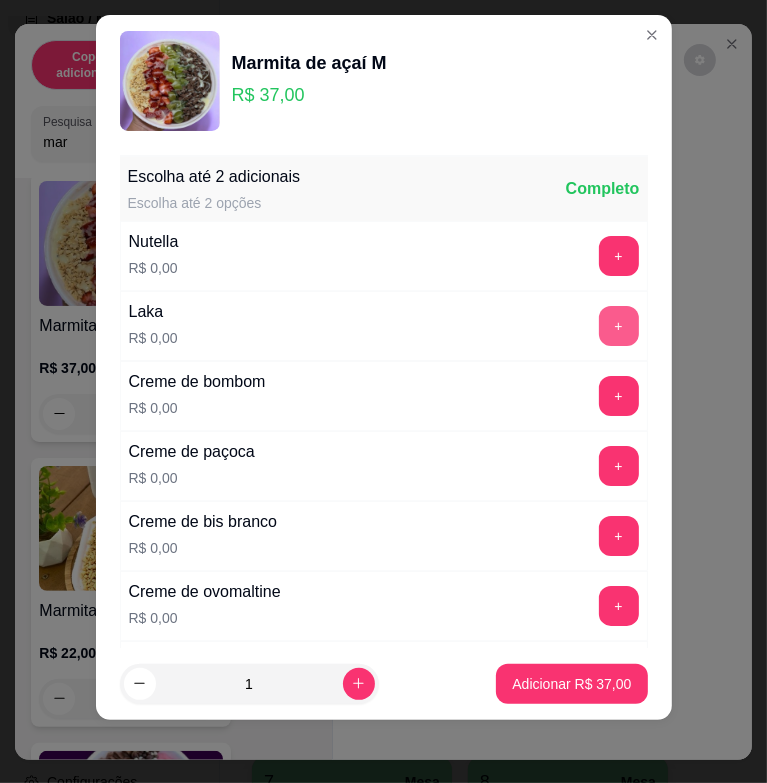 scroll, scrollTop: 300, scrollLeft: 0, axis: vertical 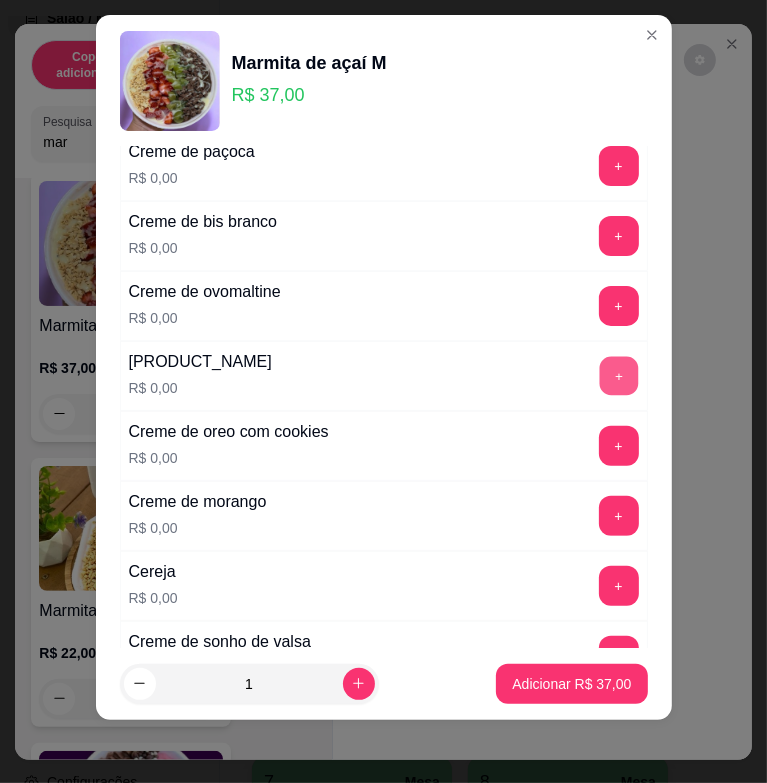 click on "+" at bounding box center [618, 376] 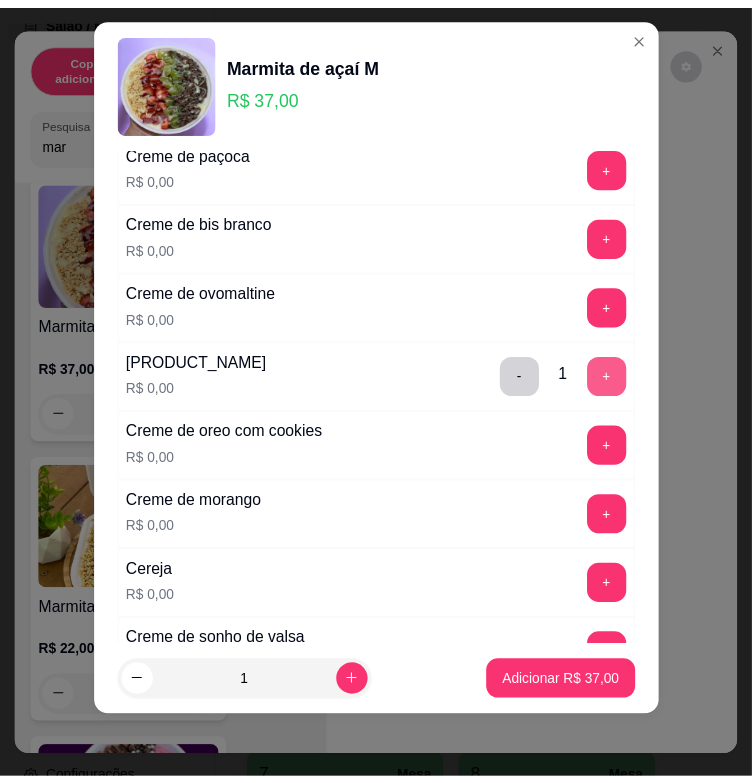 scroll, scrollTop: 200, scrollLeft: 0, axis: vertical 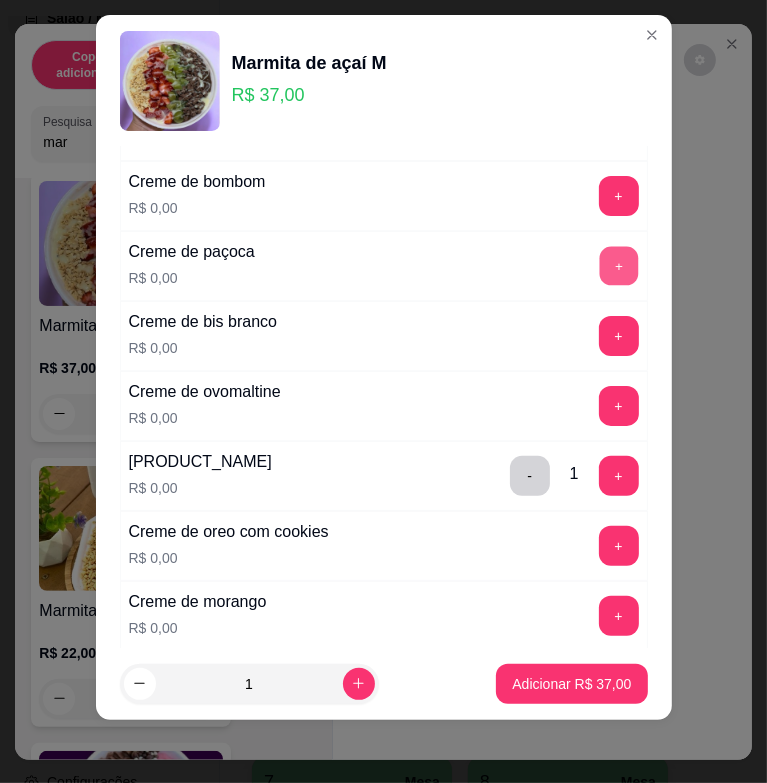 click on "+" at bounding box center (618, 266) 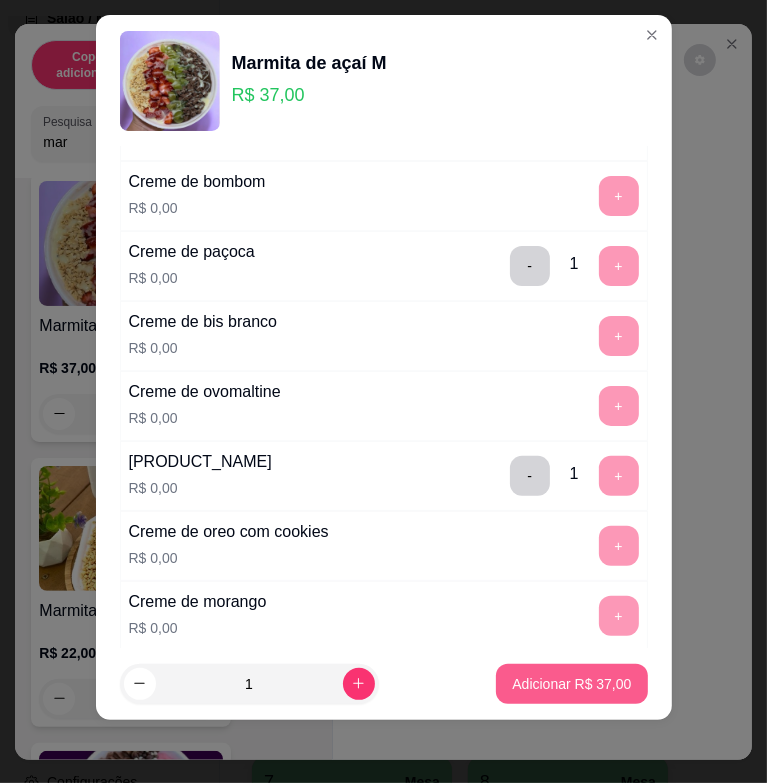 click on "Adicionar R$ 37,00" at bounding box center [571, 684] 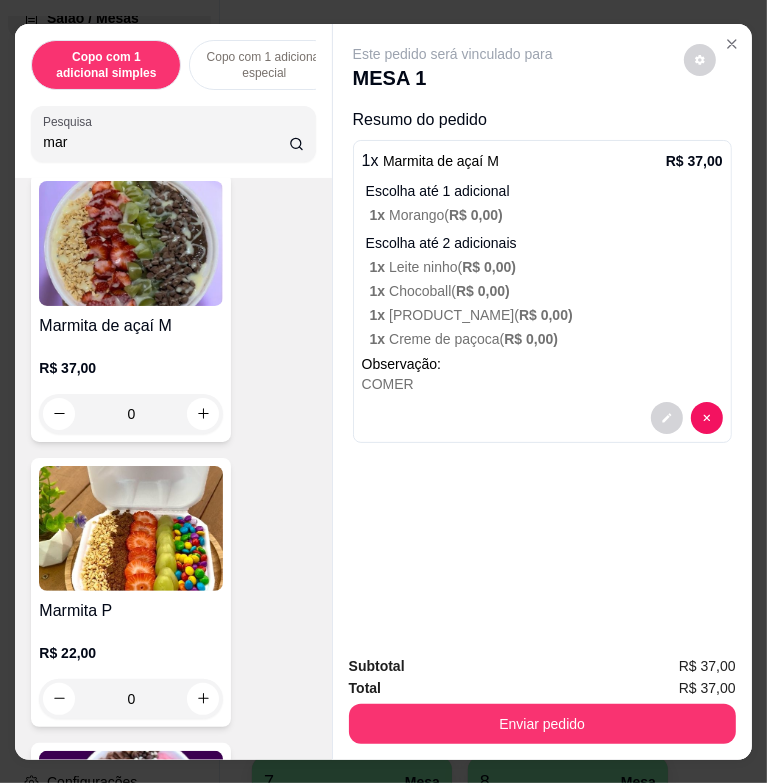 click on "Enviar pedido" at bounding box center [542, 724] 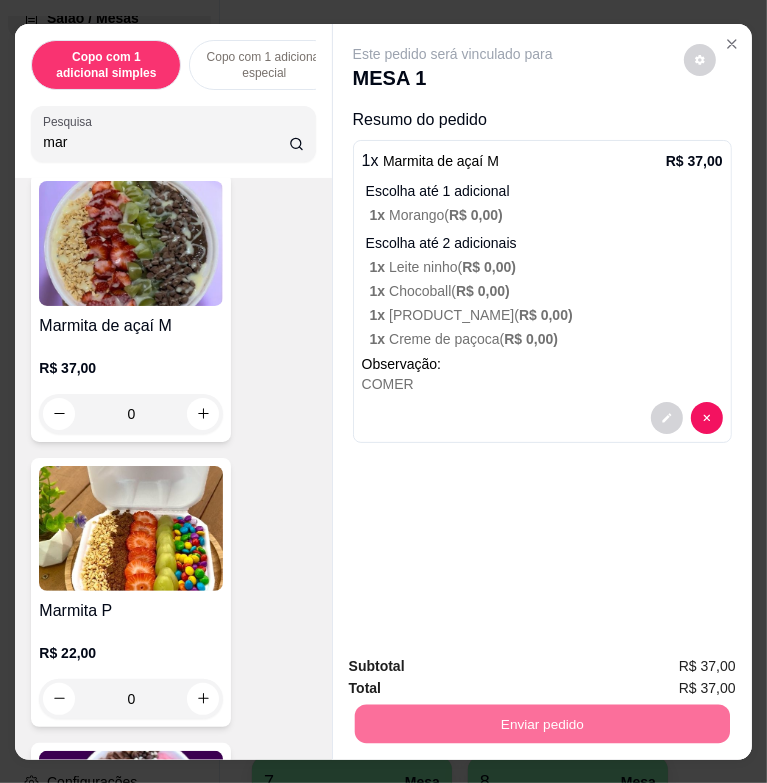 click on "Não registrar e enviar pedido" at bounding box center (473, 666) 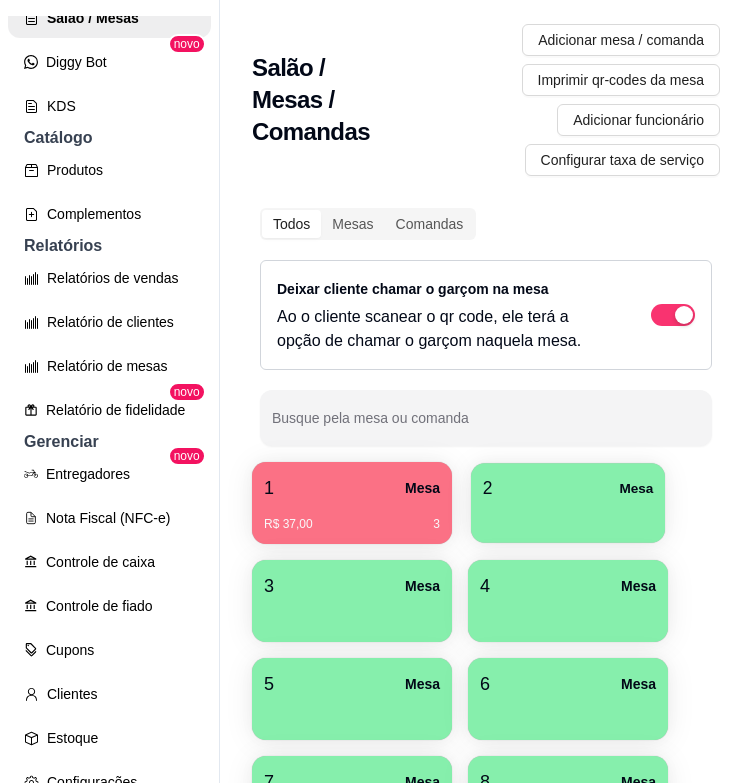 click on "2 Mesa" at bounding box center (568, 488) 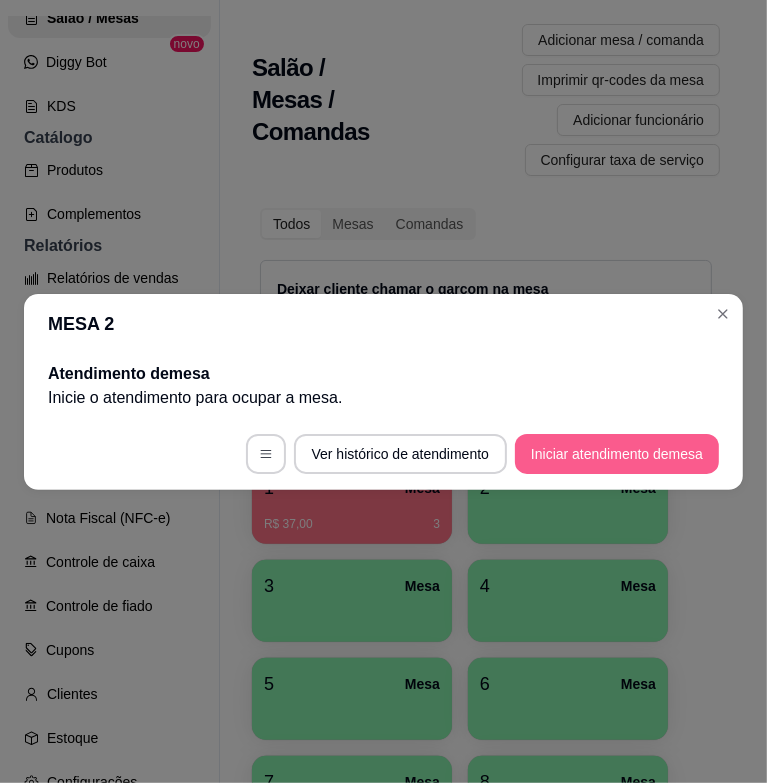 click on "Iniciar atendimento de  mesa" at bounding box center [617, 454] 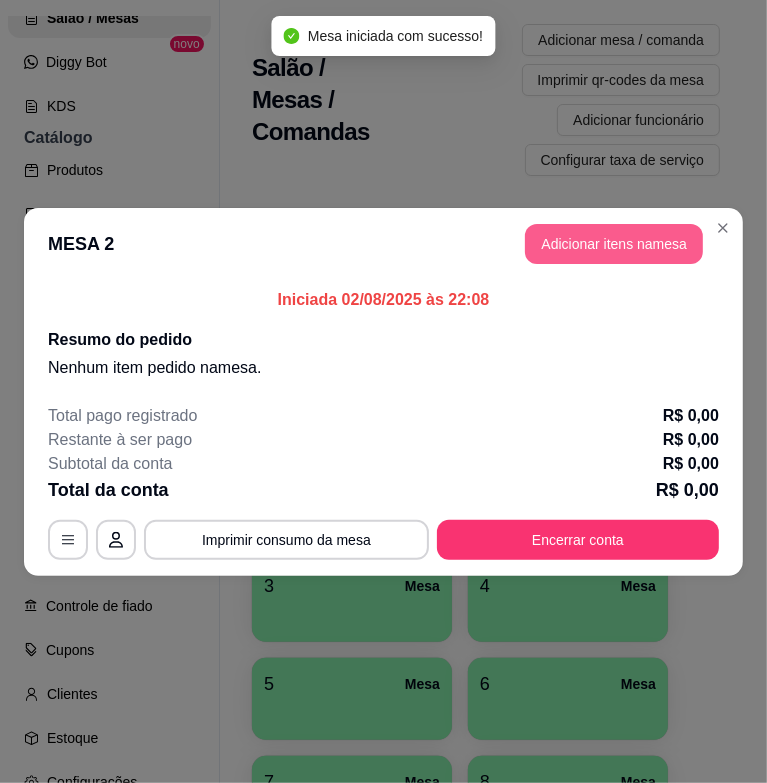 click on "Adicionar itens na  mesa" at bounding box center (614, 244) 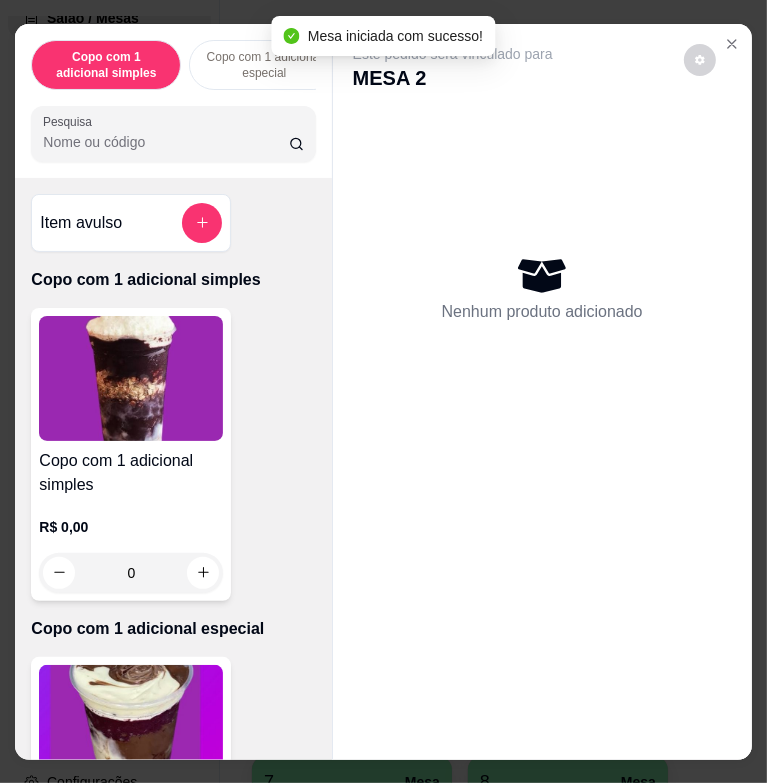 click on "Pesquisa" at bounding box center [165, 142] 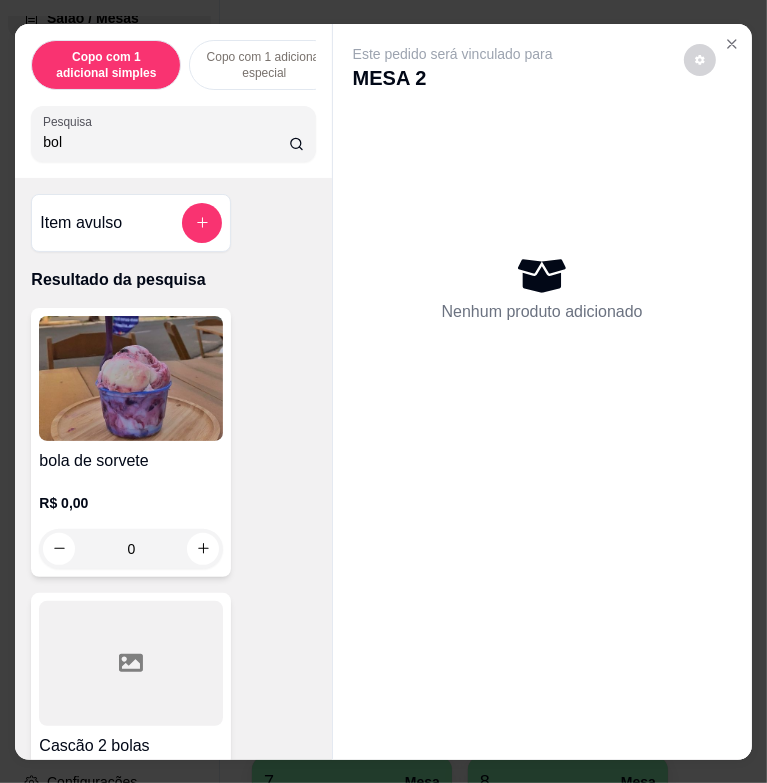 type on "bol" 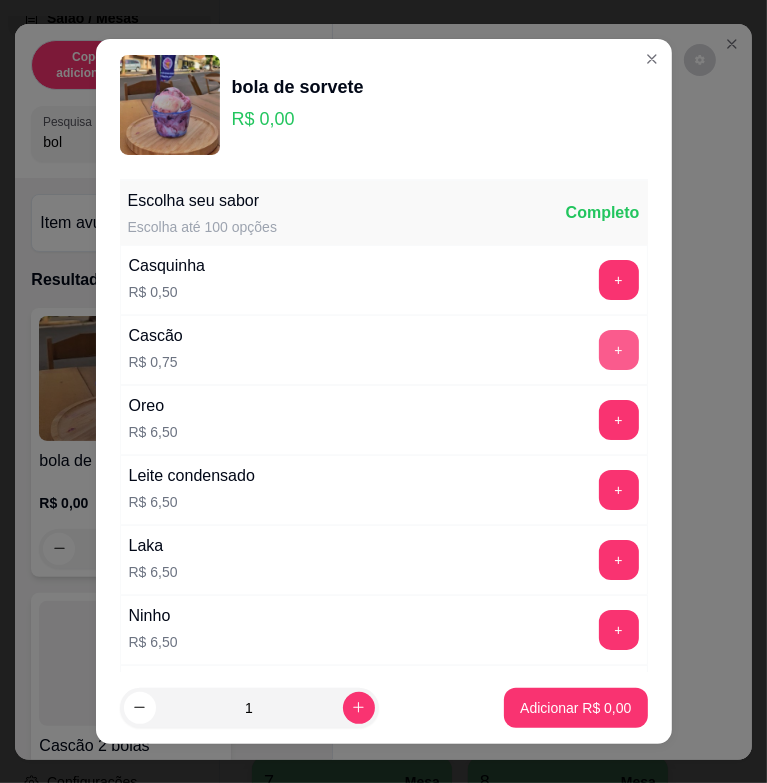 click on "+" at bounding box center [619, 350] 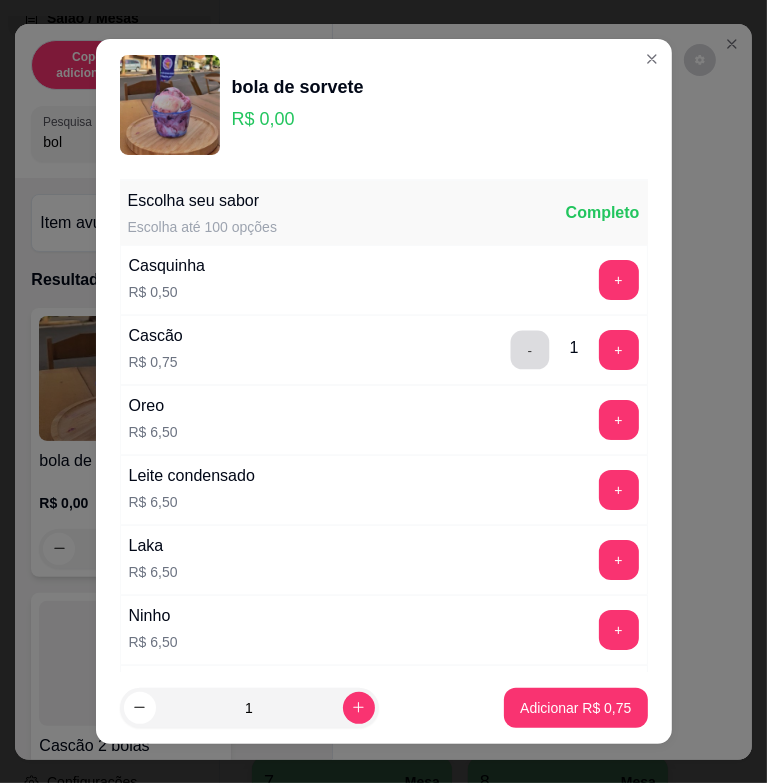 click on "-" at bounding box center [529, 350] 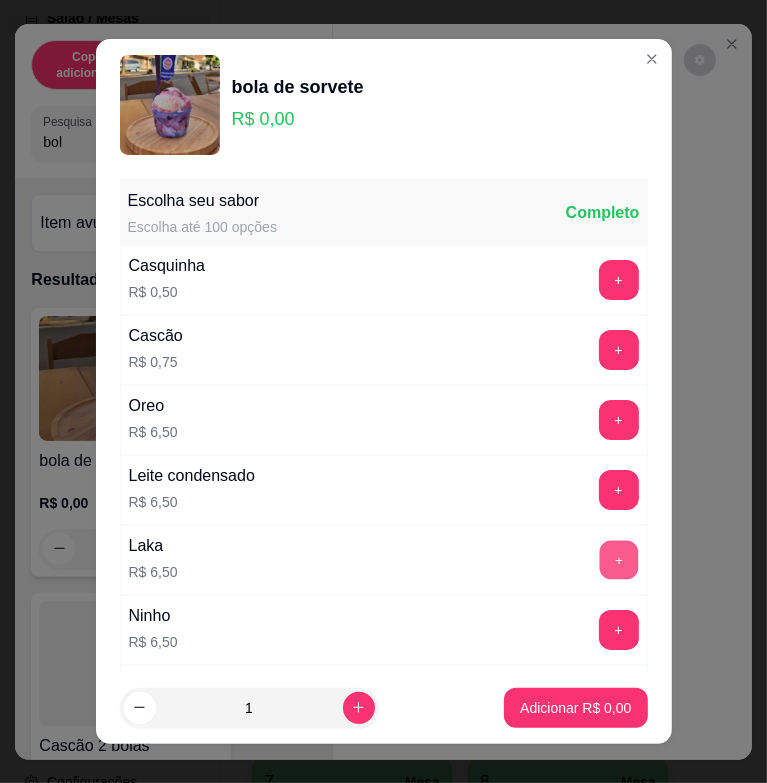click on "+" at bounding box center (618, 560) 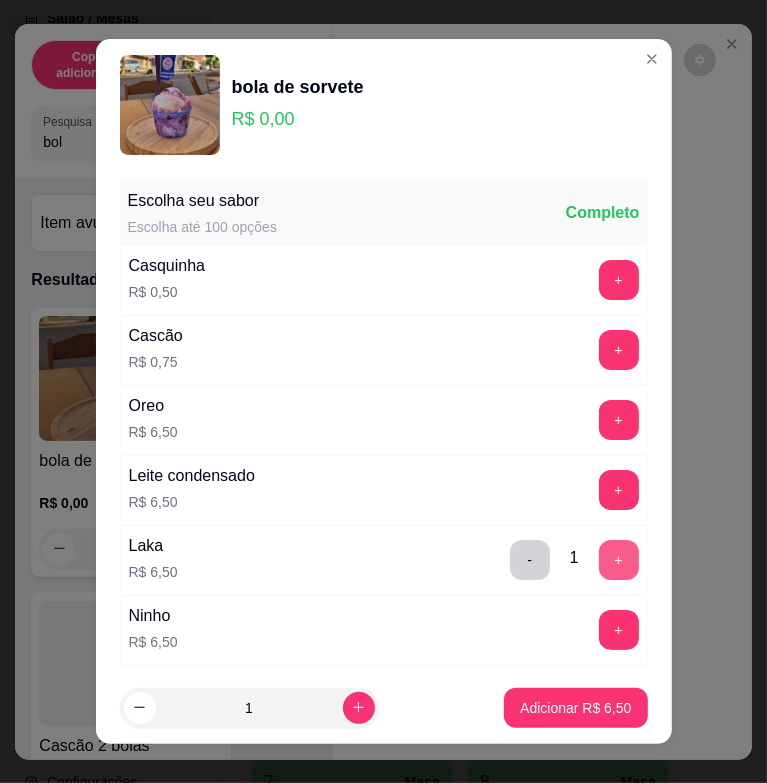 click on "+" at bounding box center (619, 560) 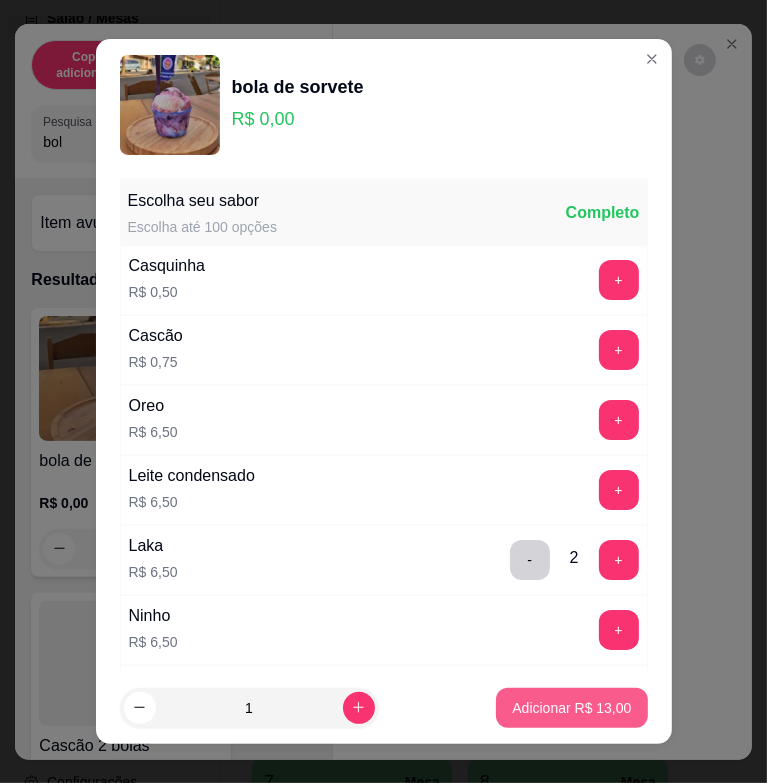 click on "Adicionar   R$ 13,00" at bounding box center [571, 708] 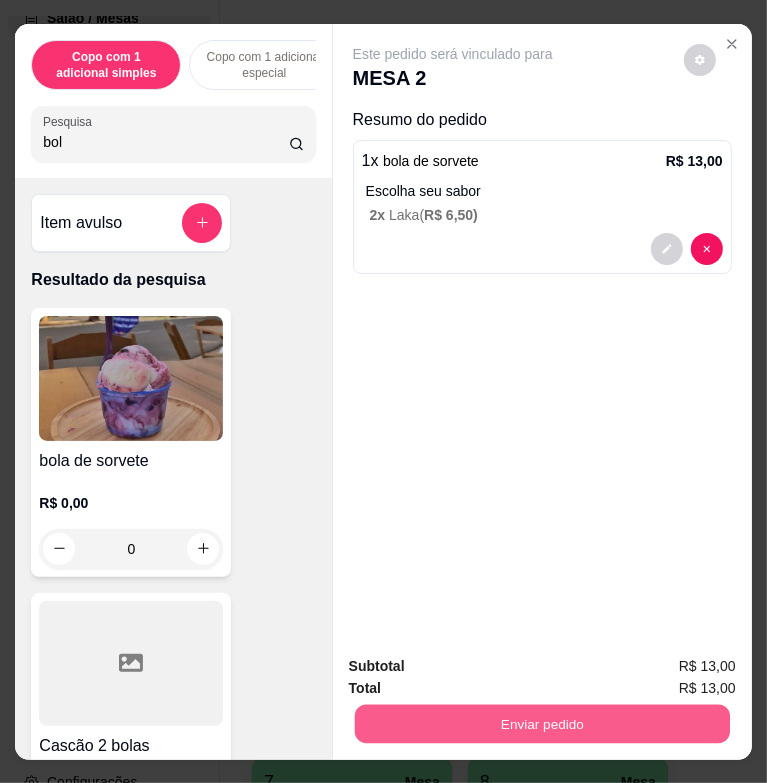 click on "Enviar pedido" at bounding box center [541, 723] 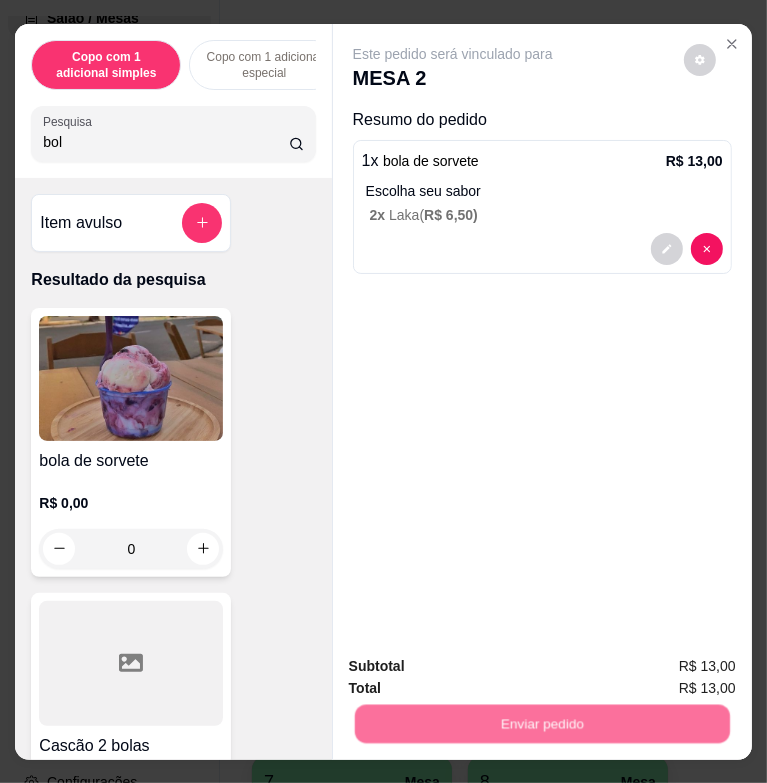 click on "Não registrar e enviar pedido" at bounding box center [473, 666] 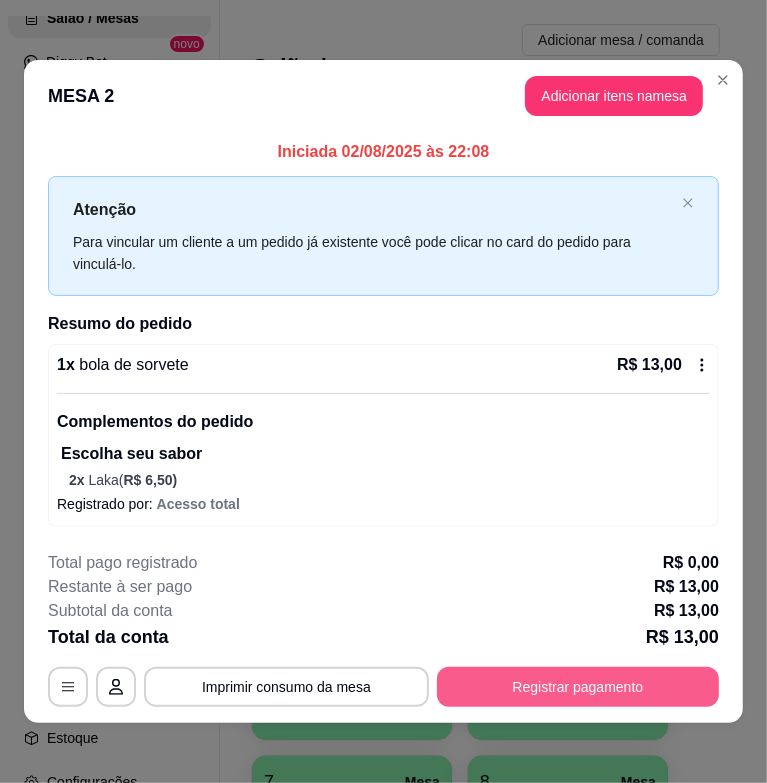 click on "Registrar pagamento" at bounding box center (578, 687) 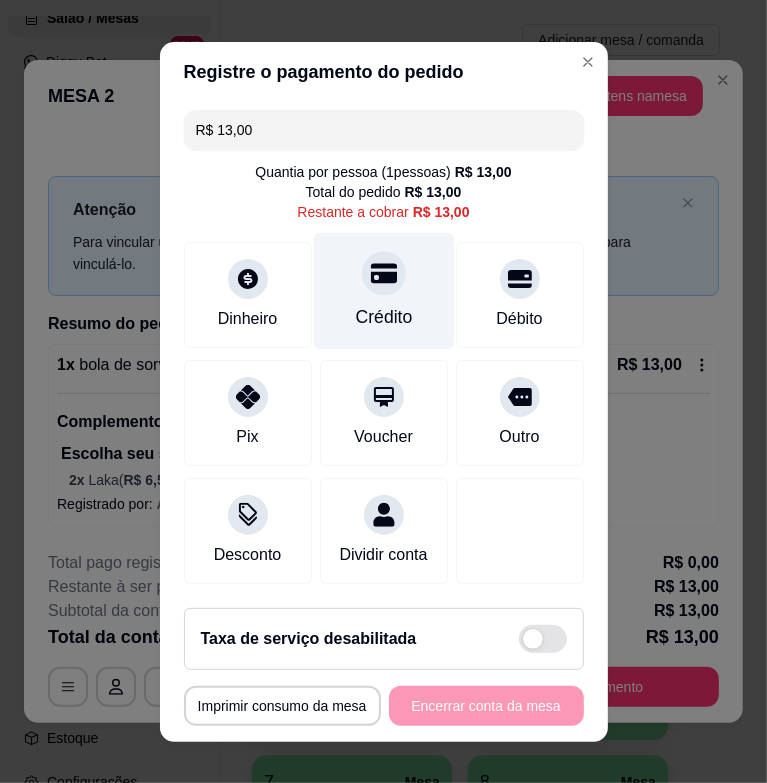 click on "Crédito" at bounding box center (383, 290) 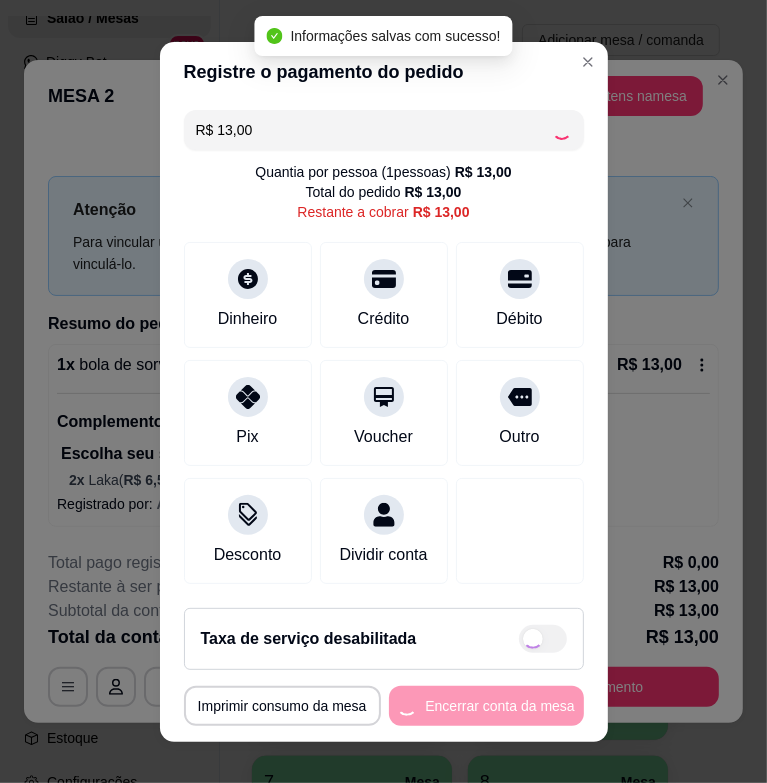 type on "R$ 0,00" 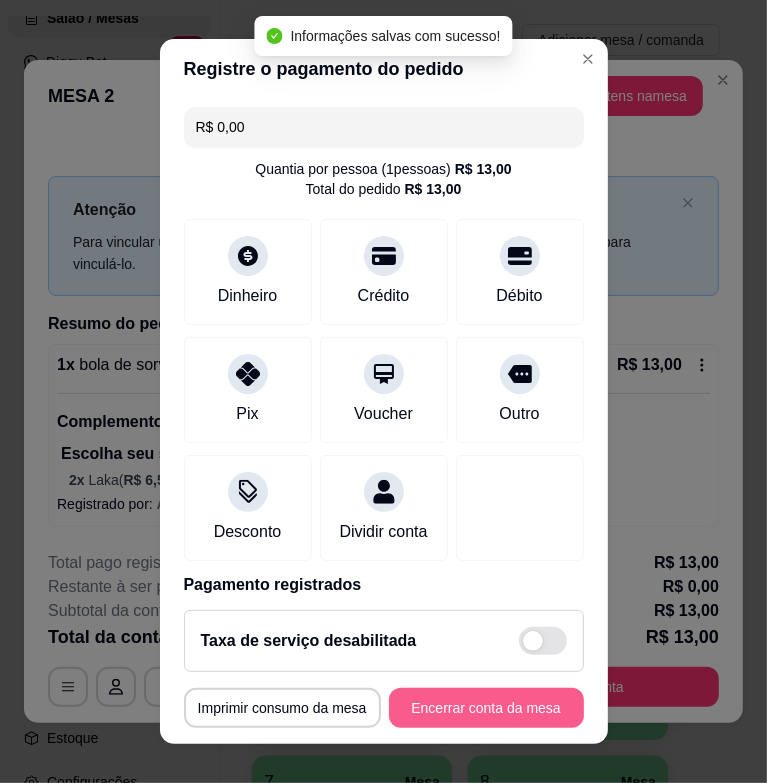 click on "Encerrar conta da mesa" at bounding box center (486, 708) 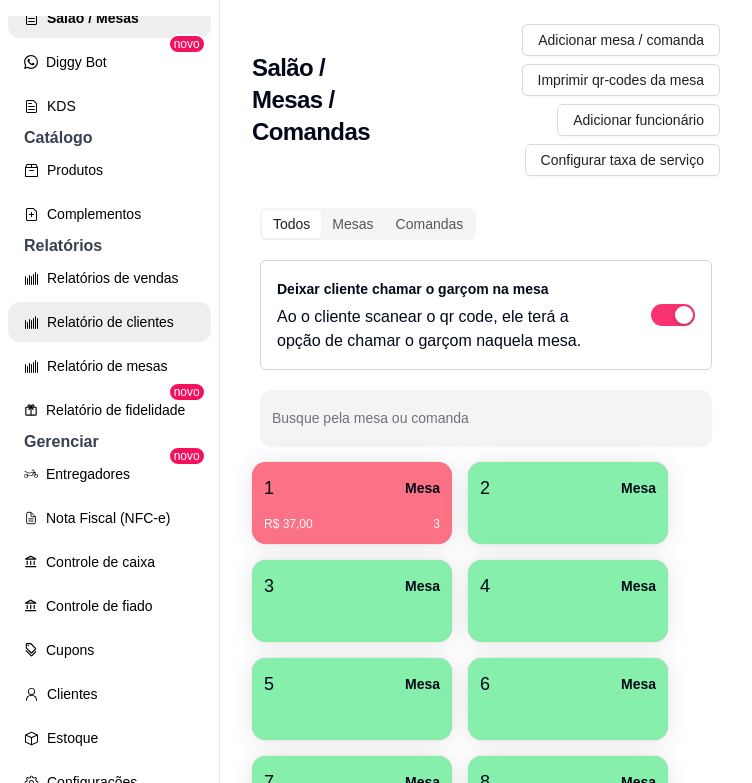 drag, startPoint x: 109, startPoint y: 365, endPoint x: 127, endPoint y: 345, distance: 26.907248 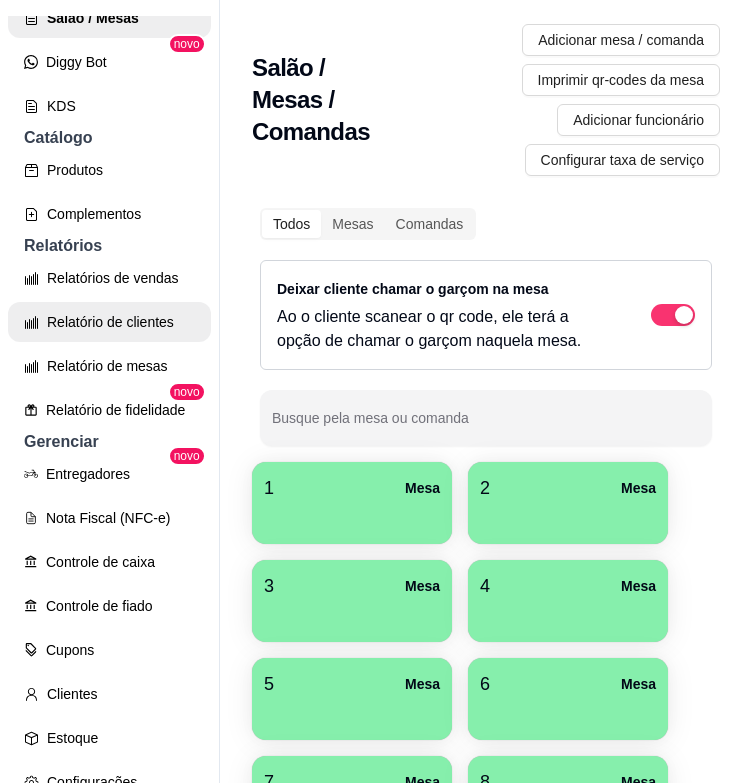 click on "Complementos" at bounding box center [109, 214] 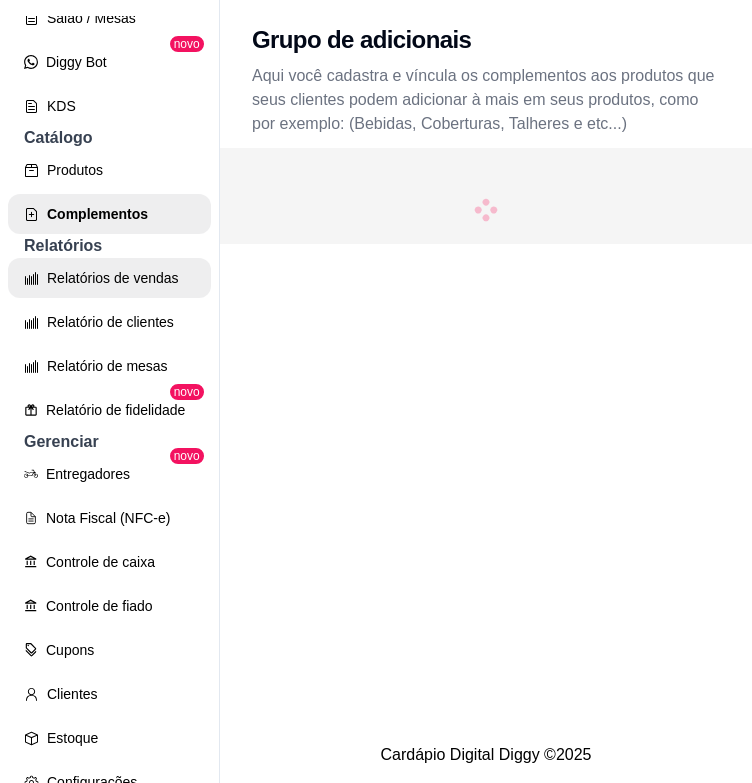 click on "Relatórios de vendas" at bounding box center (109, 278) 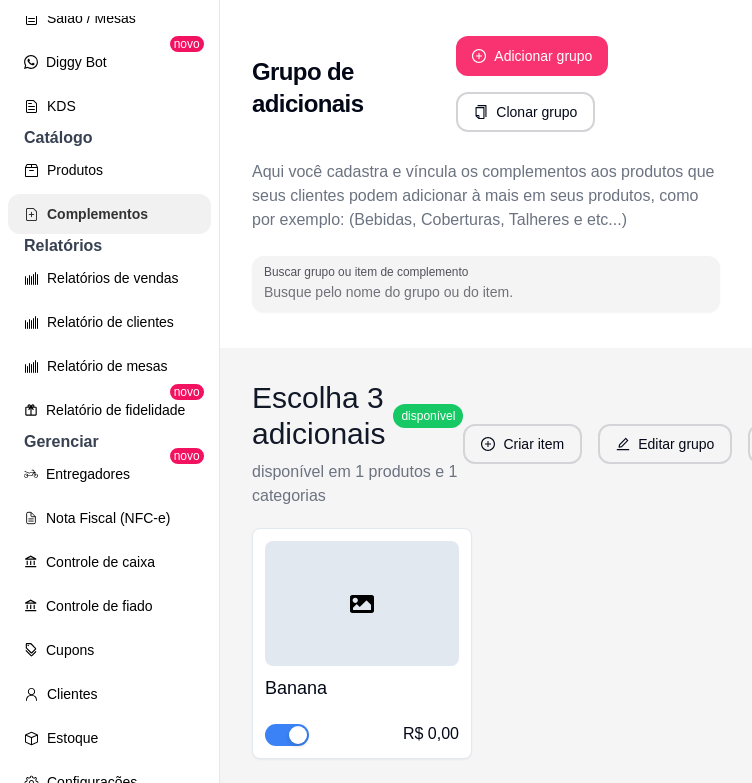 click on "Pedidos balcão (PDV)" at bounding box center [109, -114] 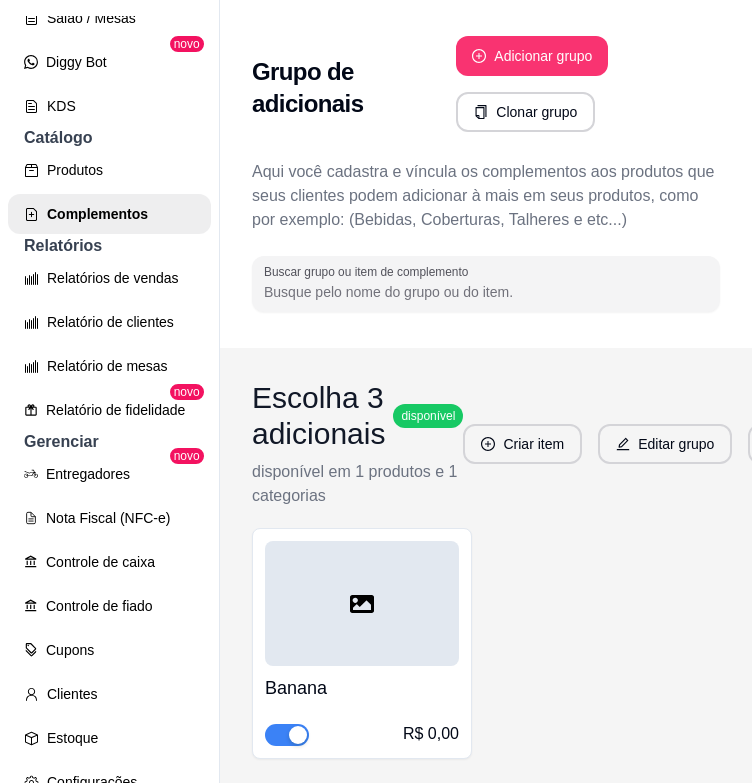 scroll, scrollTop: 100, scrollLeft: 0, axis: vertical 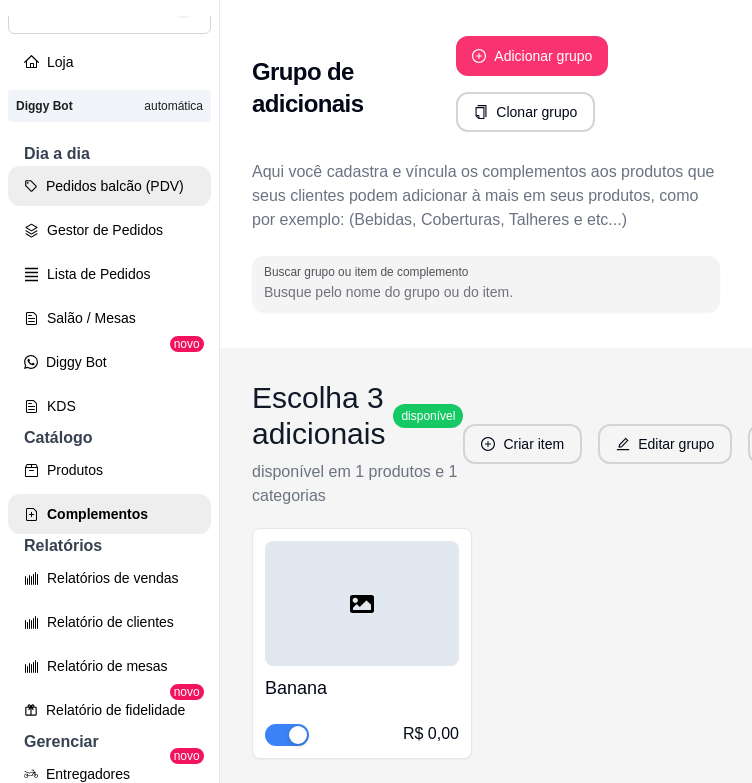 select on "ALL" 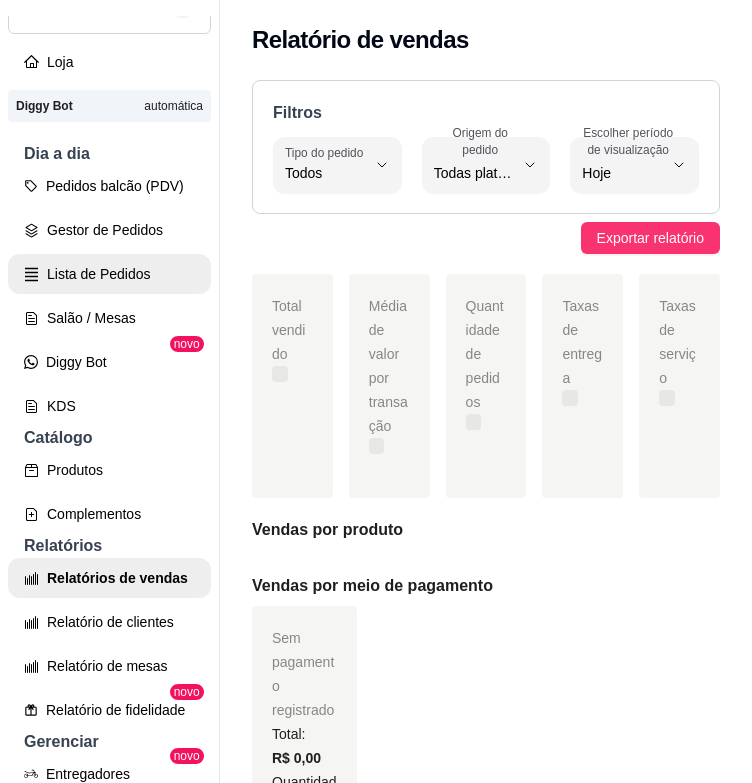click on "Lista de Pedidos" at bounding box center (109, 274) 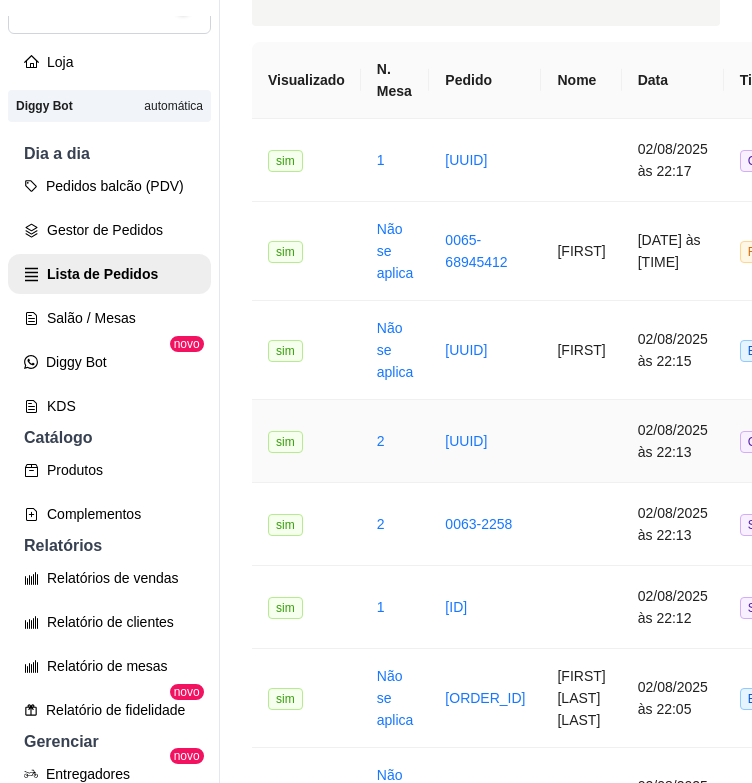 scroll, scrollTop: 400, scrollLeft: 0, axis: vertical 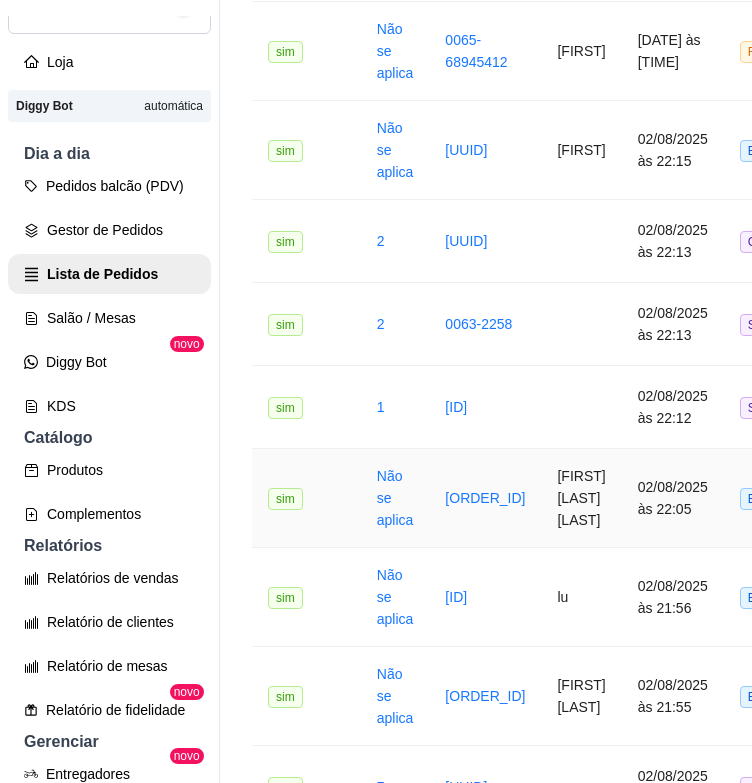 click on "[FIRST] [LAST] [LAST]" at bounding box center (581, 498) 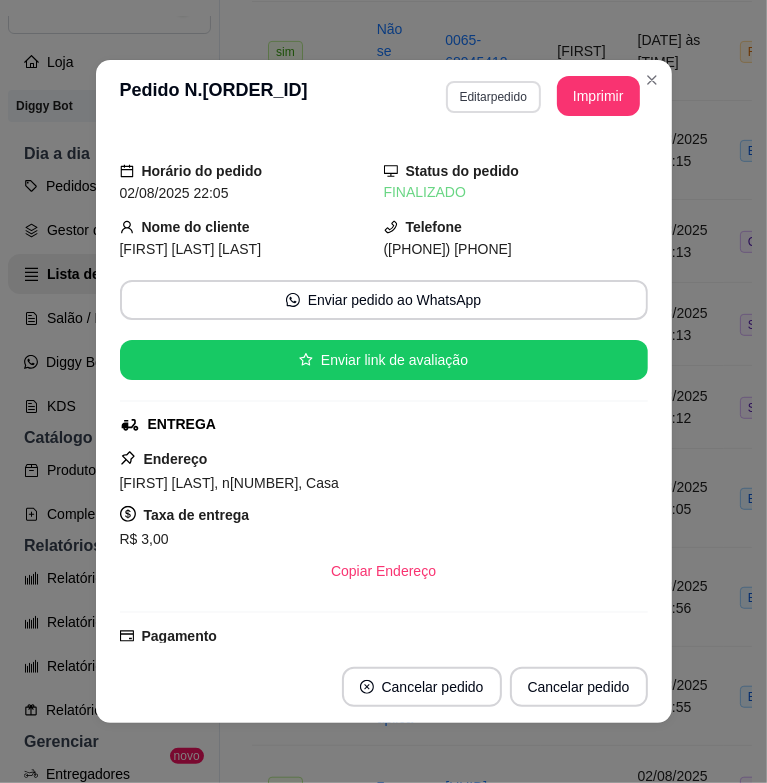 click on "Editar  pedido" at bounding box center [493, 97] 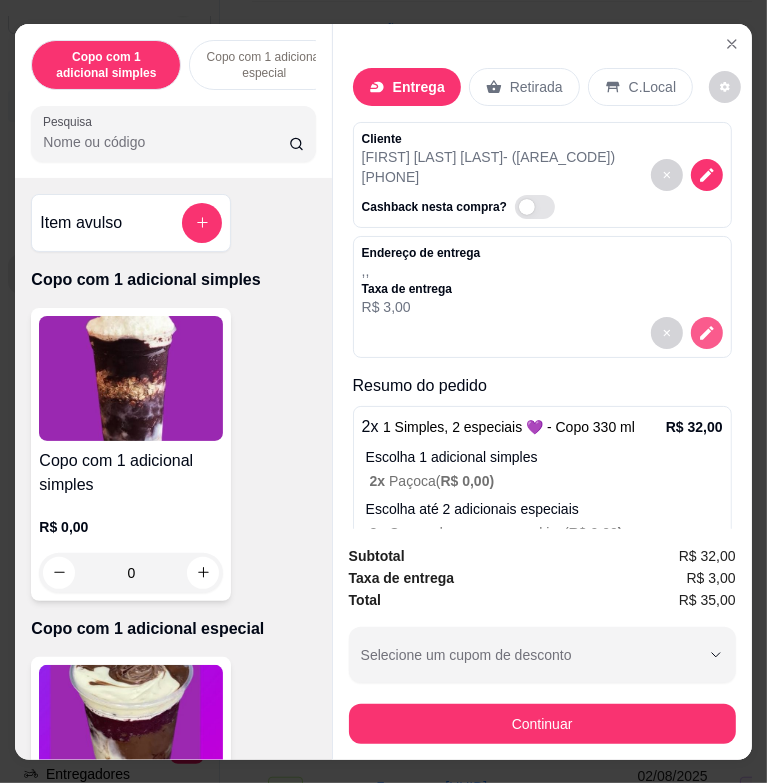 click at bounding box center [707, 333] 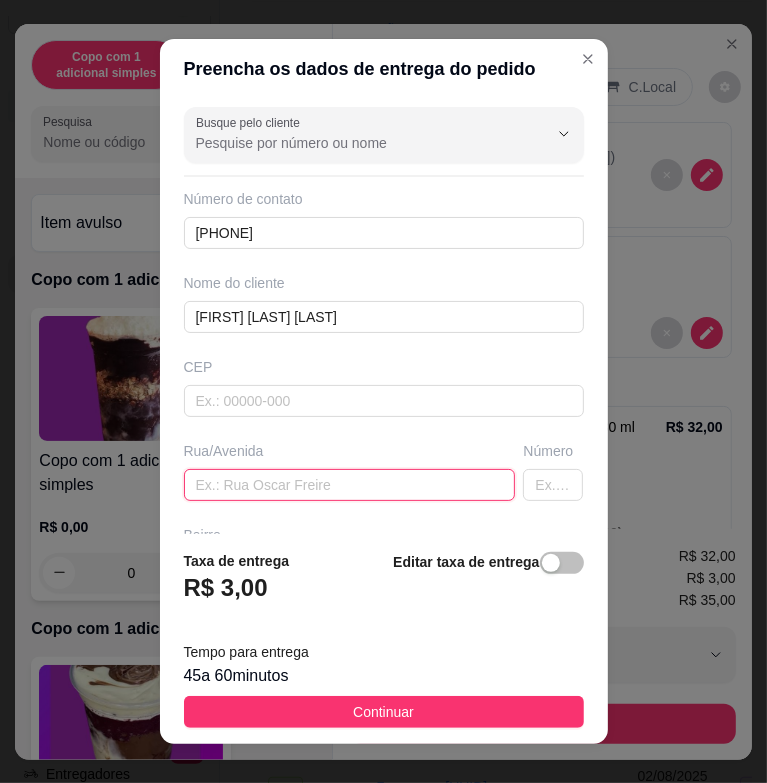 click at bounding box center [350, 485] 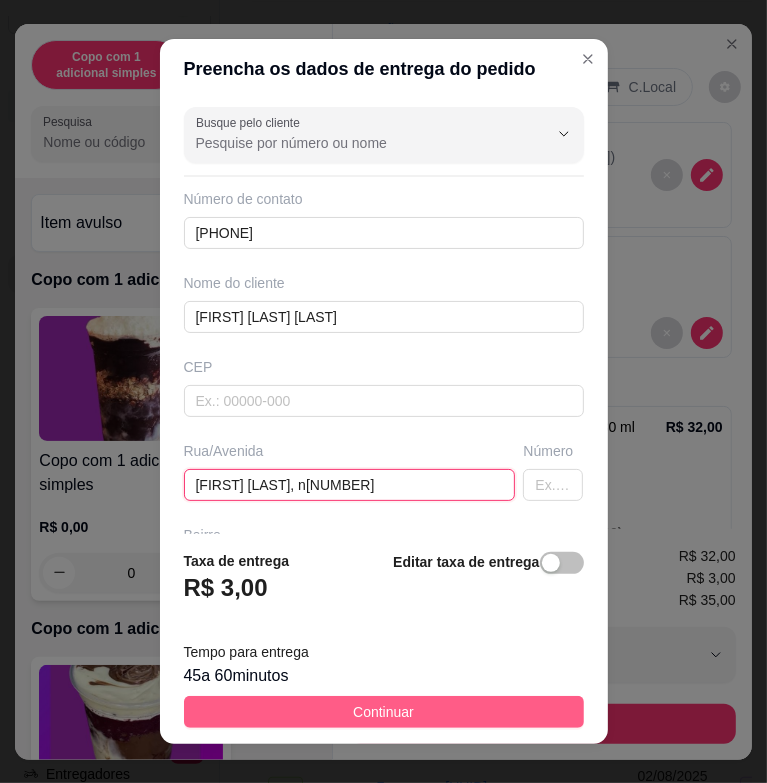 type on "[FIRST] [LAST], n[NUMBER]" 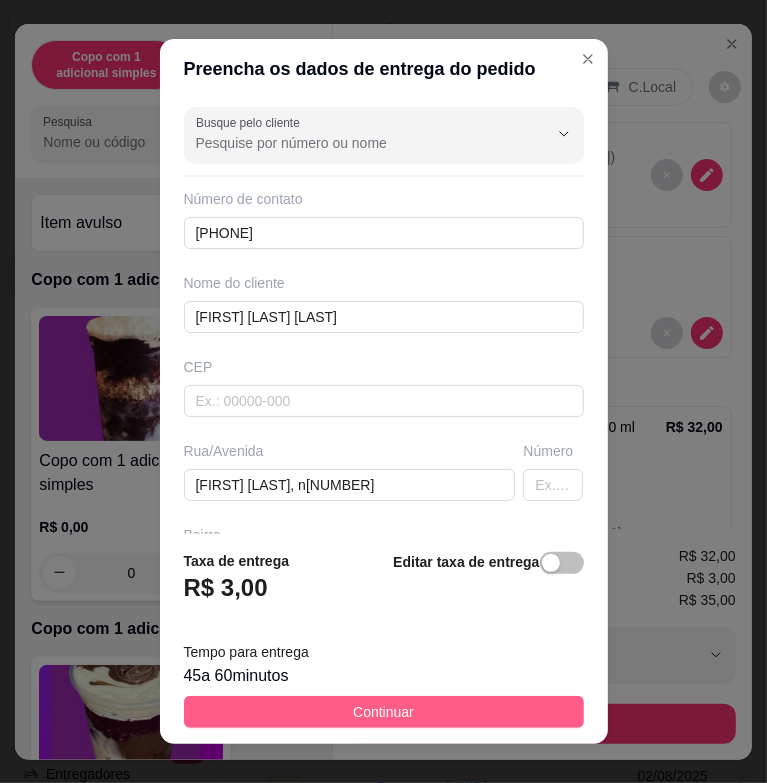 click on "Continuar" at bounding box center (384, 712) 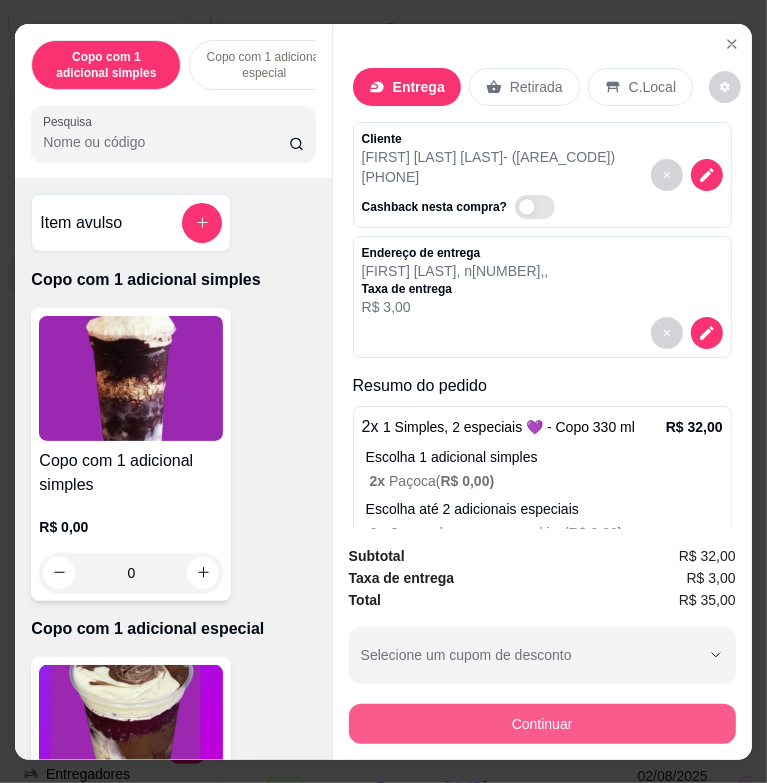 click on "Continuar" at bounding box center [542, 724] 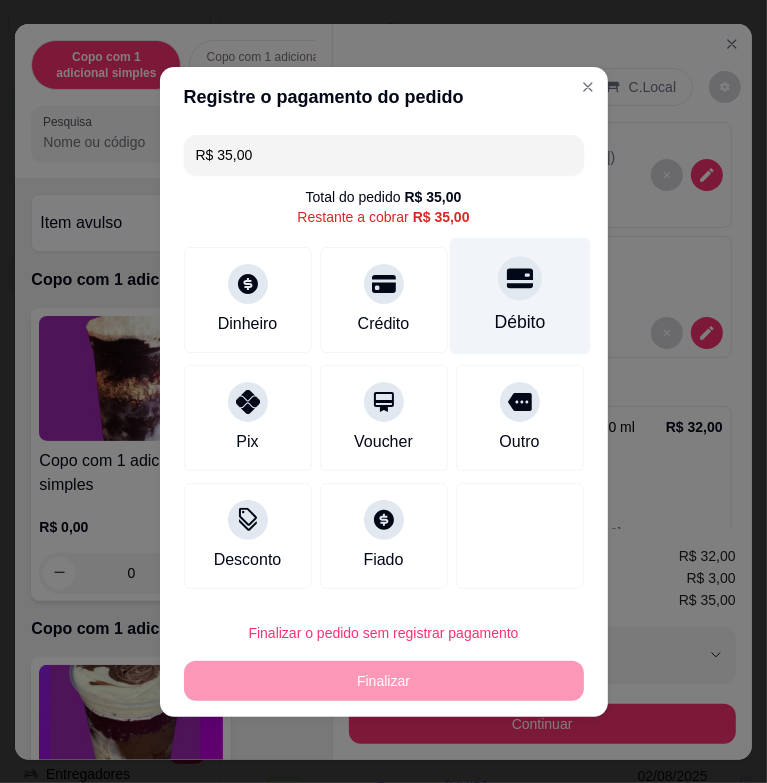 click at bounding box center [520, 278] 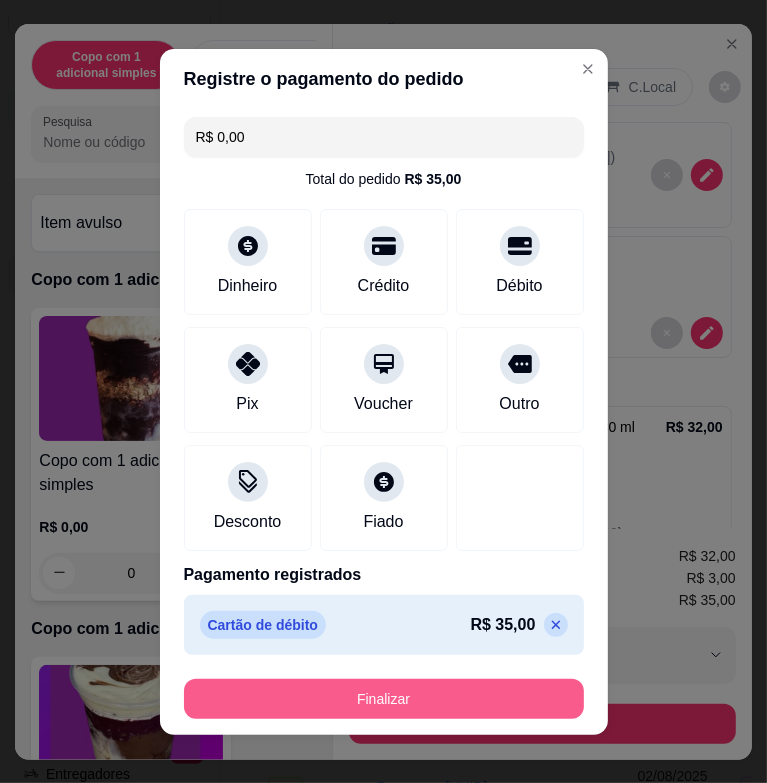 click on "Finalizar" at bounding box center [384, 699] 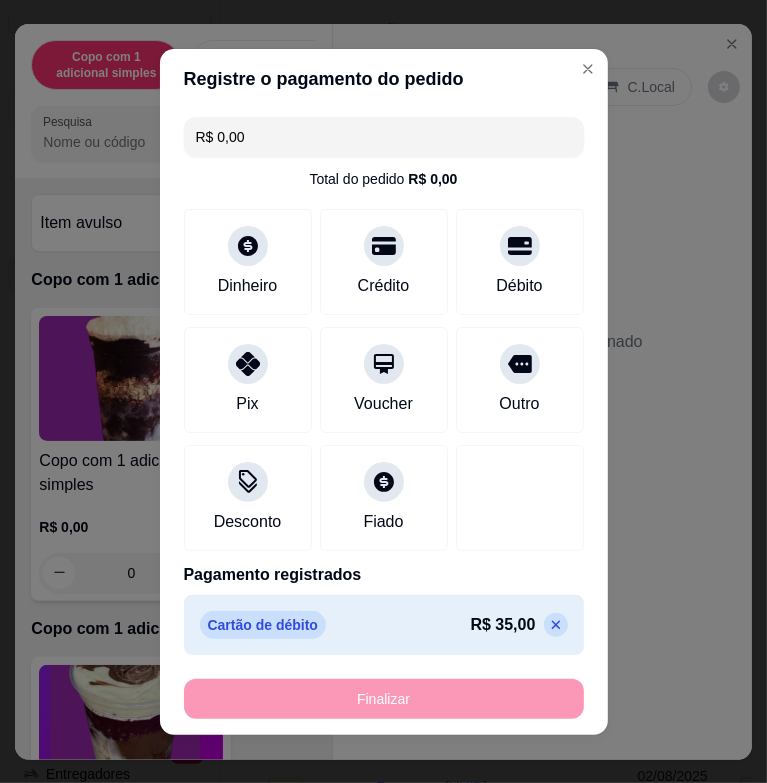 type on "-R$ 35,00" 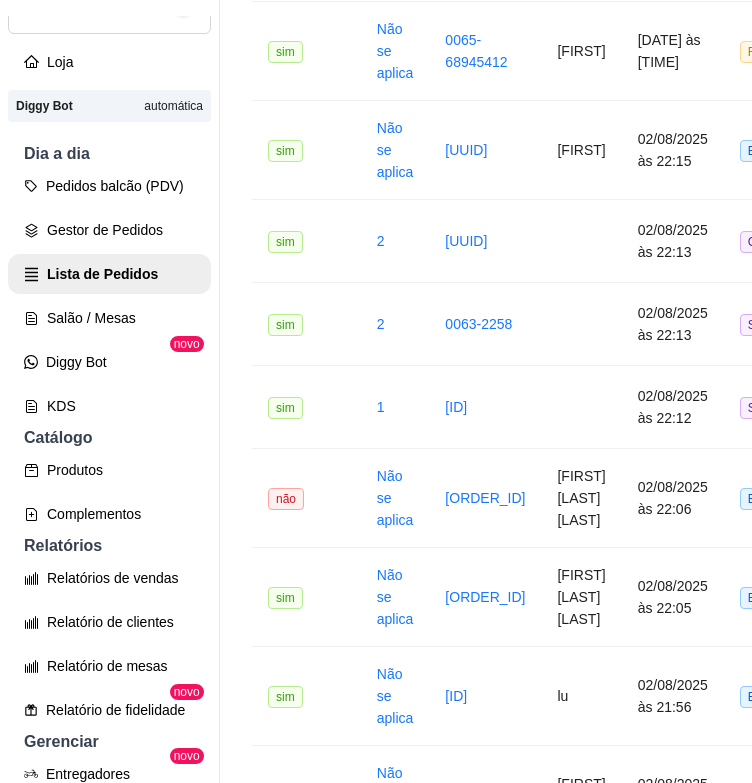 click on "Pedidos balcão (PDV) Gestor de Pedidos Lista de Pedidos Salão / Mesas Diggy Bot novo KDS" at bounding box center (109, 296) 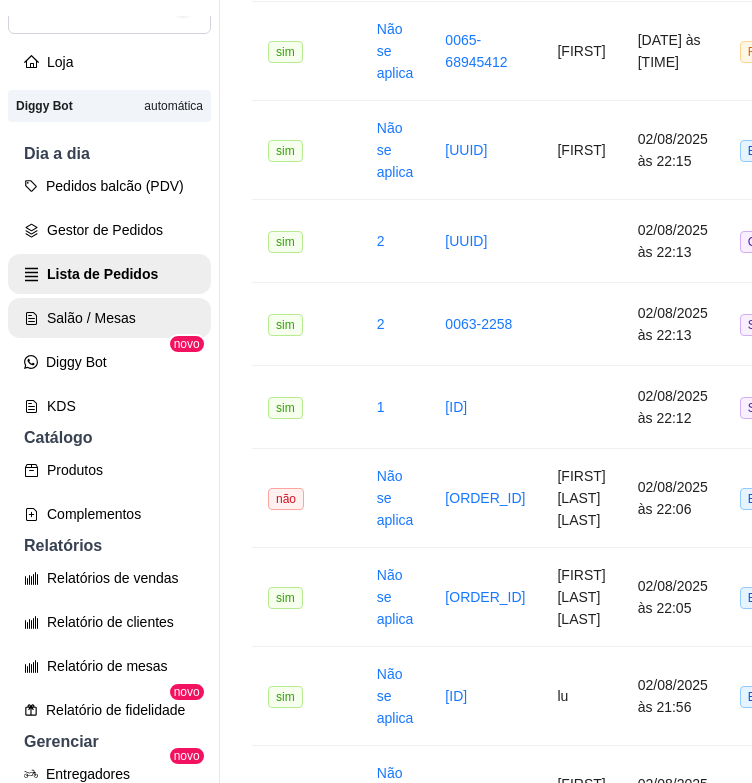 click on "Salão / Mesas" at bounding box center (109, 318) 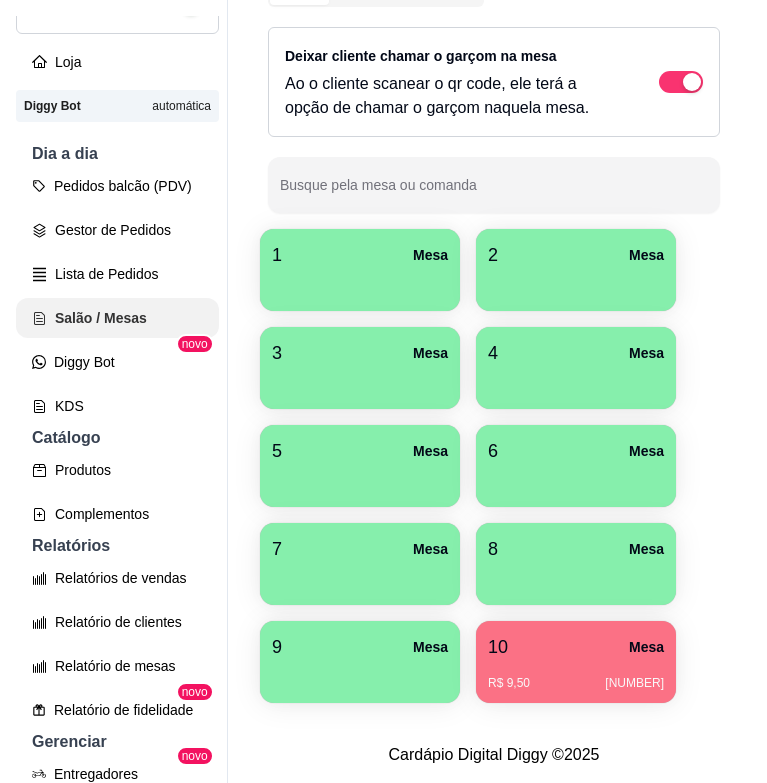 scroll, scrollTop: 0, scrollLeft: 0, axis: both 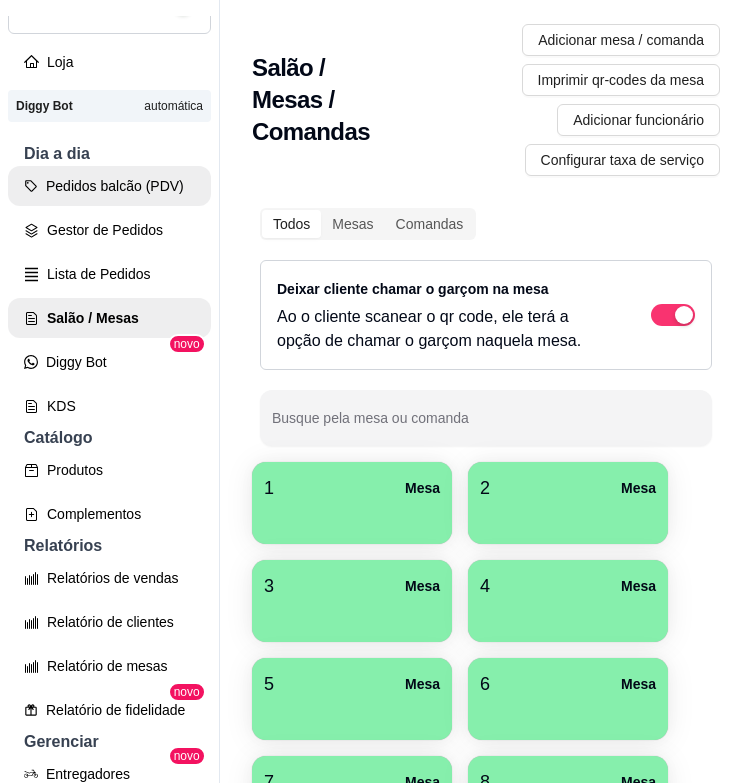 click on "Pedidos balcão (PDV)" at bounding box center [109, 186] 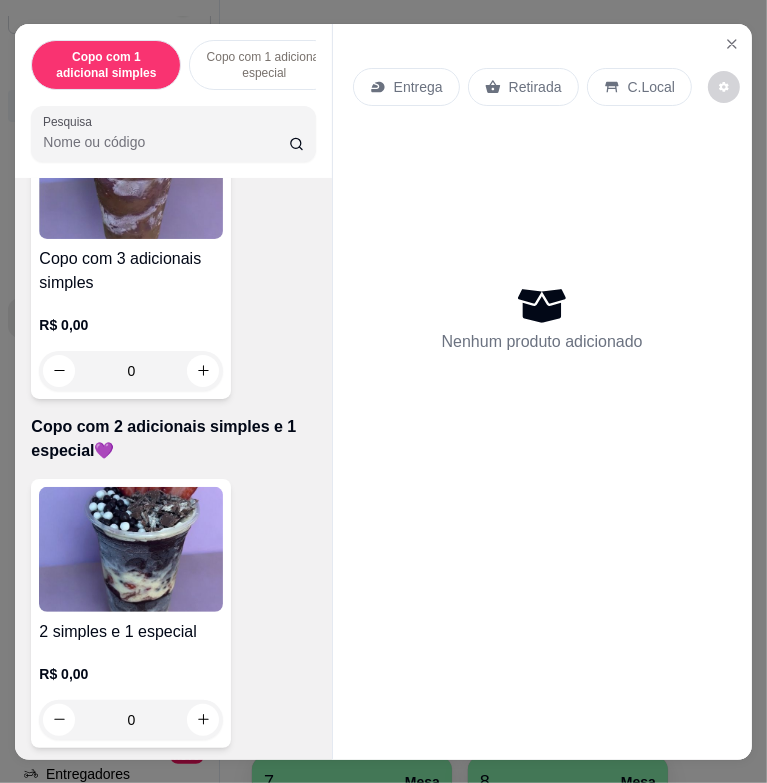 scroll, scrollTop: 1100, scrollLeft: 0, axis: vertical 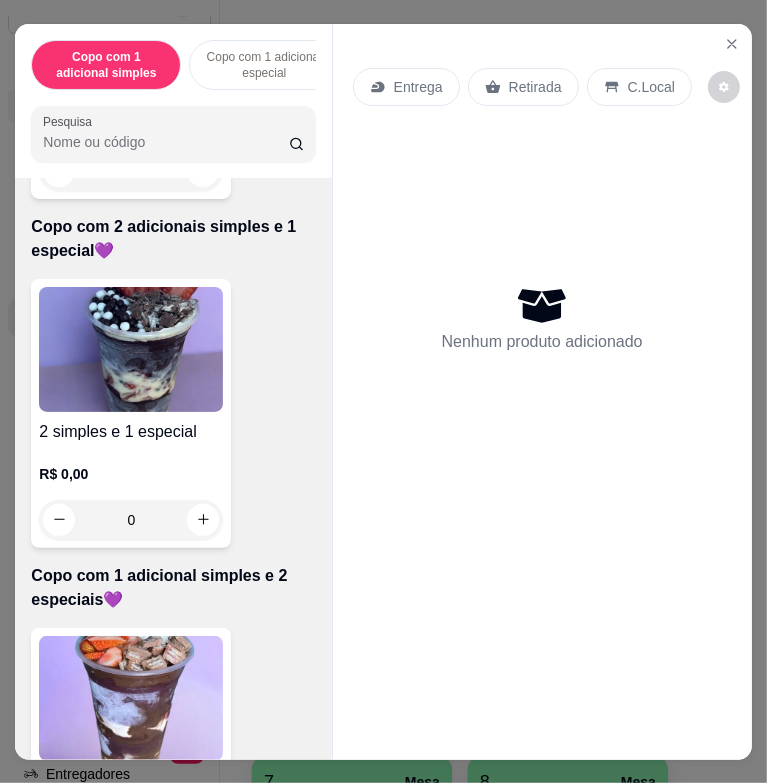 click at bounding box center (131, 698) 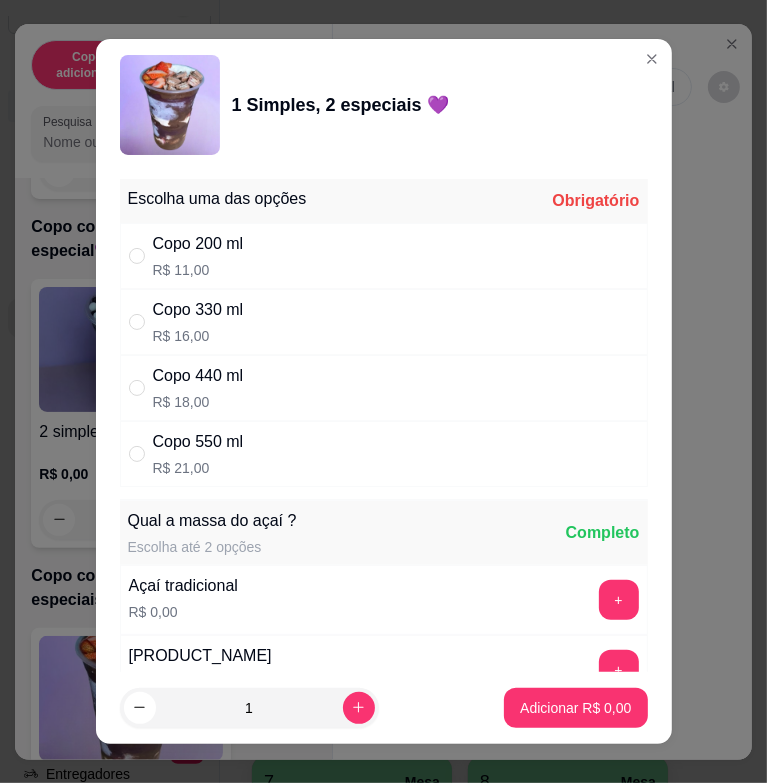 click on "Copo 330 ml R$ 16,00" at bounding box center [384, 322] 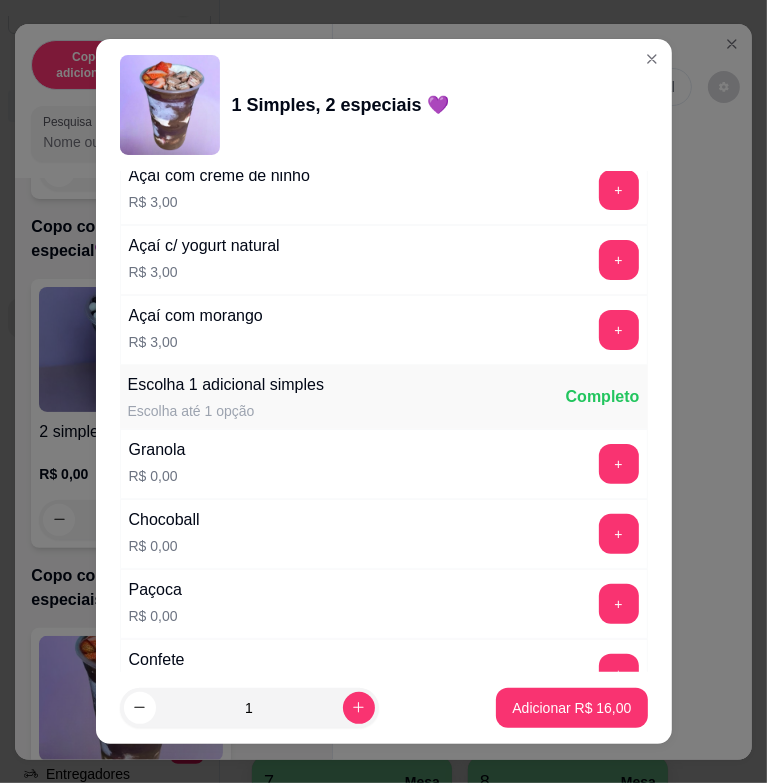 scroll, scrollTop: 1200, scrollLeft: 0, axis: vertical 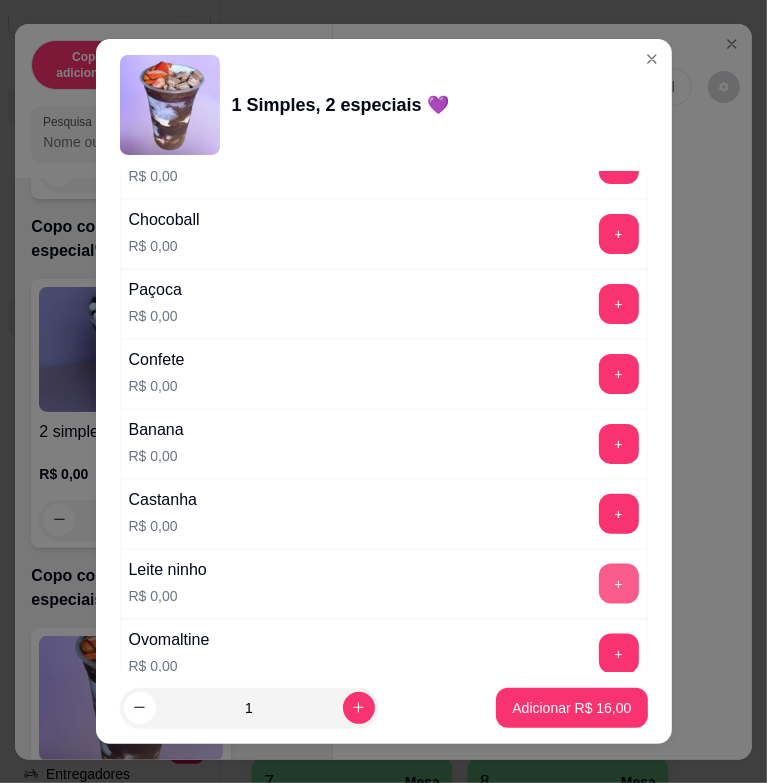 click on "+" at bounding box center [619, 584] 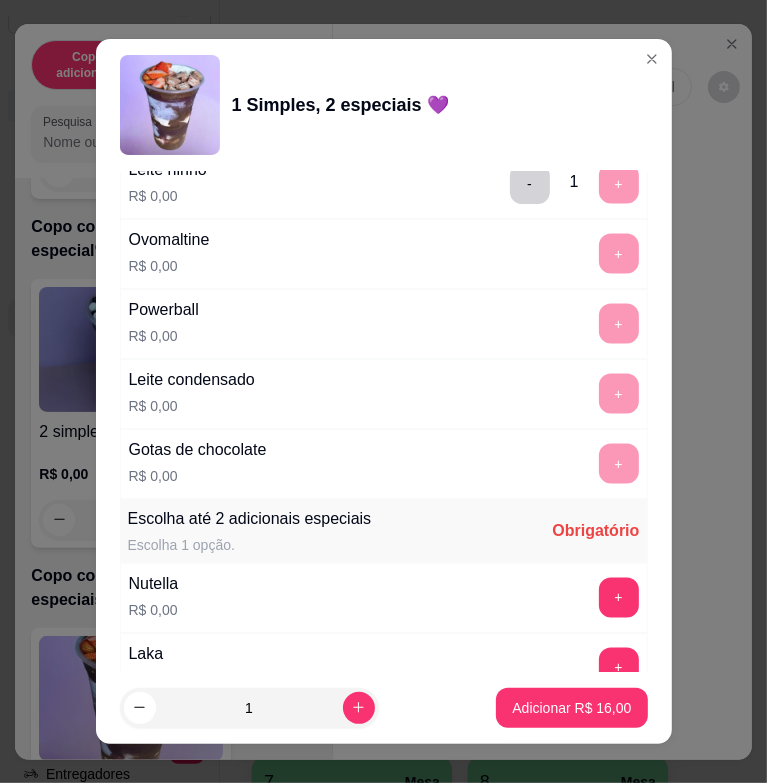 scroll, scrollTop: 1700, scrollLeft: 0, axis: vertical 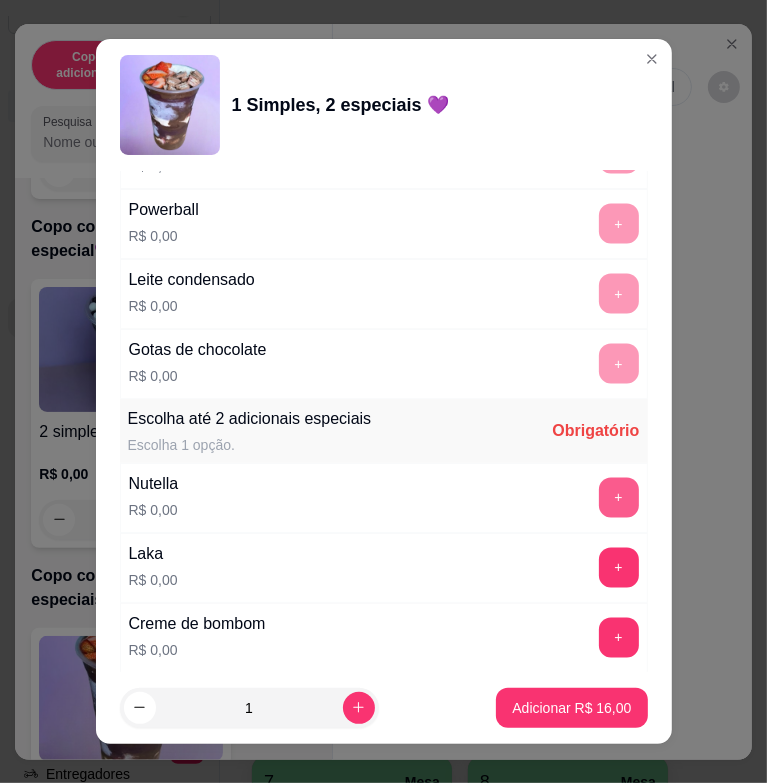 click on "+" at bounding box center (619, 498) 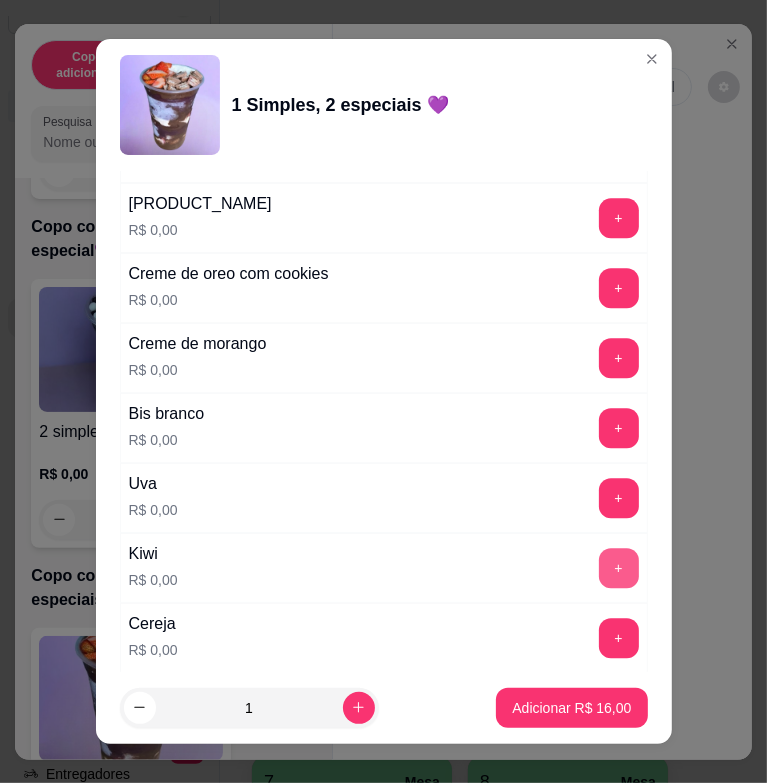 scroll, scrollTop: 2600, scrollLeft: 0, axis: vertical 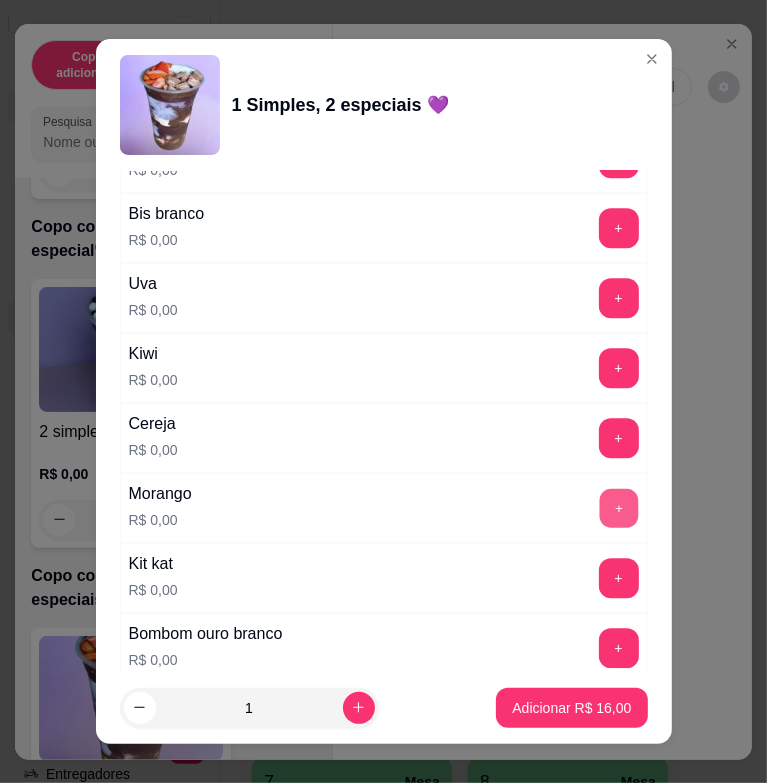 click on "+" at bounding box center (618, 508) 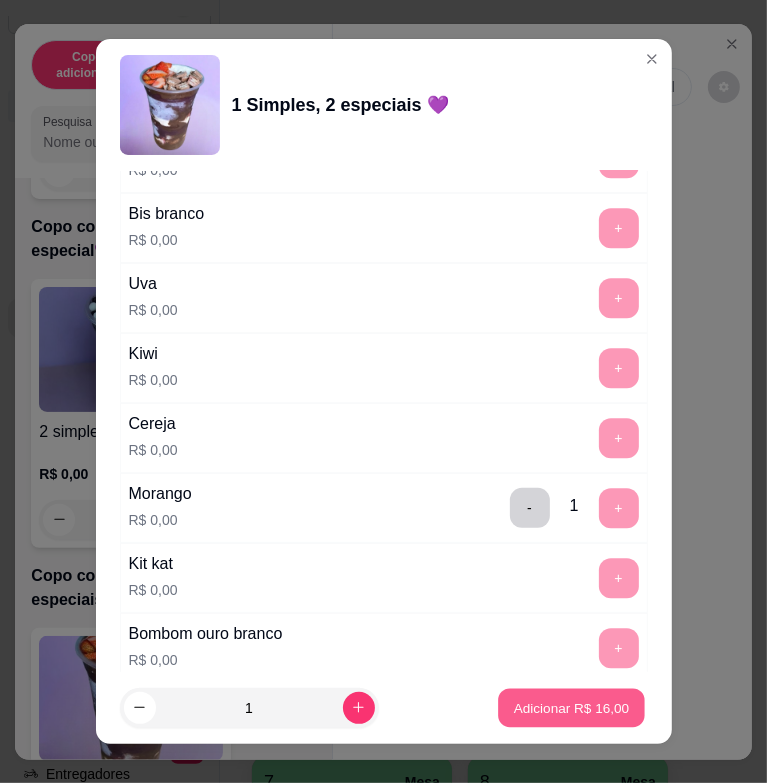 click on "Adicionar   R$ 16,00" at bounding box center [572, 707] 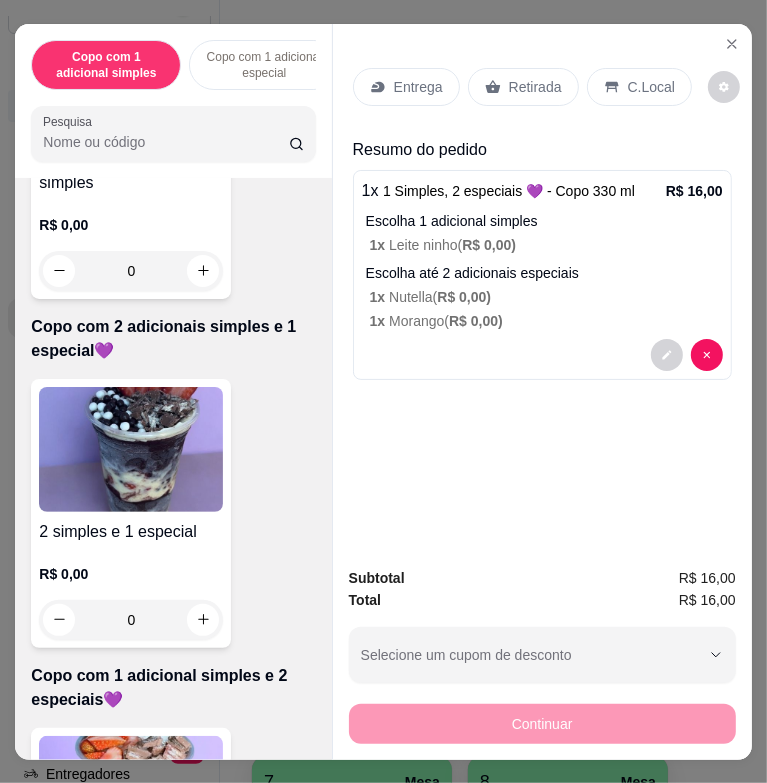 scroll, scrollTop: 600, scrollLeft: 0, axis: vertical 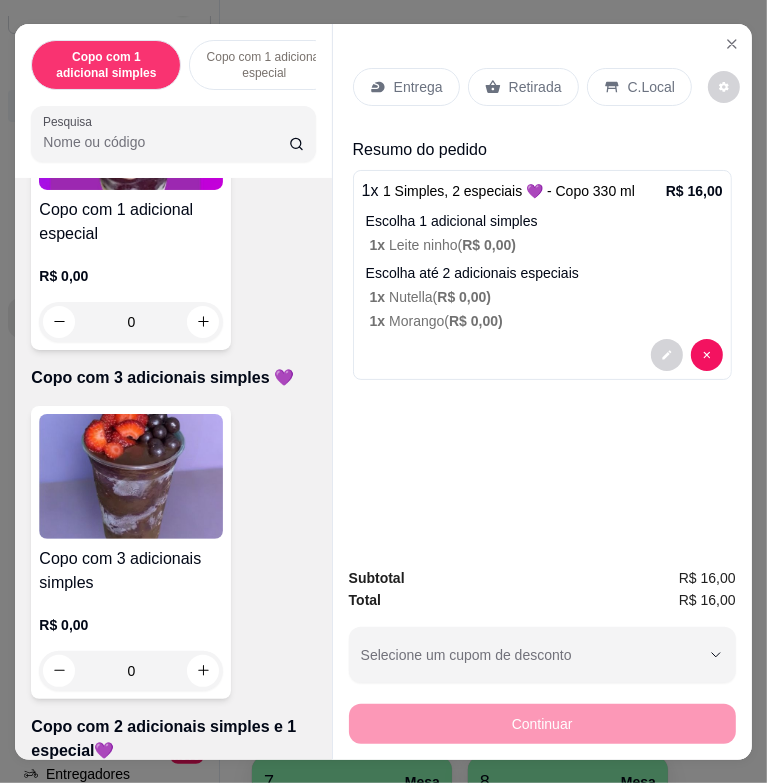 click at bounding box center [131, 476] 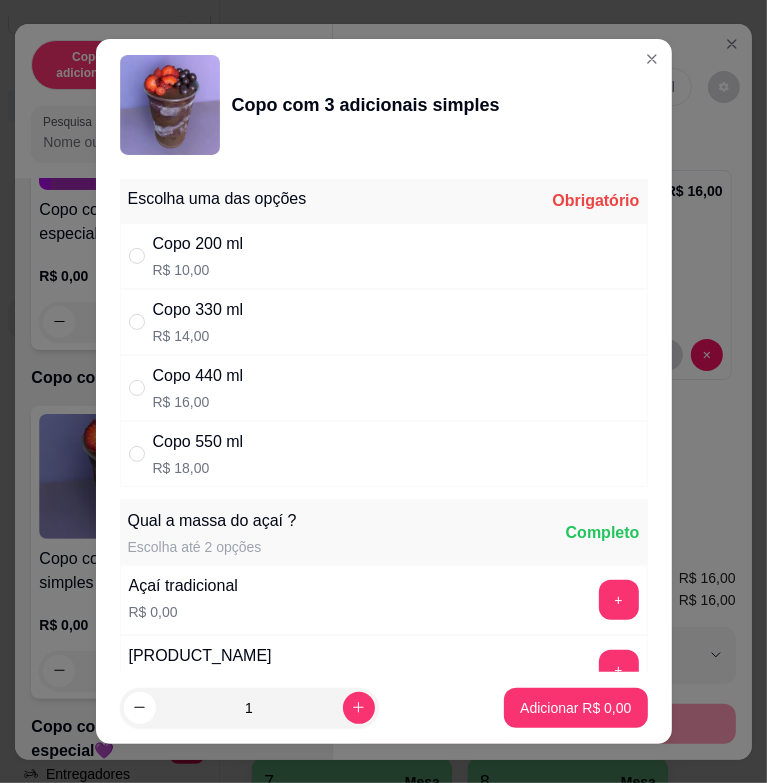 click on "Copo 330 ml R$ 14,00" at bounding box center (384, 322) 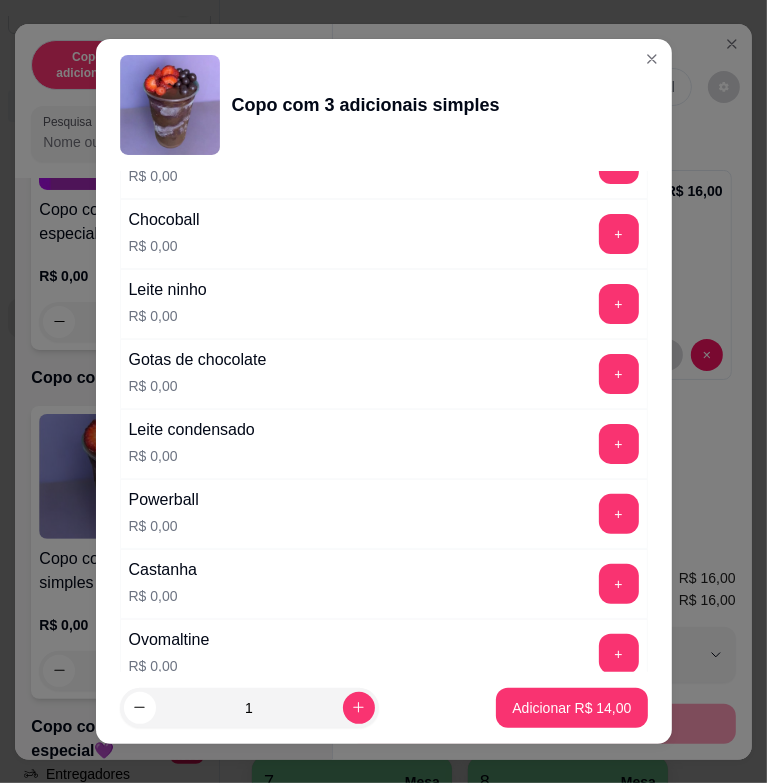 scroll, scrollTop: 1000, scrollLeft: 0, axis: vertical 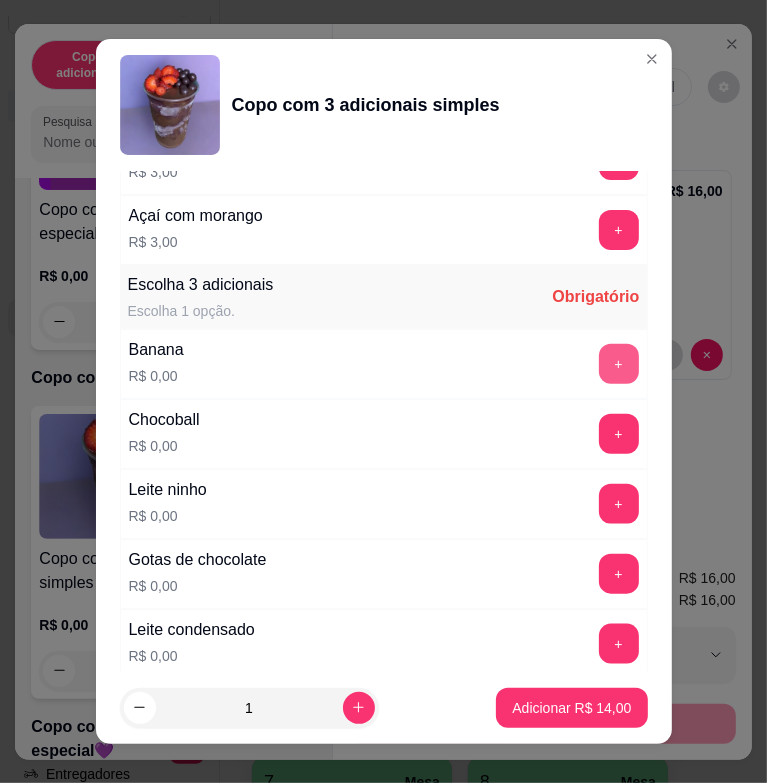 click on "+" at bounding box center (619, 364) 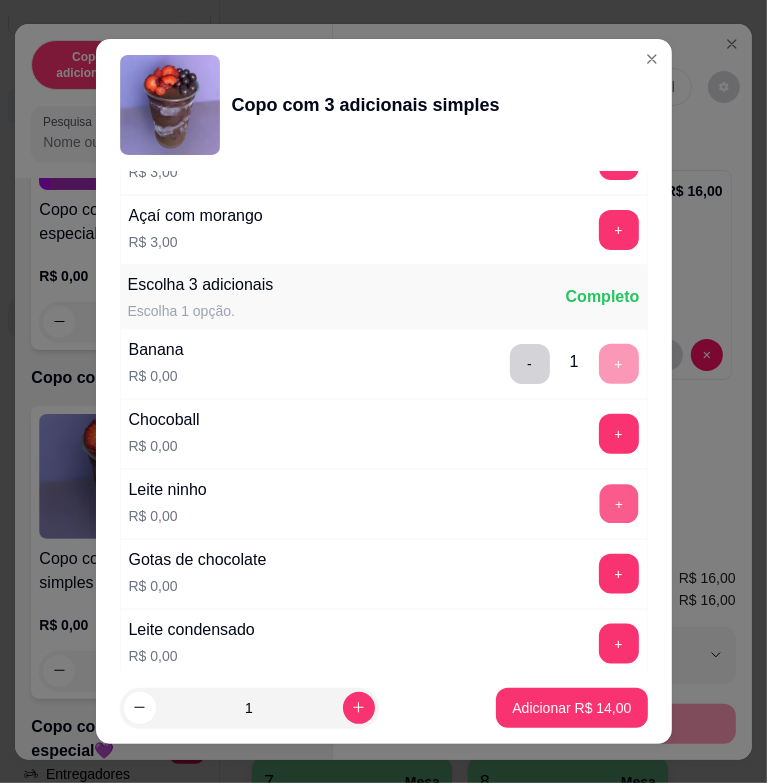 click on "+" at bounding box center [618, 504] 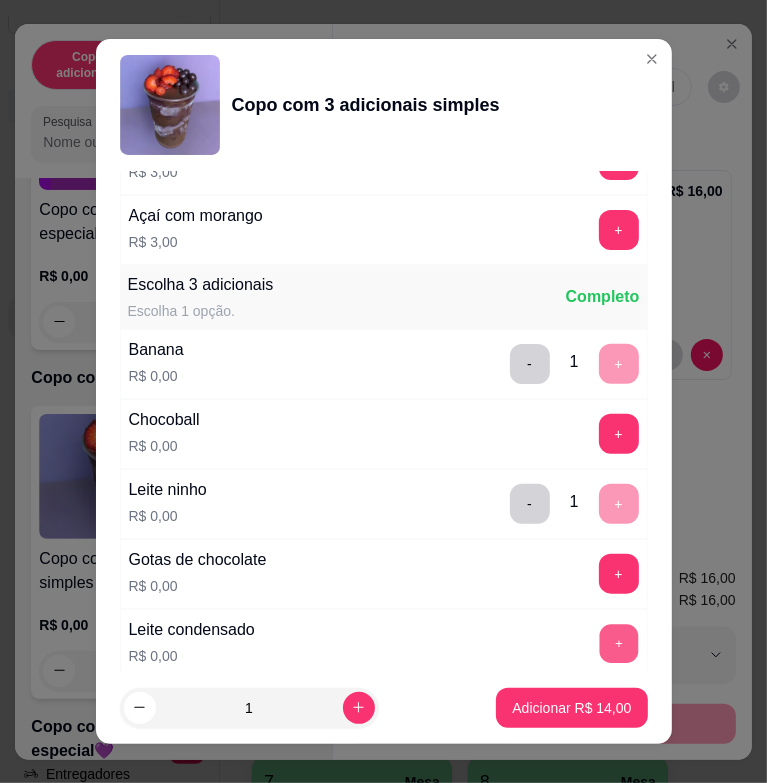 click on "+" at bounding box center [618, 644] 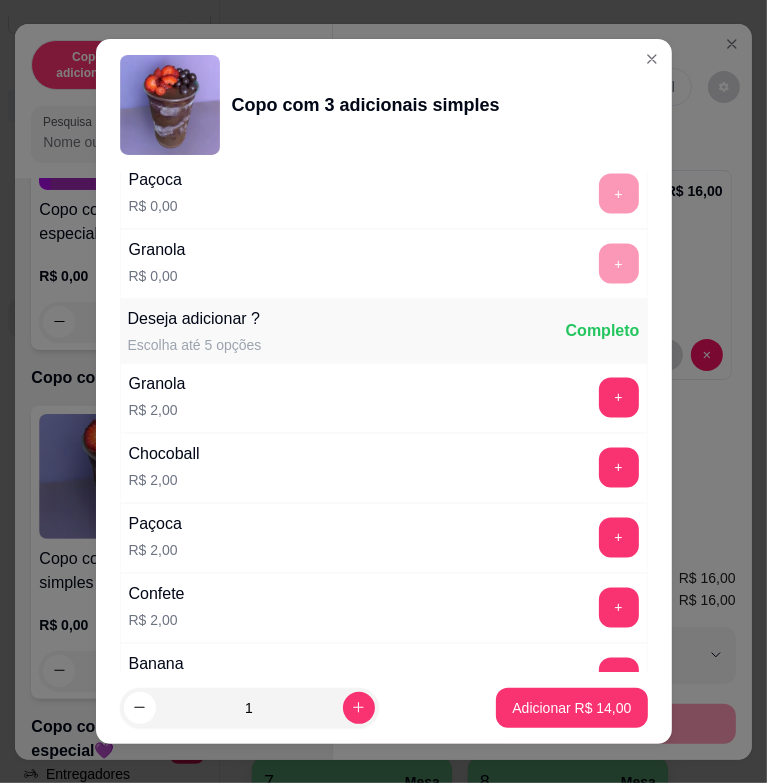 scroll, scrollTop: 2100, scrollLeft: 0, axis: vertical 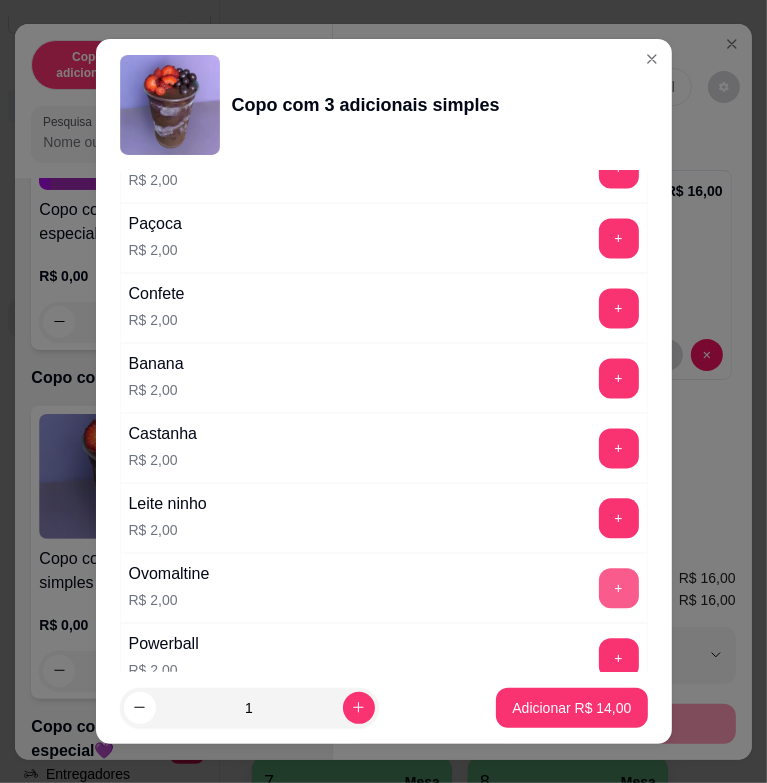click on "+" at bounding box center [619, 588] 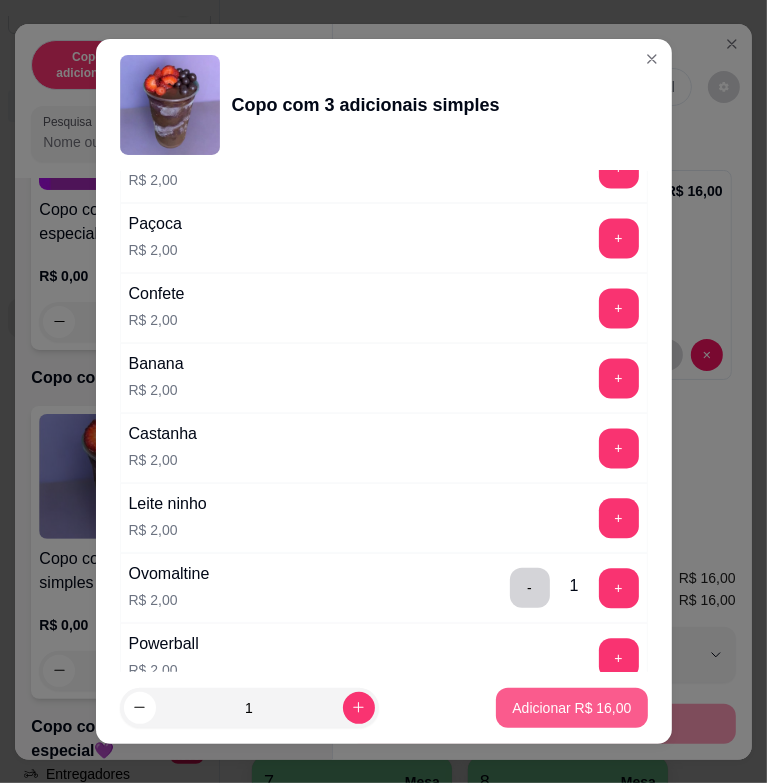 click on "Adicionar   R$ 16,00" at bounding box center [571, 708] 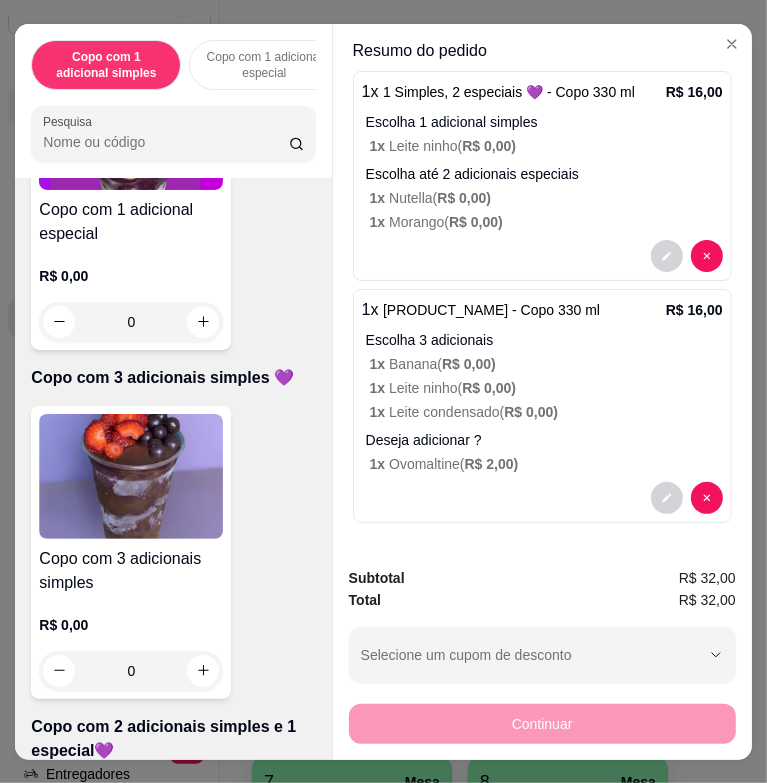 scroll, scrollTop: 0, scrollLeft: 0, axis: both 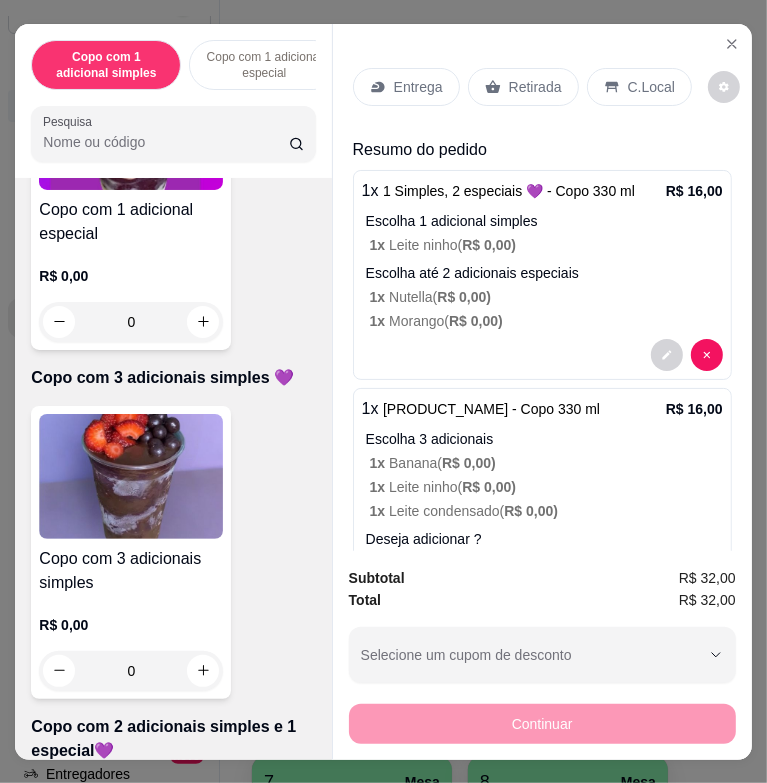 click on "Entrega" at bounding box center [418, 87] 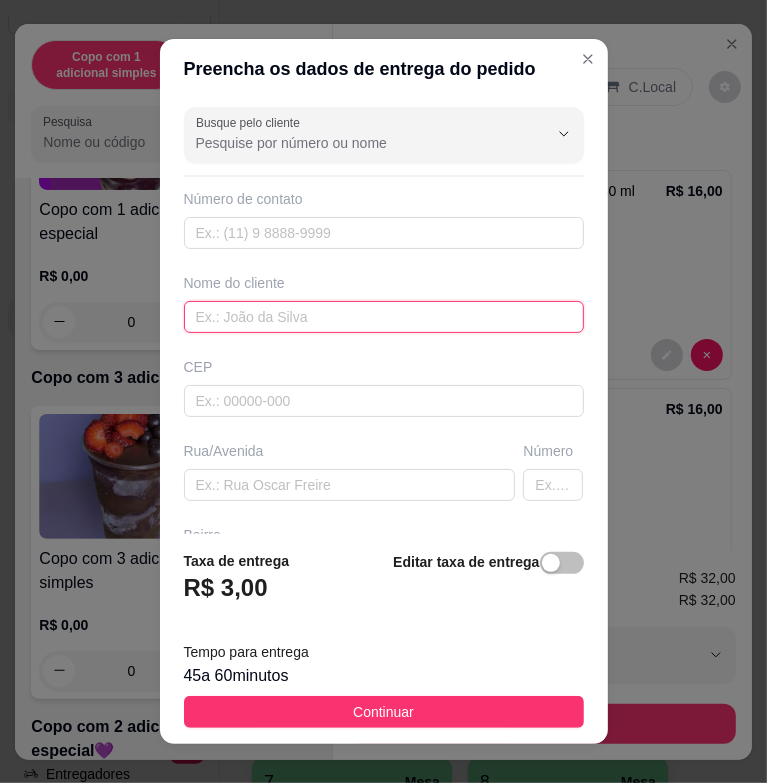 click at bounding box center [384, 317] 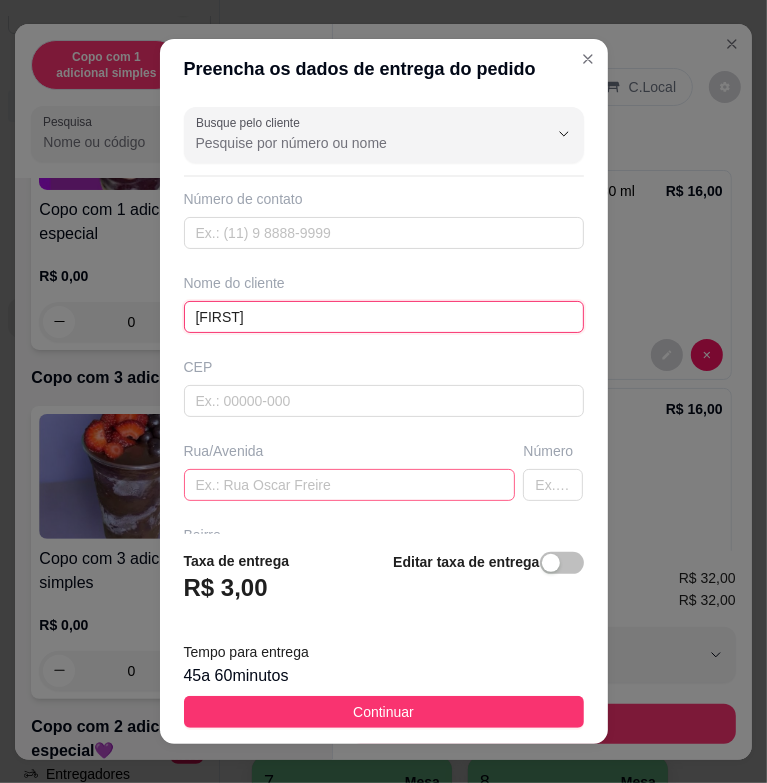 type on "[FIRST]" 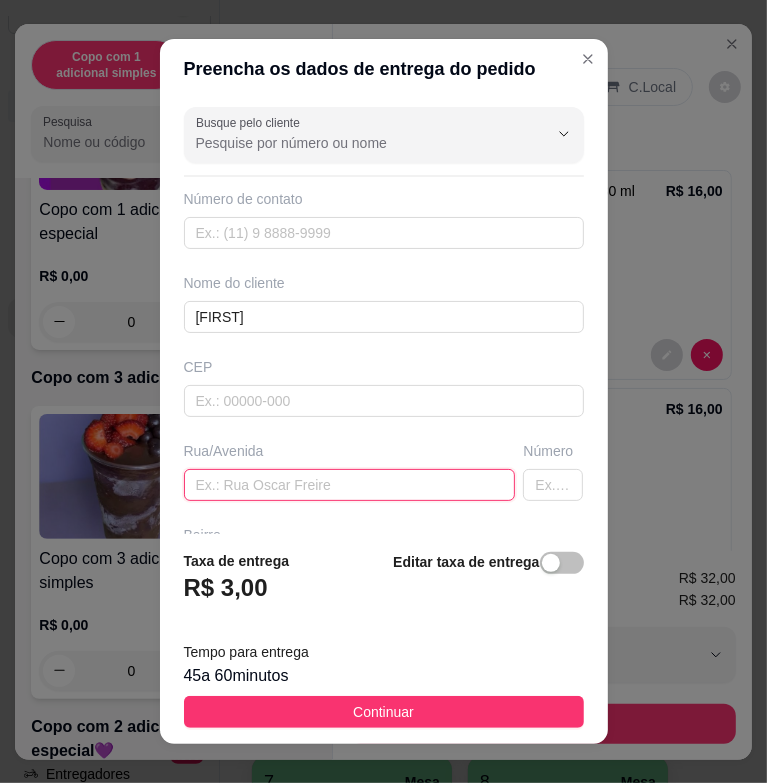 click at bounding box center [350, 485] 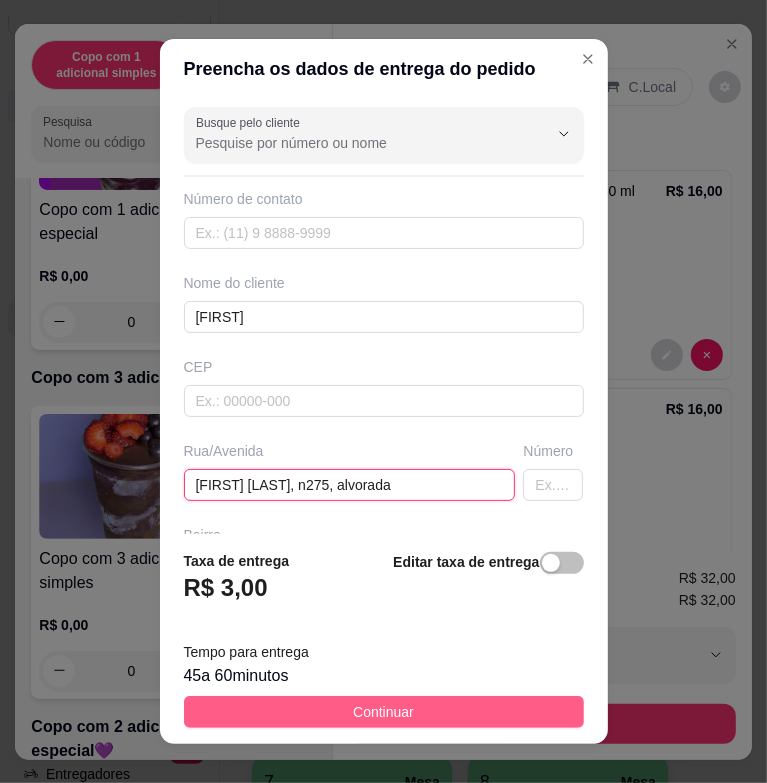 type on "[FIRST] [LAST], n275, alvorada" 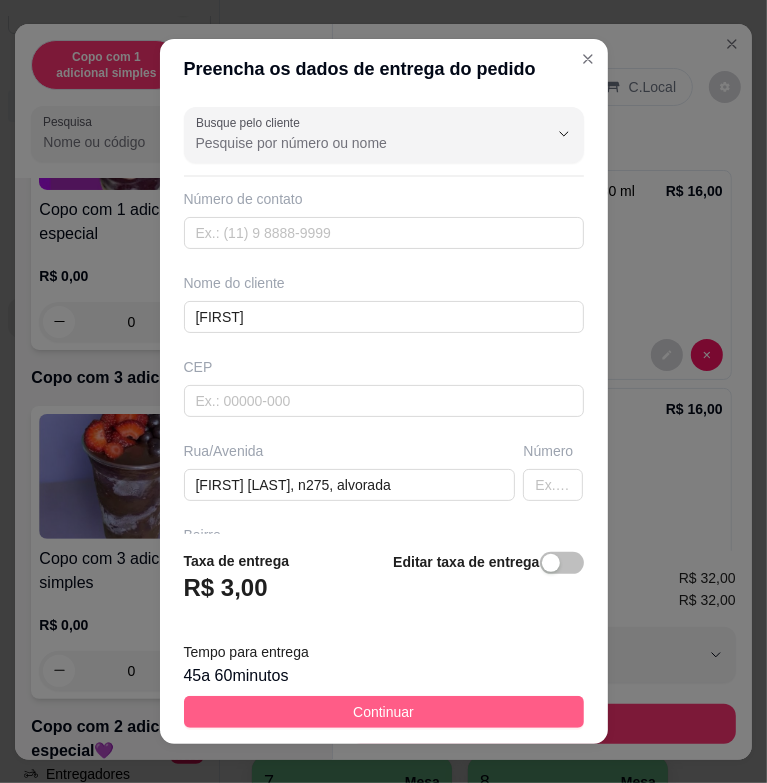 click on "Continuar" at bounding box center (384, 712) 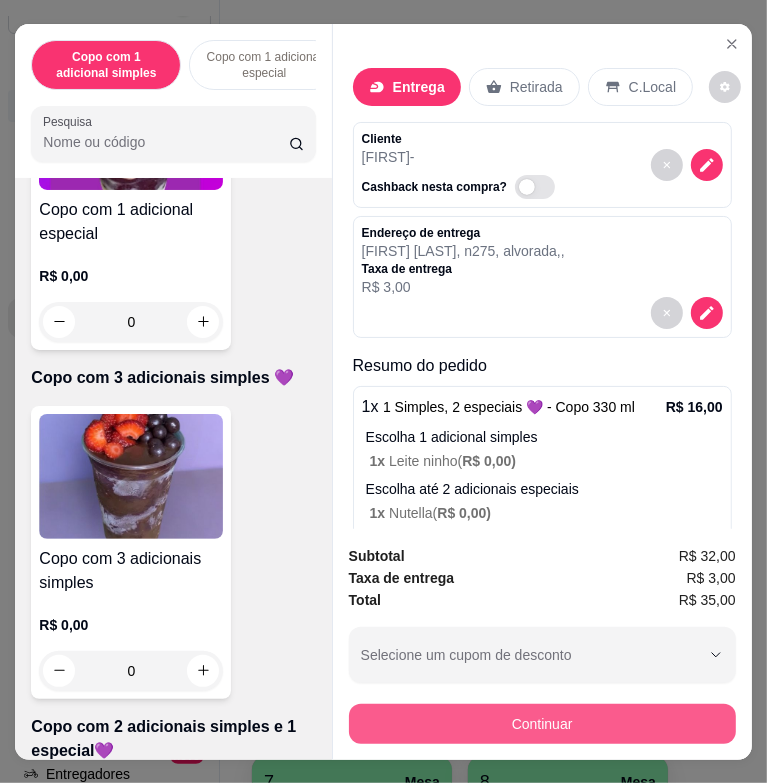 click on "Continuar" at bounding box center (542, 724) 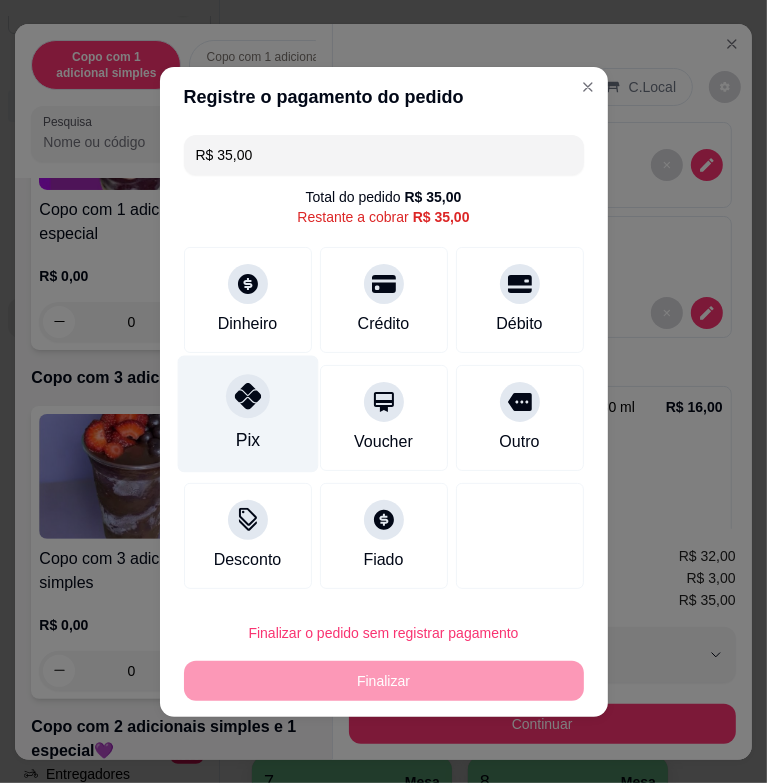 click at bounding box center [248, 396] 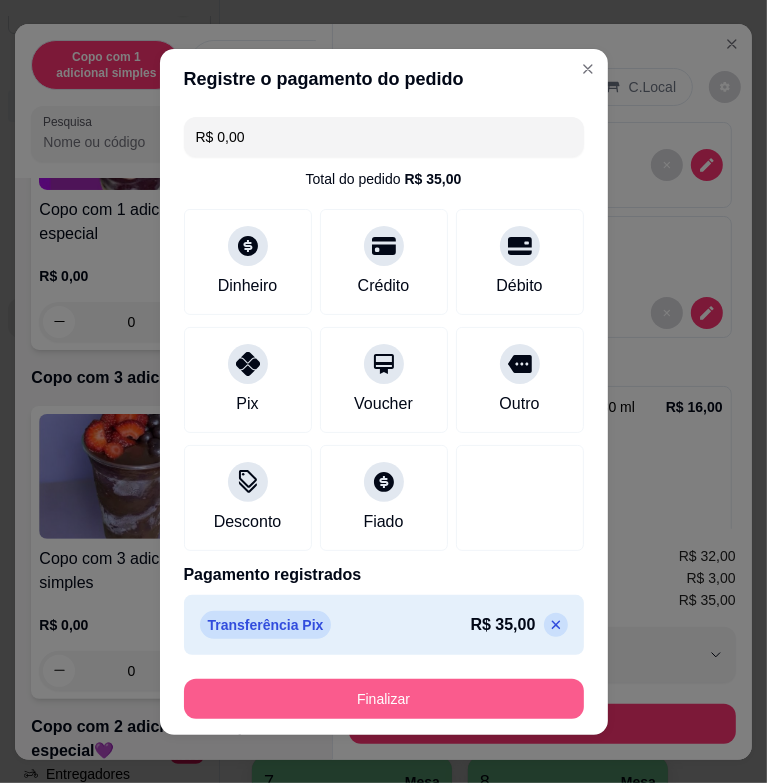 click on "Finalizar" at bounding box center [384, 699] 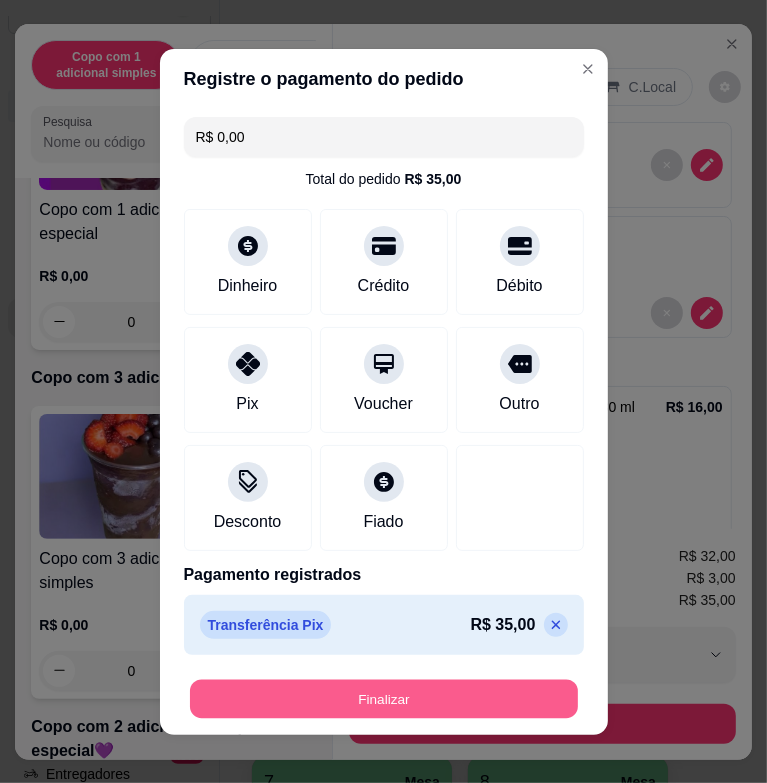 click on "Finalizar" at bounding box center (384, 698) 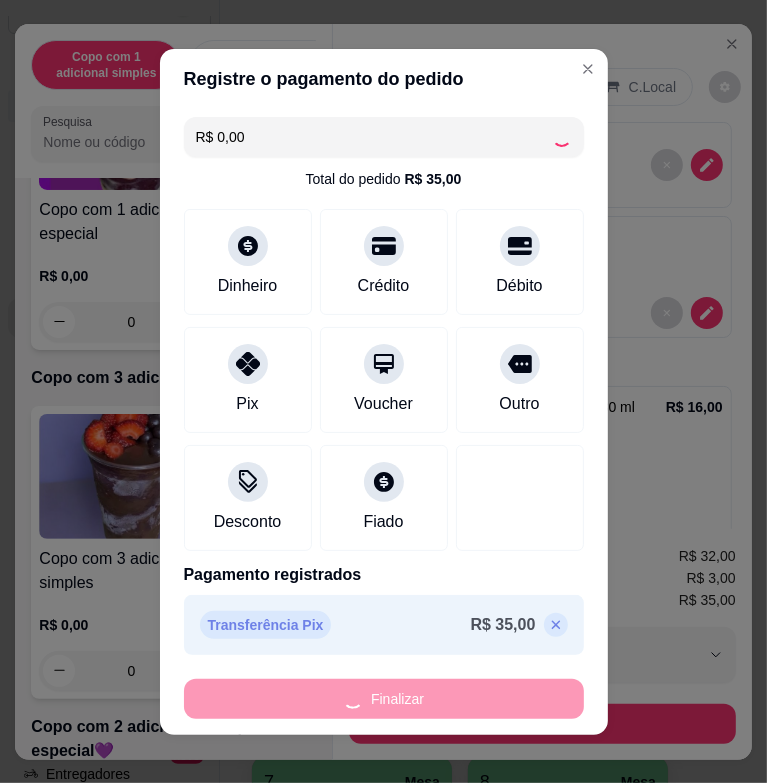 type on "-R$ 35,00" 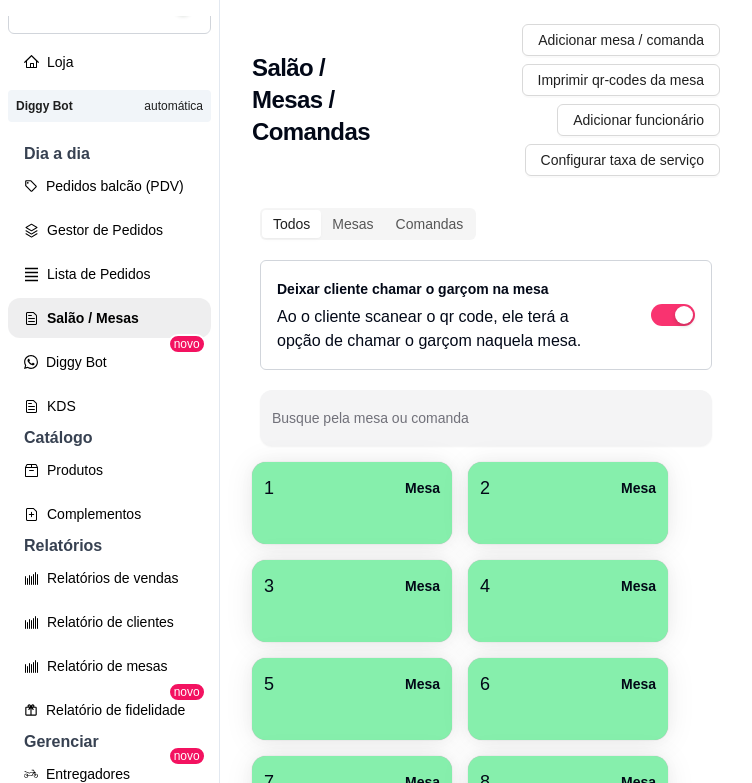 click on "1 Mesa 2 Mesa 3 Mesa 4 Mesa 5 Mesa 6 Mesa 7 Mesa 8 Mesa 9 Mesa 10 Mesa R$ 9,50 3144" at bounding box center [486, 699] 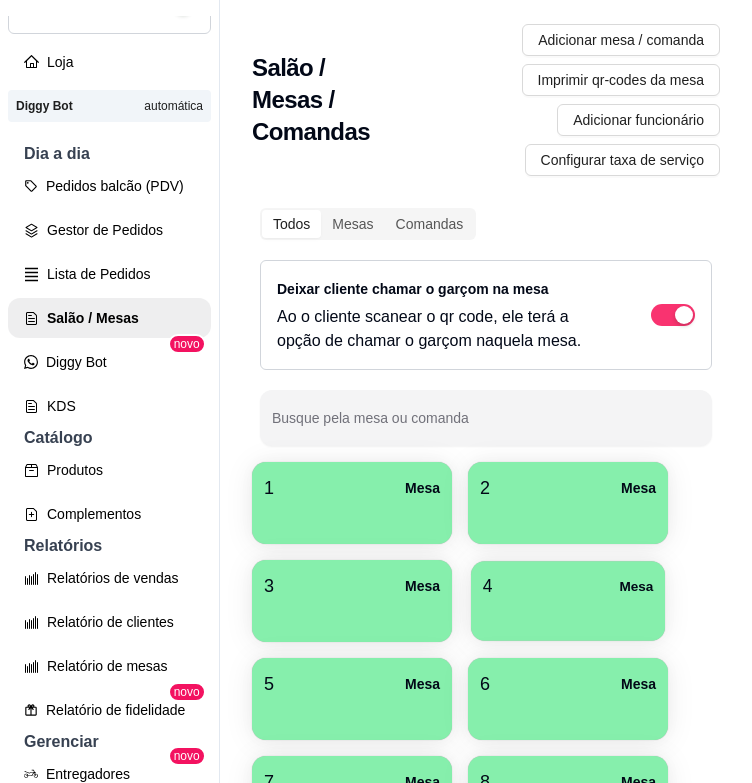 click on "4 Mesa" at bounding box center [568, 601] 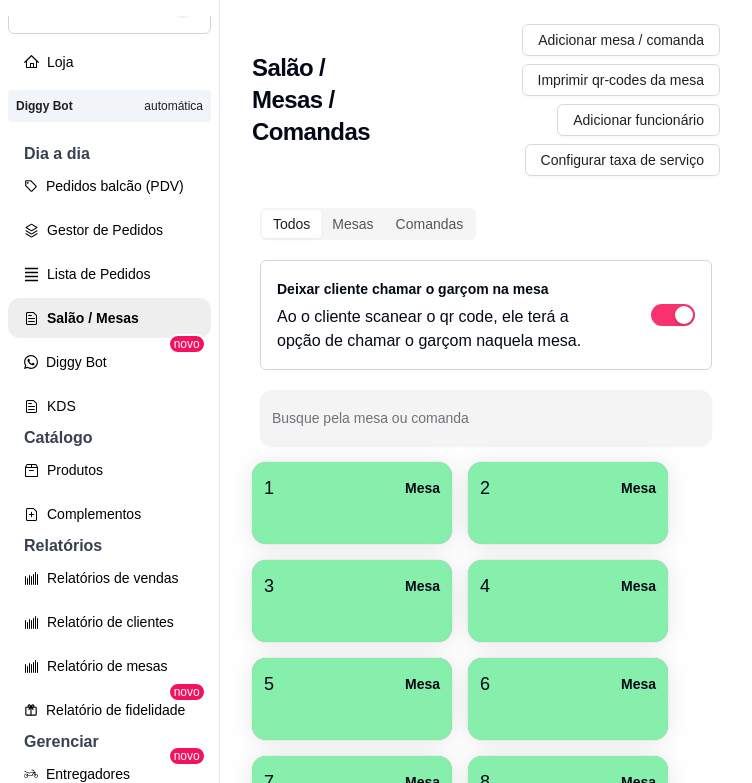 click on "1 Mesa" at bounding box center (352, 488) 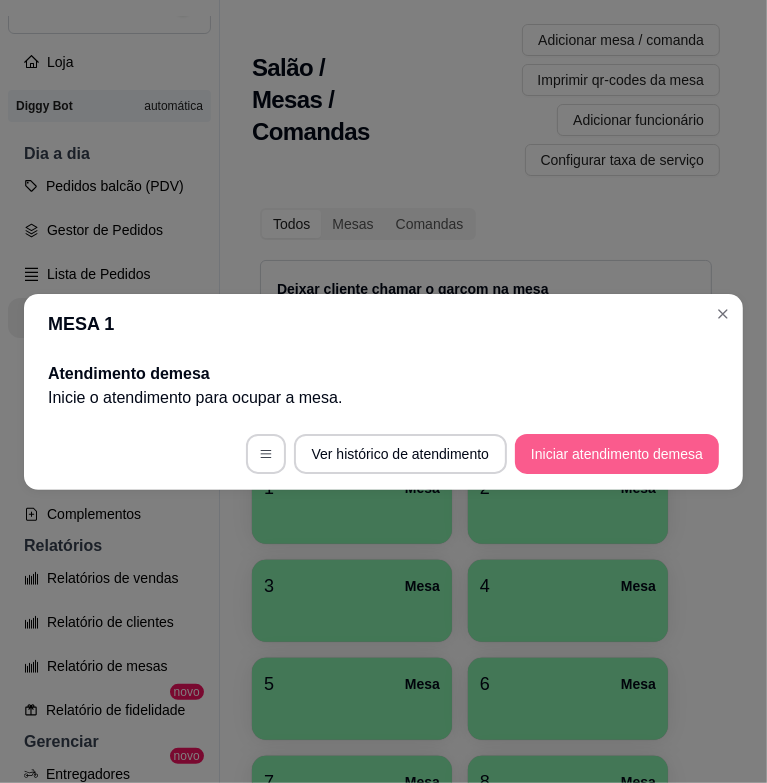 click on "Iniciar atendimento de  mesa" at bounding box center (617, 454) 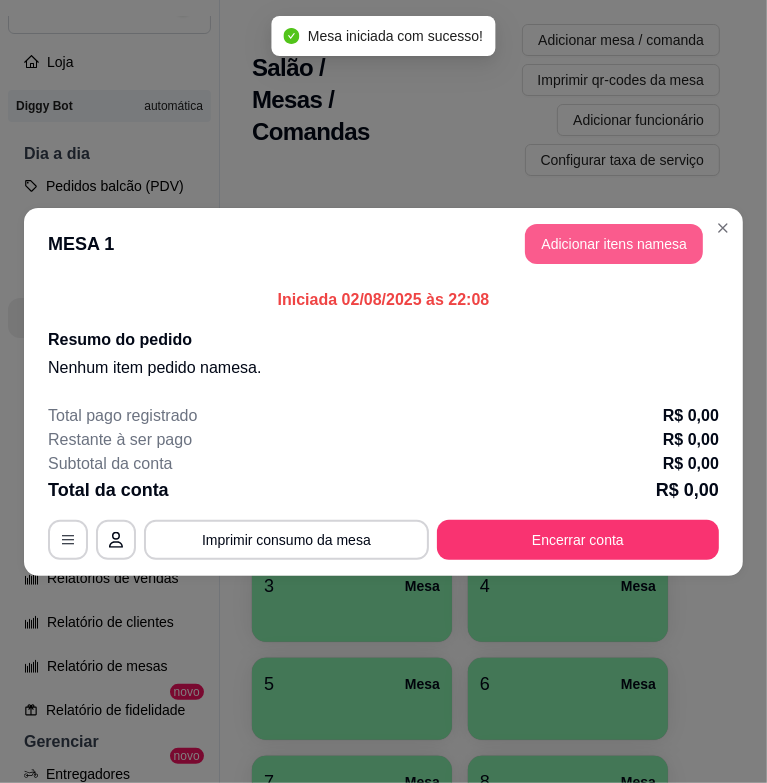 click on "Adicionar itens na  mesa" at bounding box center [614, 244] 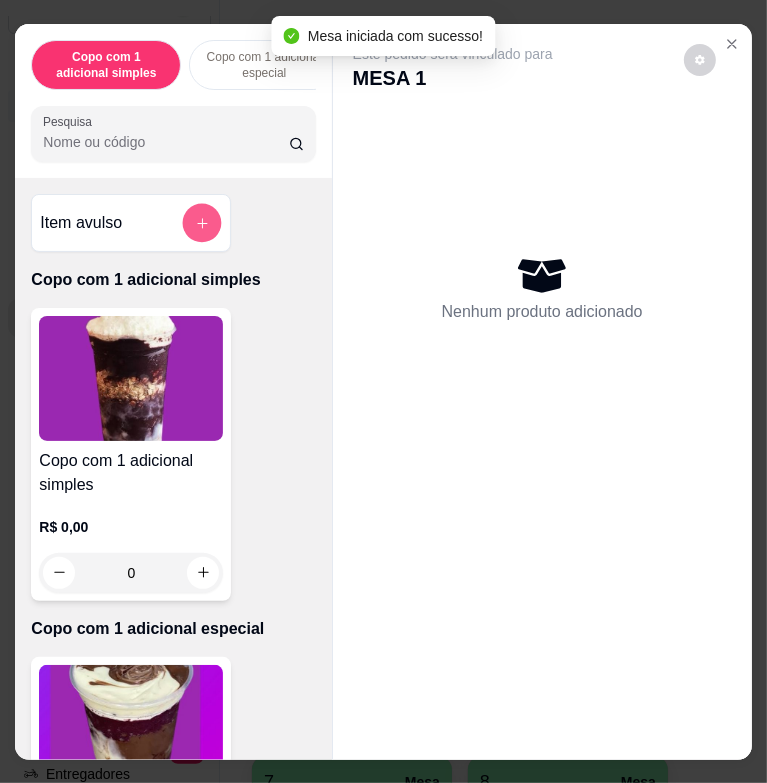 click at bounding box center (202, 222) 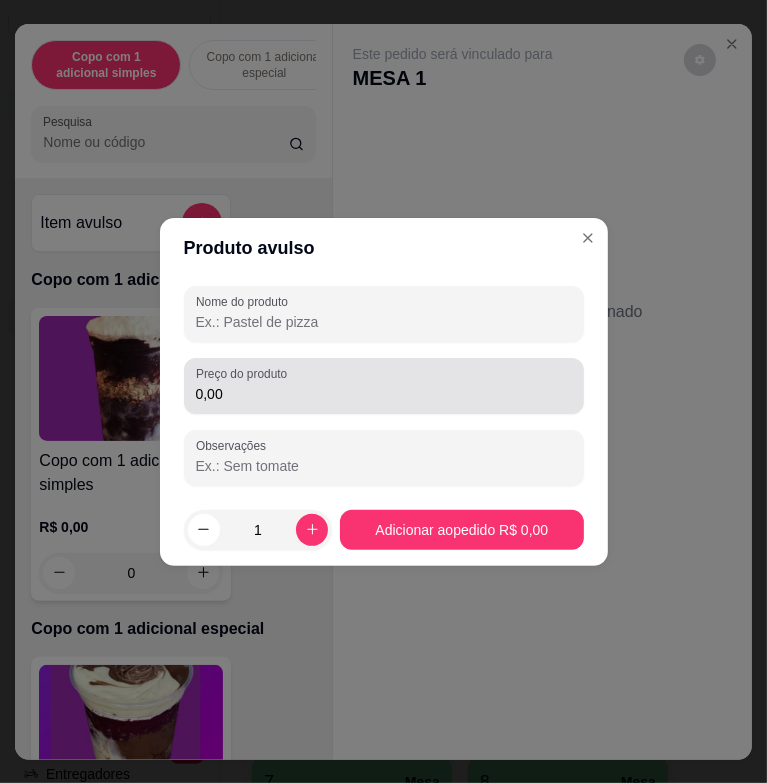 click on "0,00" at bounding box center (384, 394) 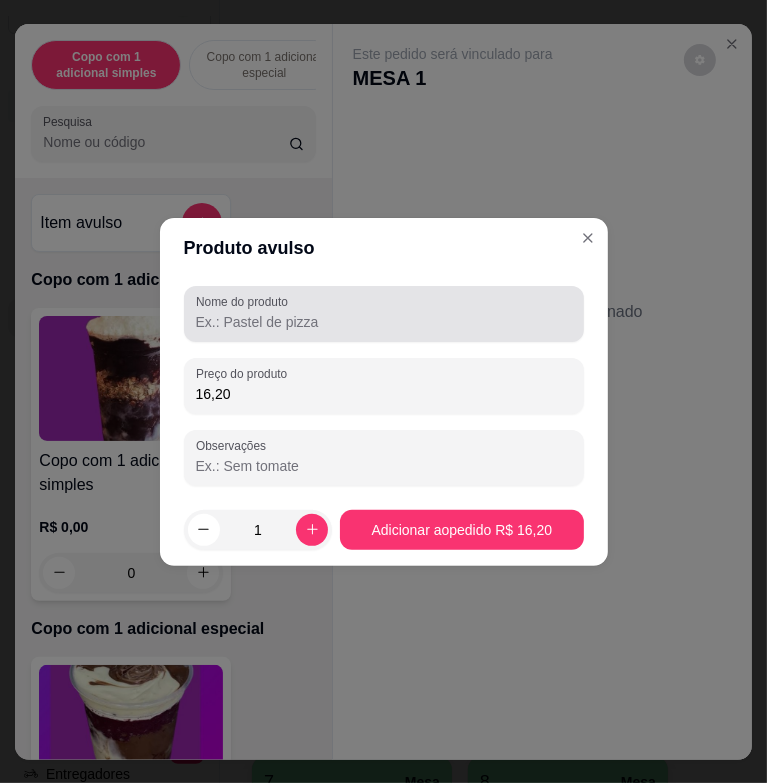 type on "16,20" 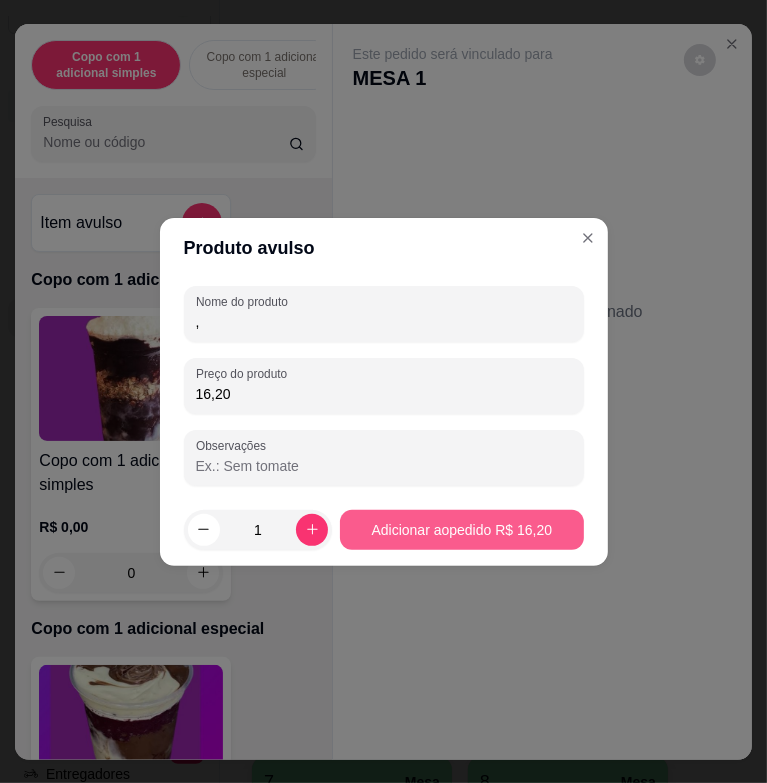 type on "," 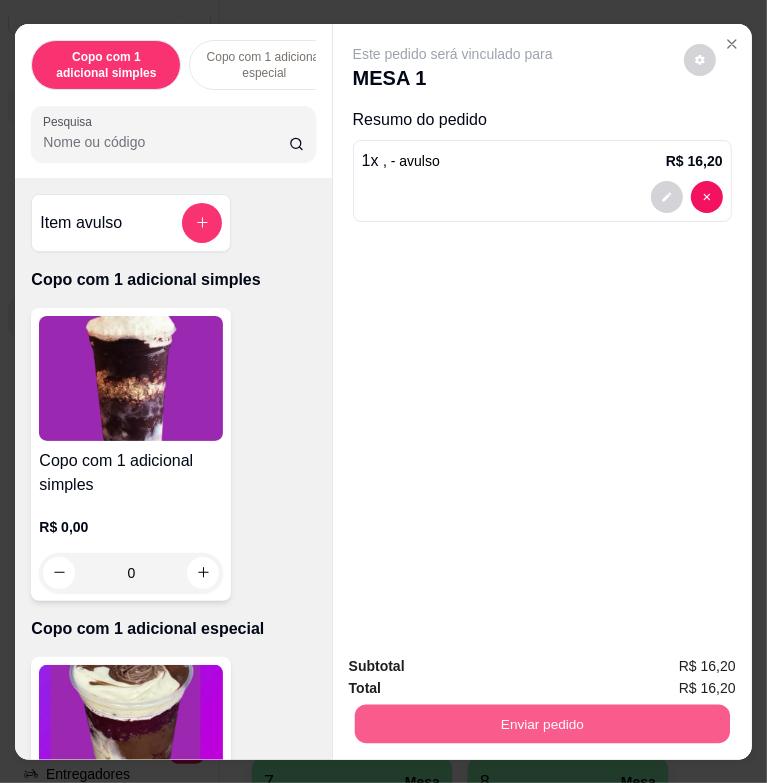 click on "Enviar pedido" at bounding box center [541, 723] 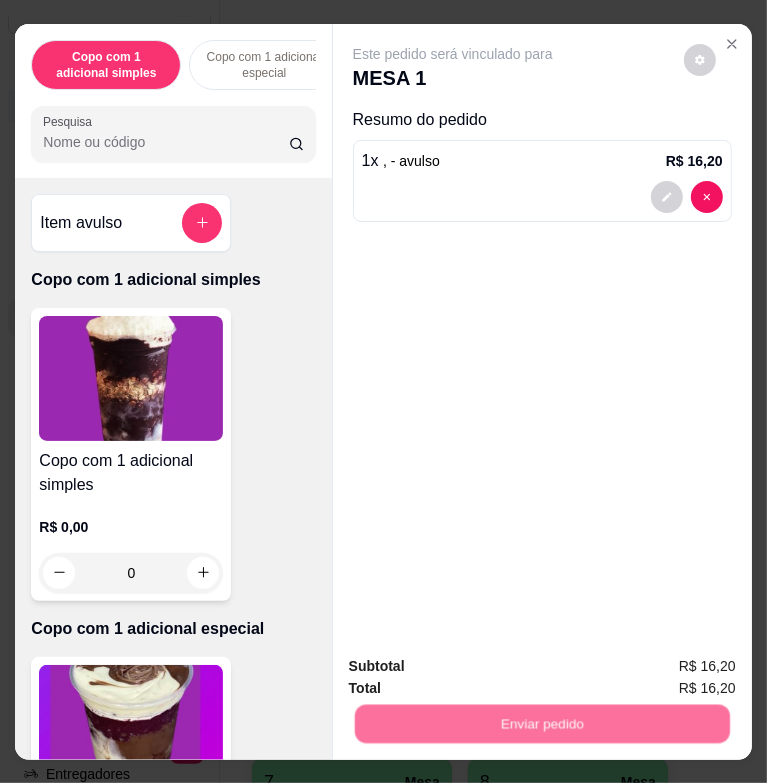 click on "Não registrar e enviar pedido" at bounding box center [473, 666] 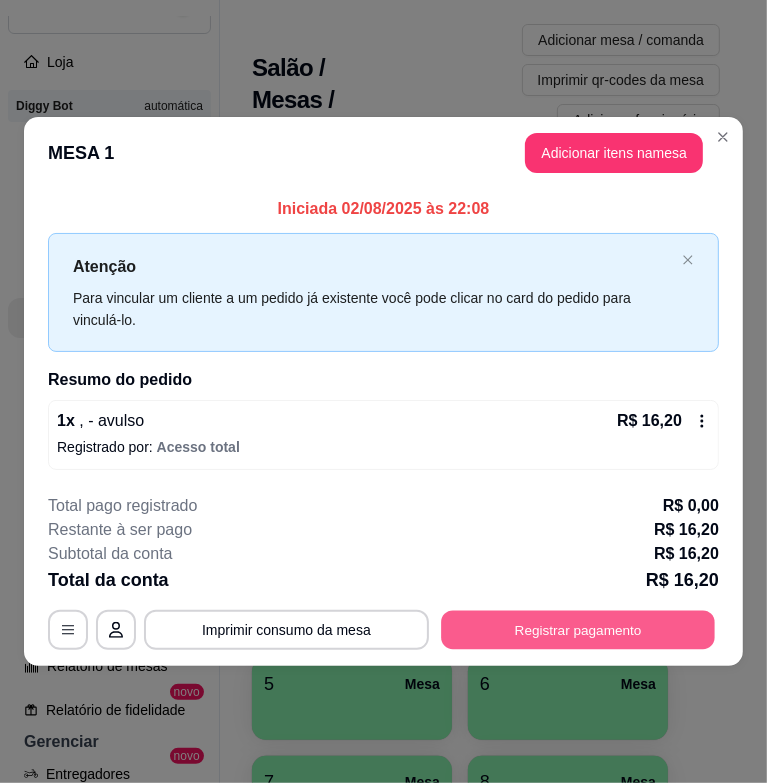 click on "Registrar pagamento" at bounding box center (578, 630) 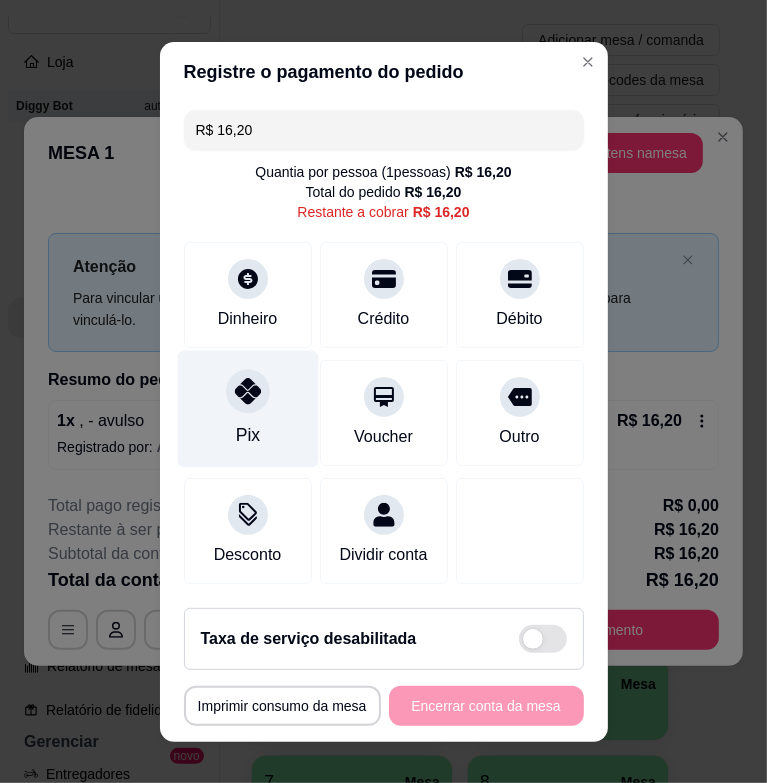 click 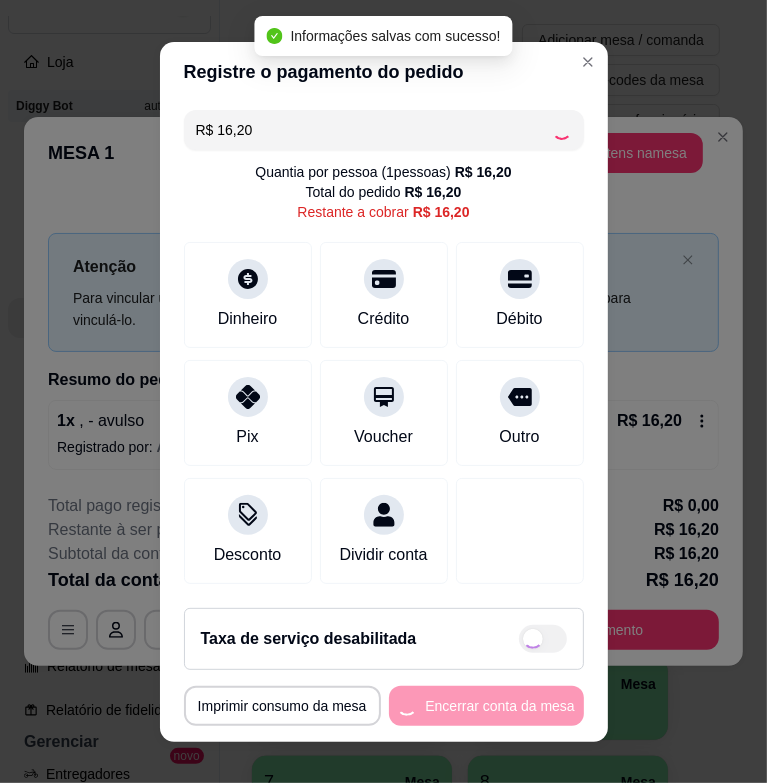 type on "R$ 0,00" 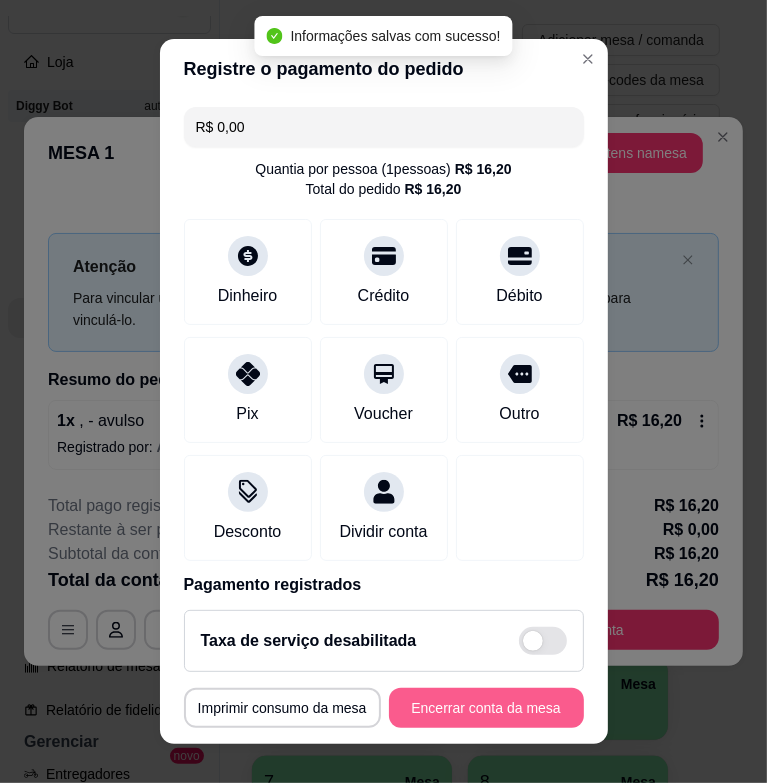 click on "Encerrar conta da mesa" at bounding box center (486, 708) 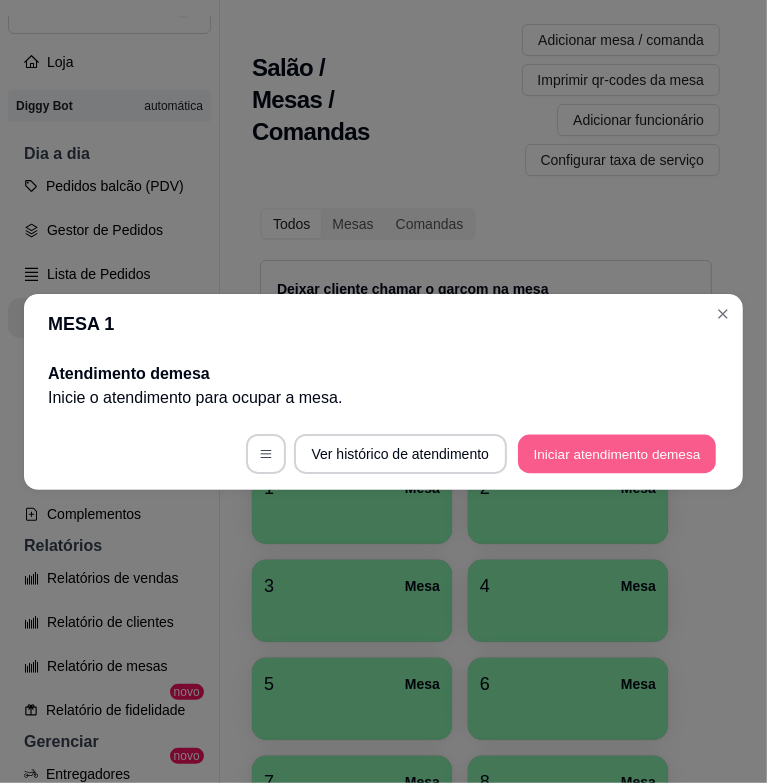 click on "Iniciar atendimento de  mesa" at bounding box center [617, 453] 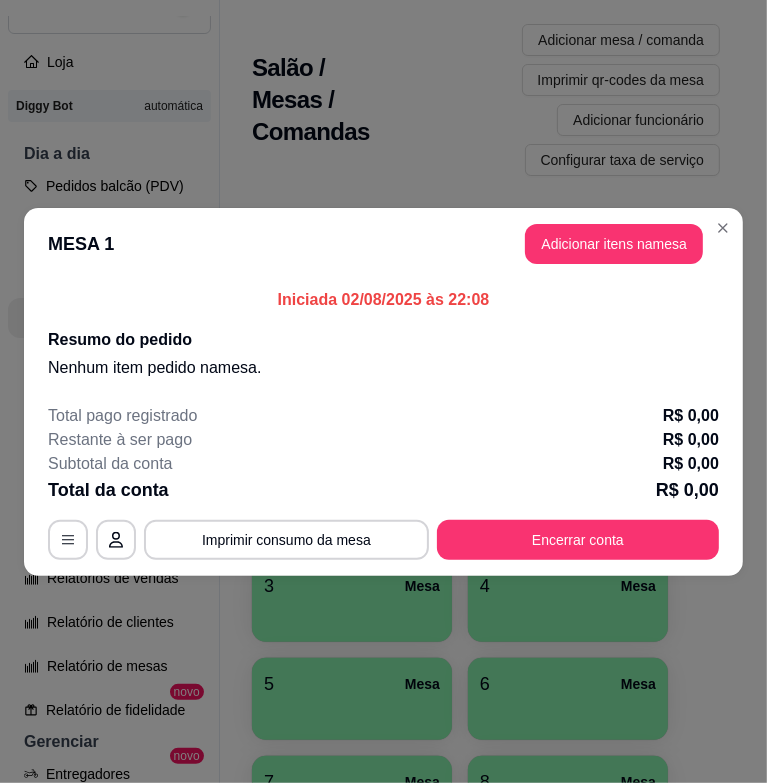 click on "Adicionar itens na  mesa" at bounding box center (614, 244) 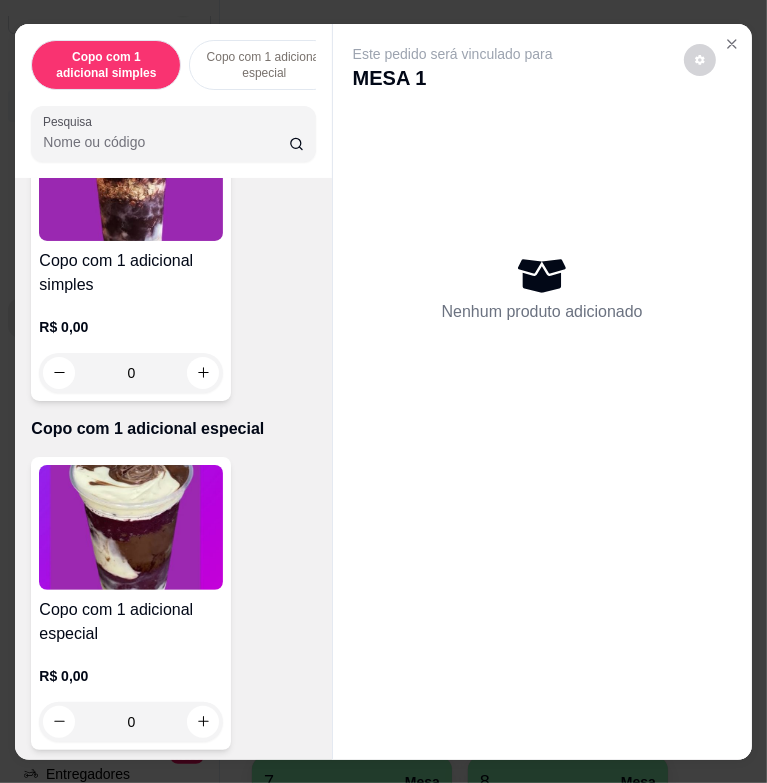 scroll, scrollTop: 600, scrollLeft: 0, axis: vertical 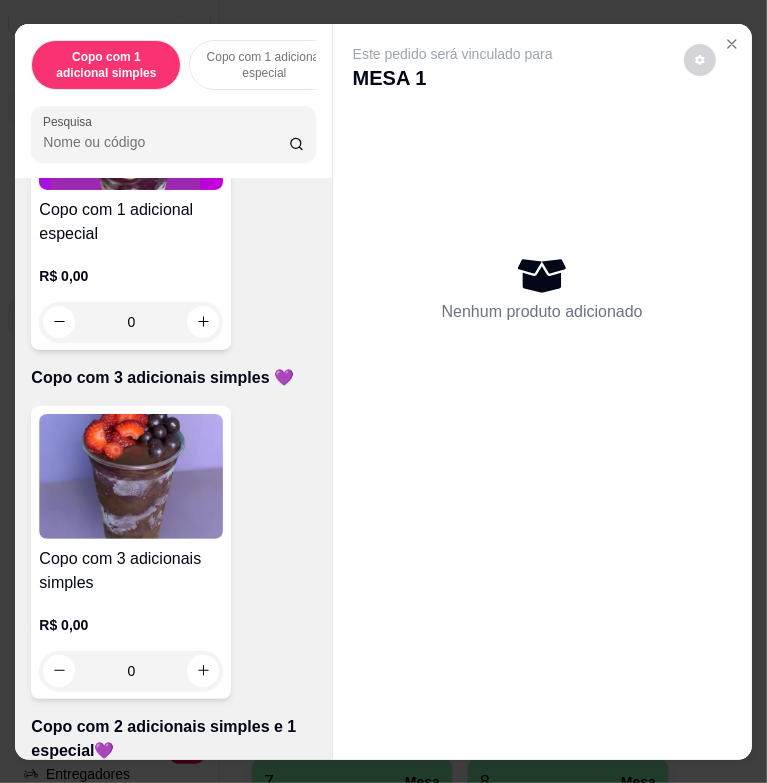 click at bounding box center [131, 476] 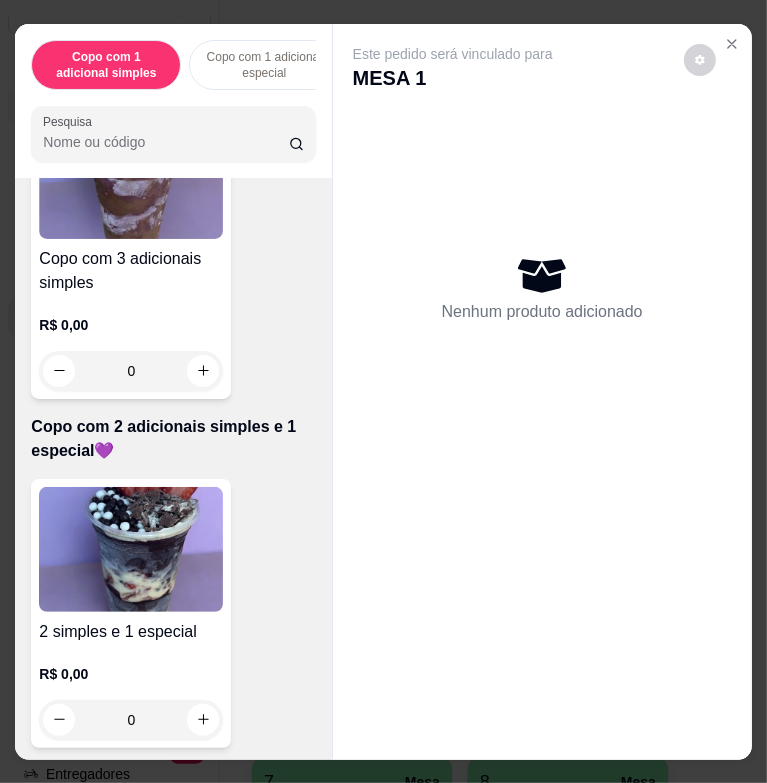click at bounding box center (131, 549) 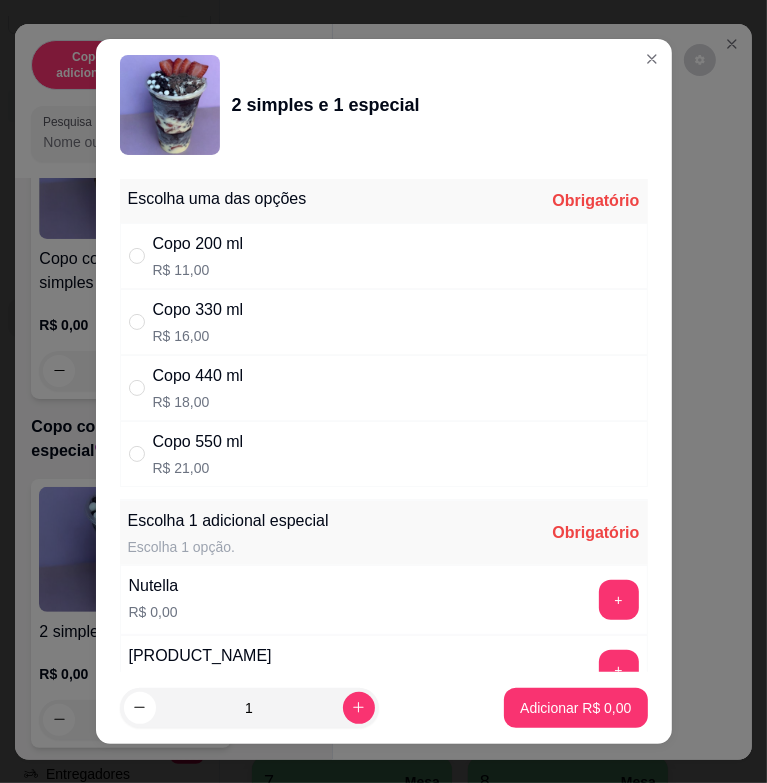 click on "Copo 330 ml R$ 16,00" at bounding box center (384, 322) 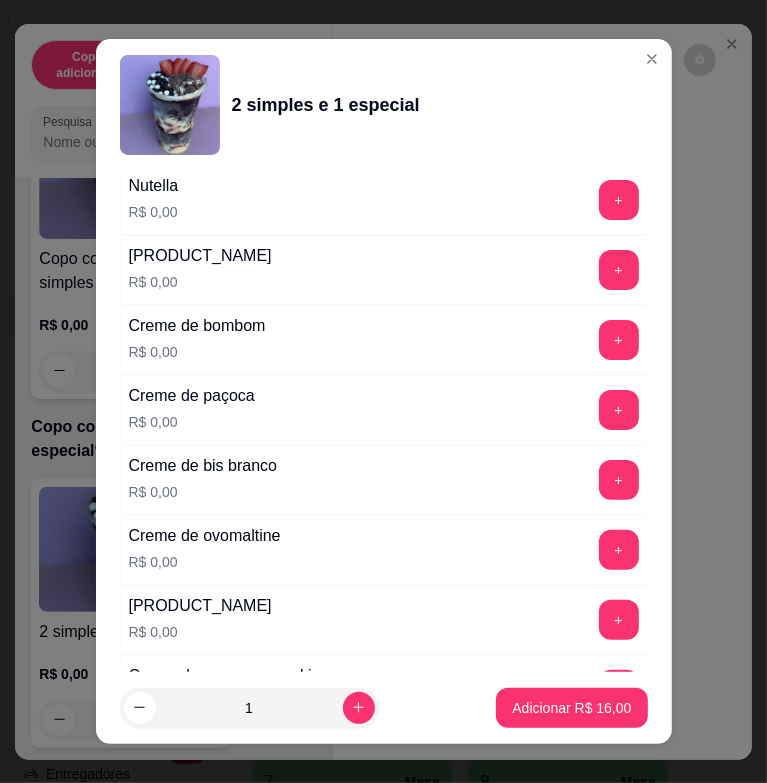 scroll, scrollTop: 600, scrollLeft: 0, axis: vertical 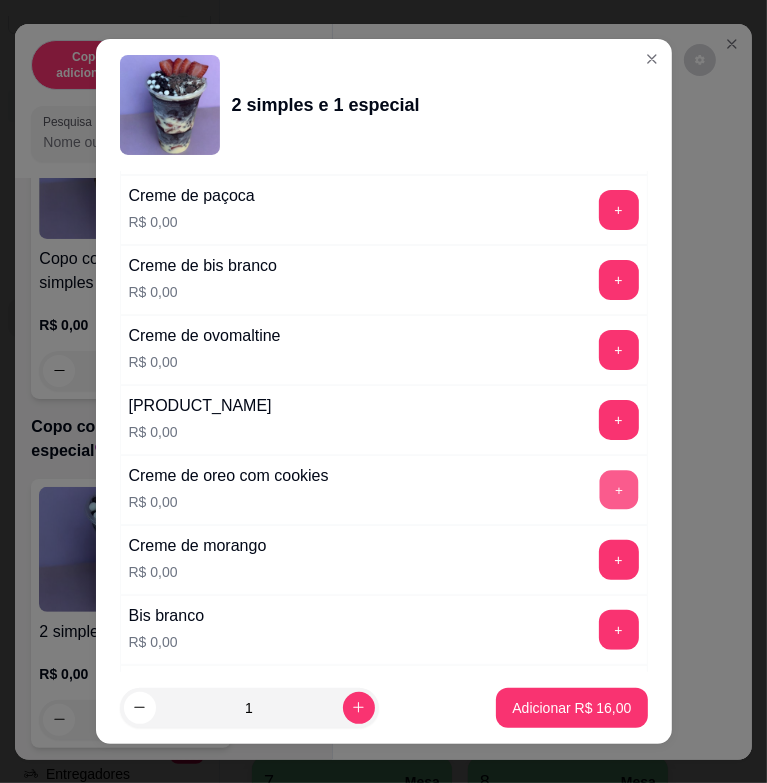 click on "+" at bounding box center (618, 490) 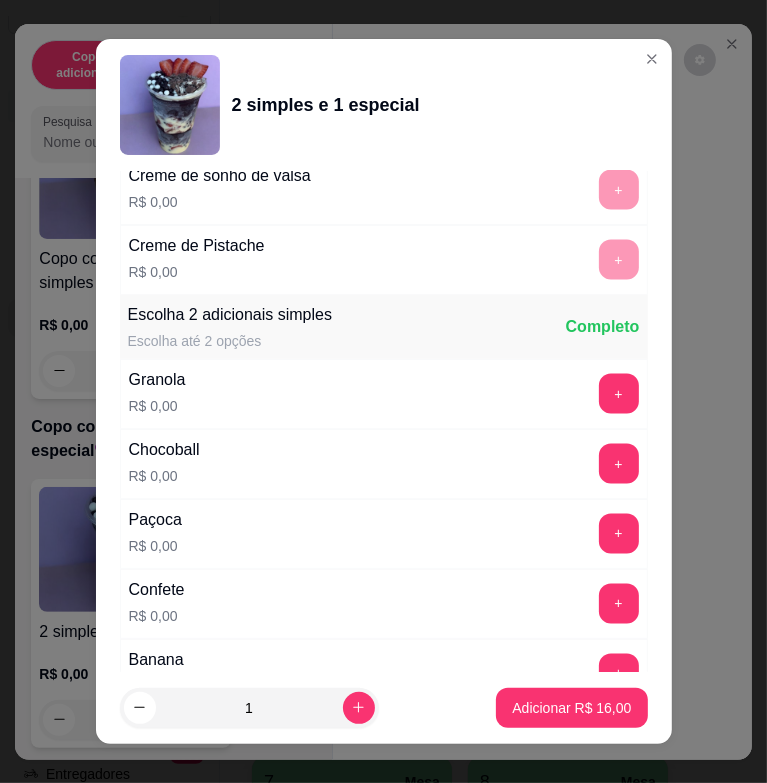 scroll, scrollTop: 1800, scrollLeft: 0, axis: vertical 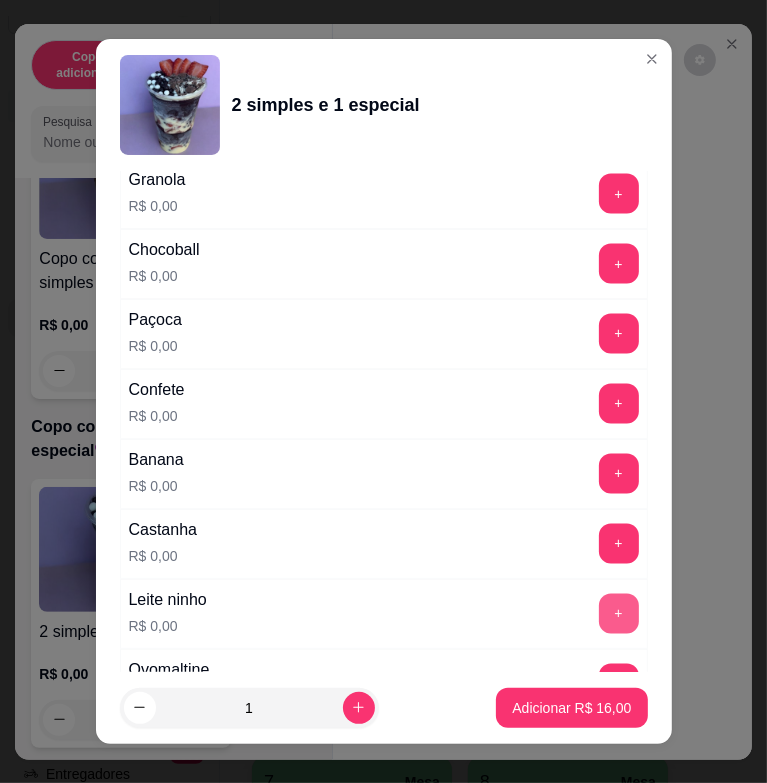click on "+" at bounding box center (619, 614) 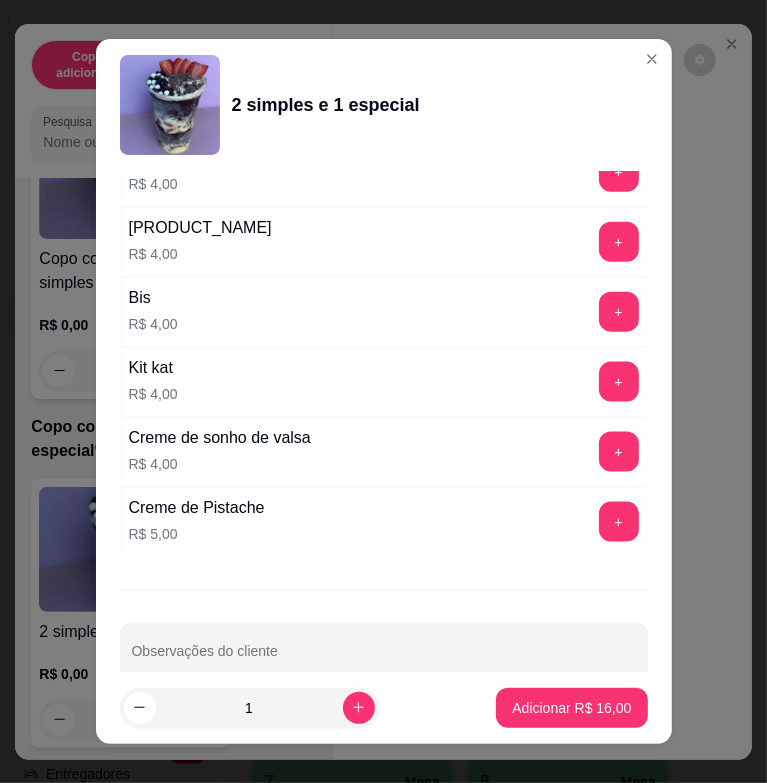 scroll, scrollTop: 5104, scrollLeft: 0, axis: vertical 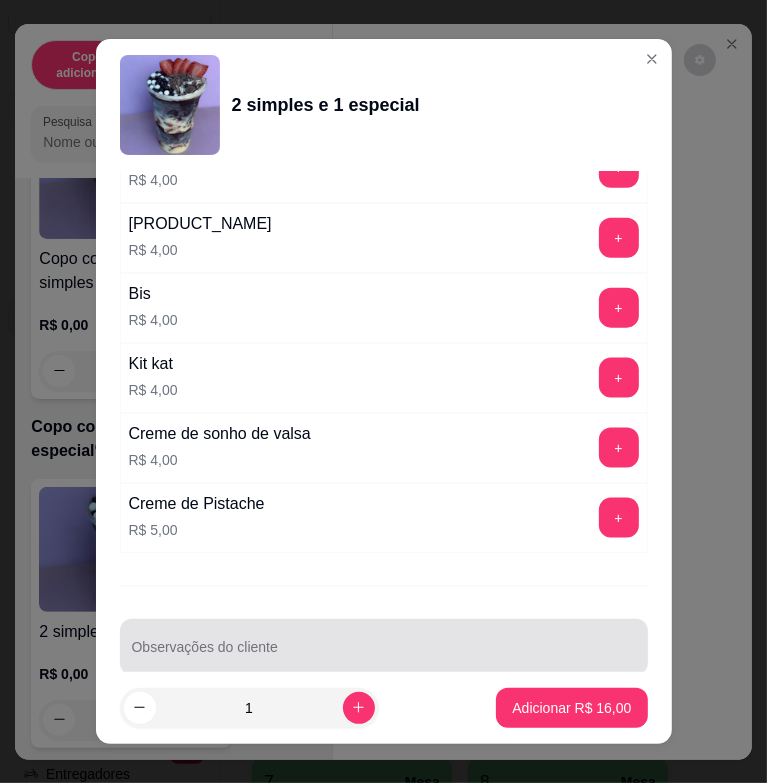 click at bounding box center [384, 647] 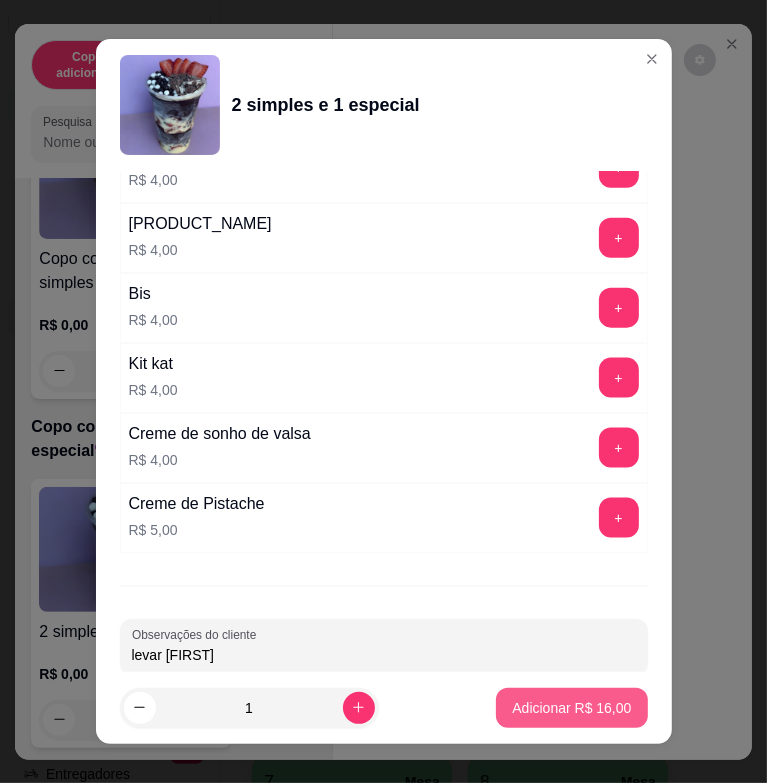 type on "levar [FIRST]" 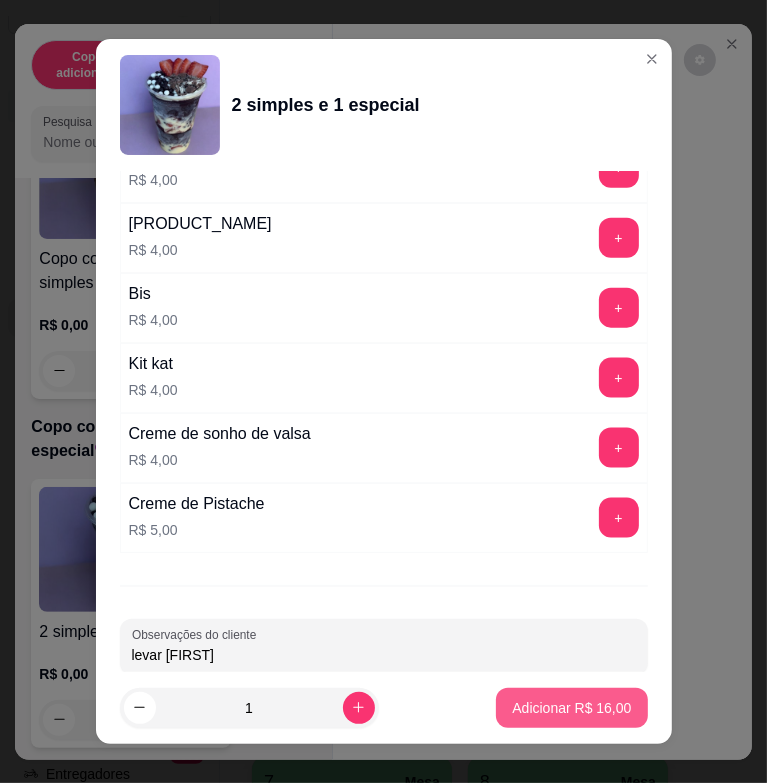 click on "Adicionar   R$ 16,00" at bounding box center [571, 708] 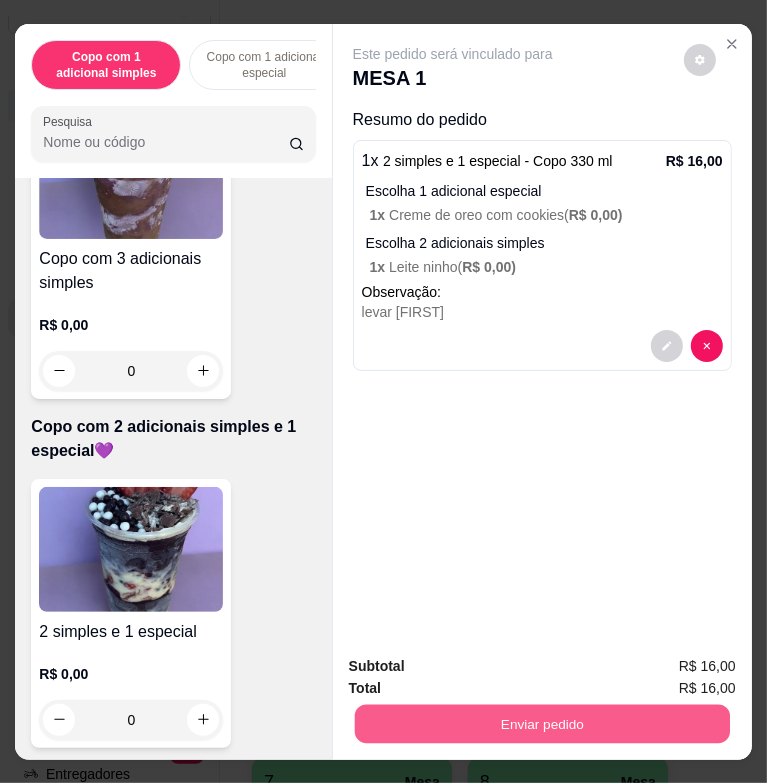click on "Enviar pedido" at bounding box center (541, 723) 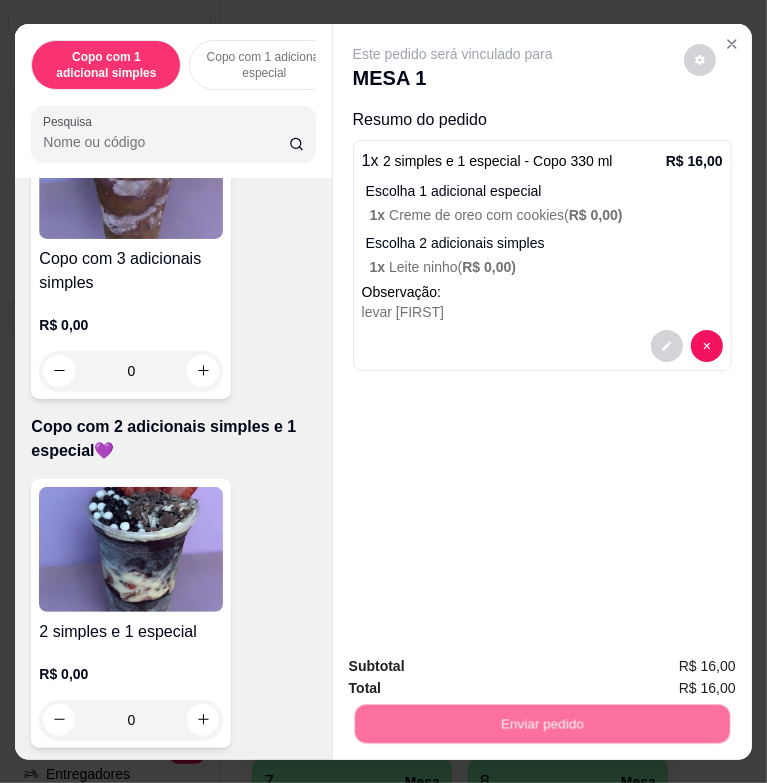 click on "Não registrar e enviar pedido" at bounding box center (473, 666) 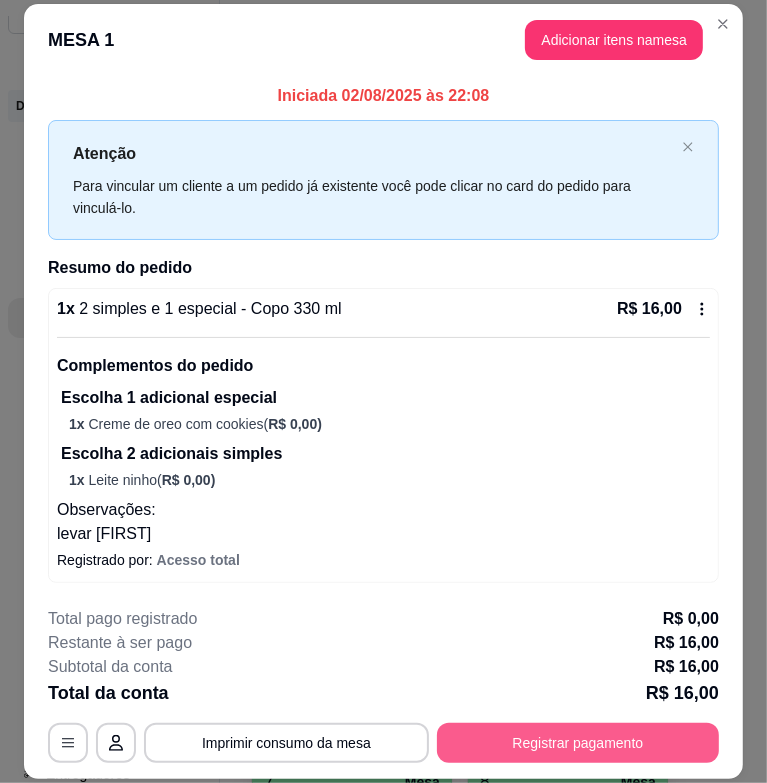 click on "Registrar pagamento" at bounding box center (578, 743) 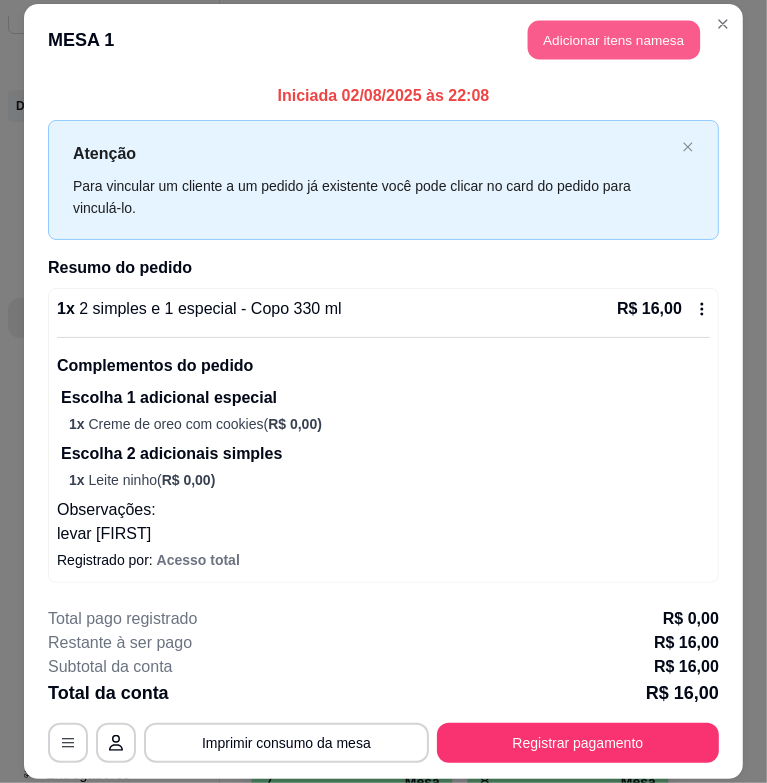 click on "Adicionar itens na  mesa" at bounding box center (614, 40) 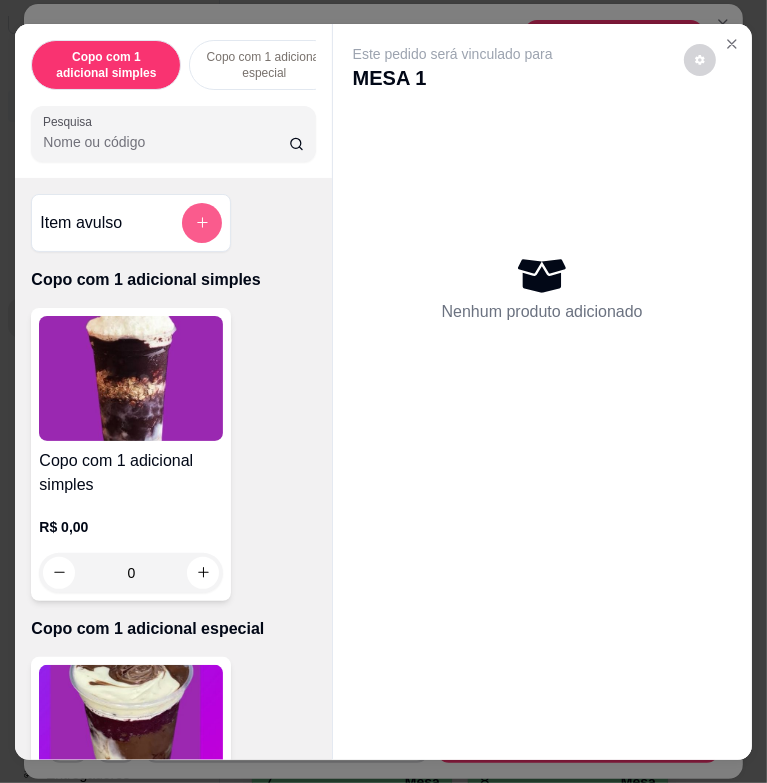 click at bounding box center (202, 223) 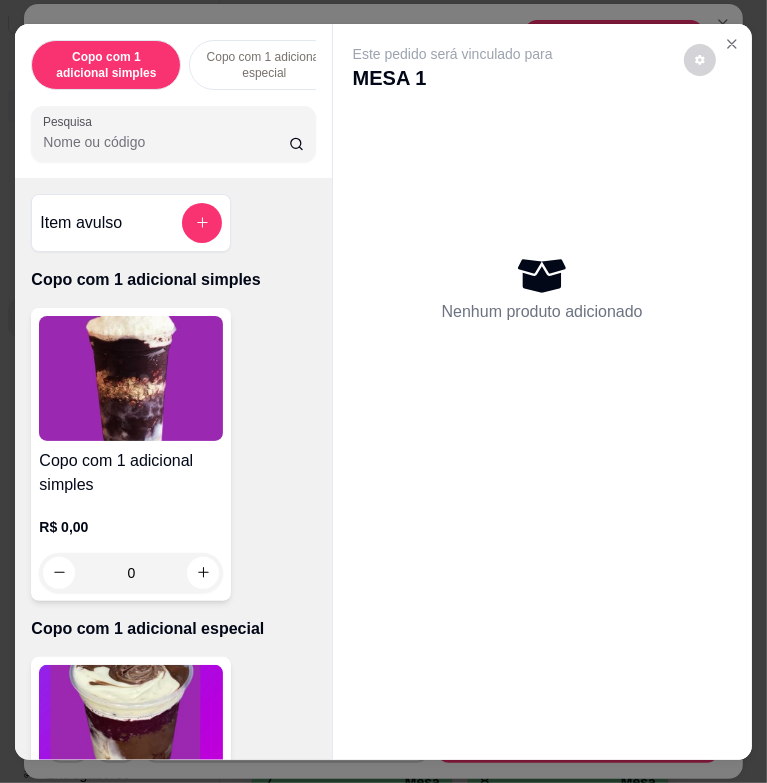 click on "Preço do produto 0,00" at bounding box center (384, 386) 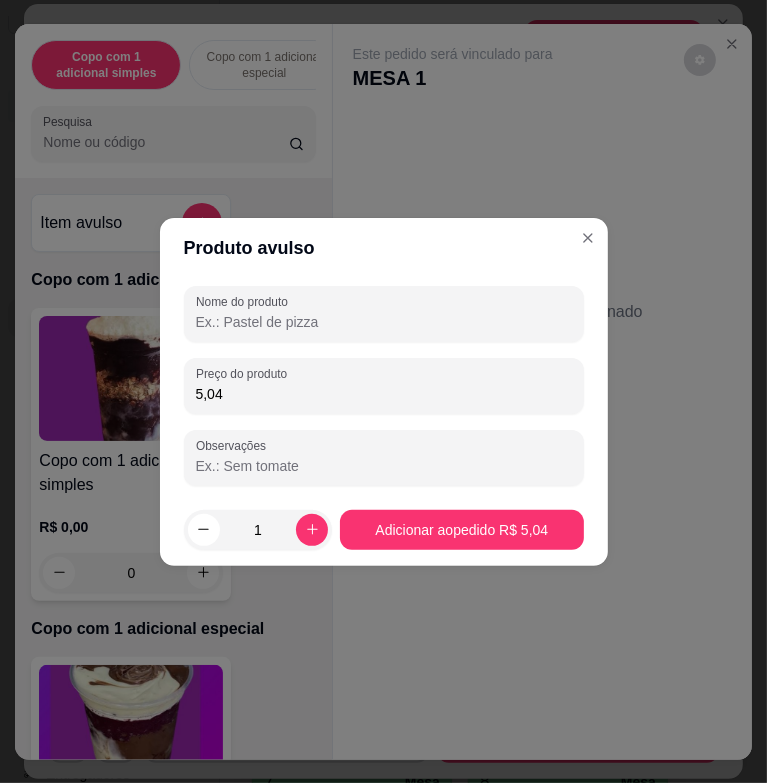 type on "5,04" 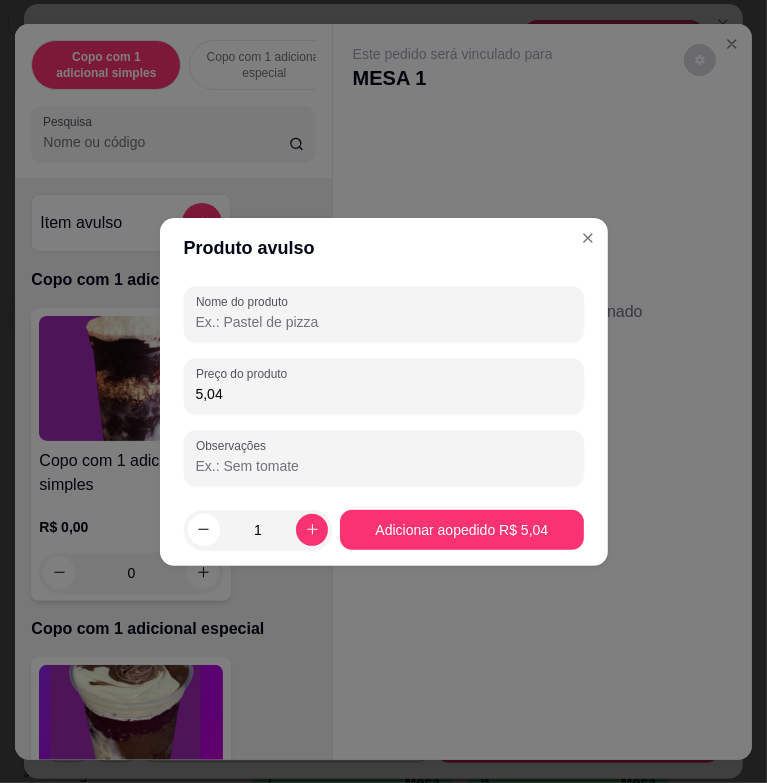 click on "Nome do produto" at bounding box center (384, 314) 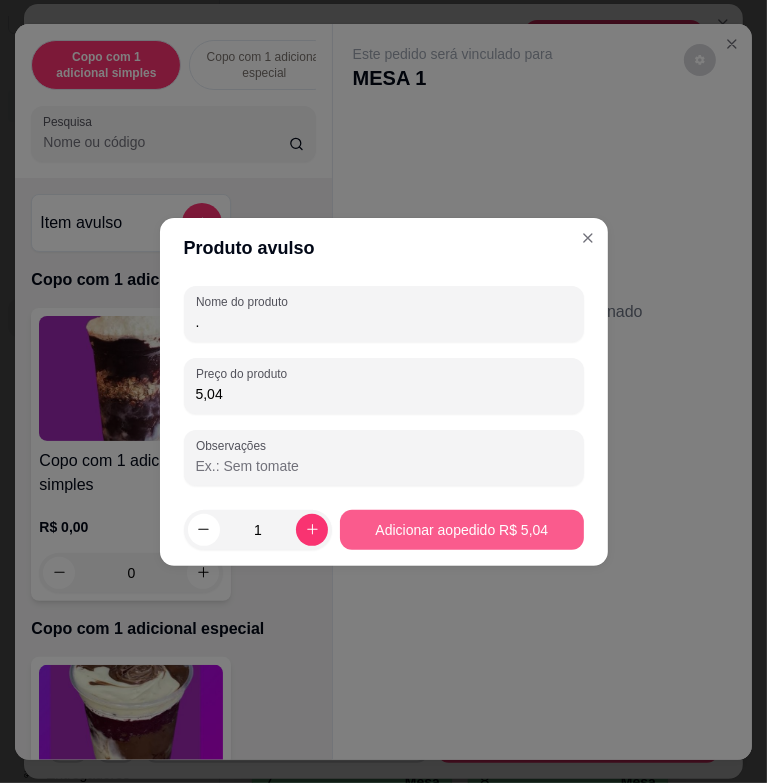type on "." 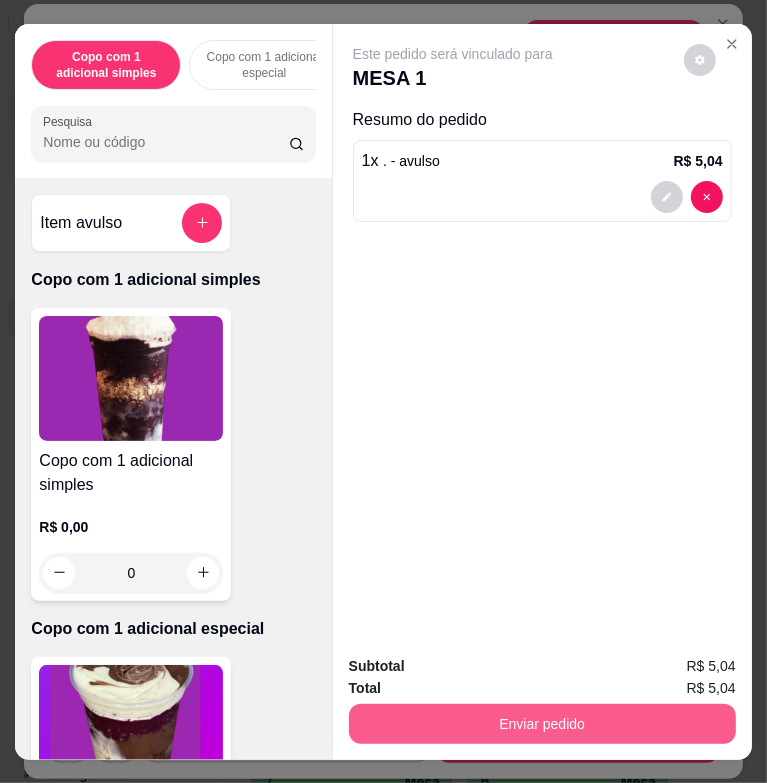 click on "Enviar pedido" at bounding box center [542, 724] 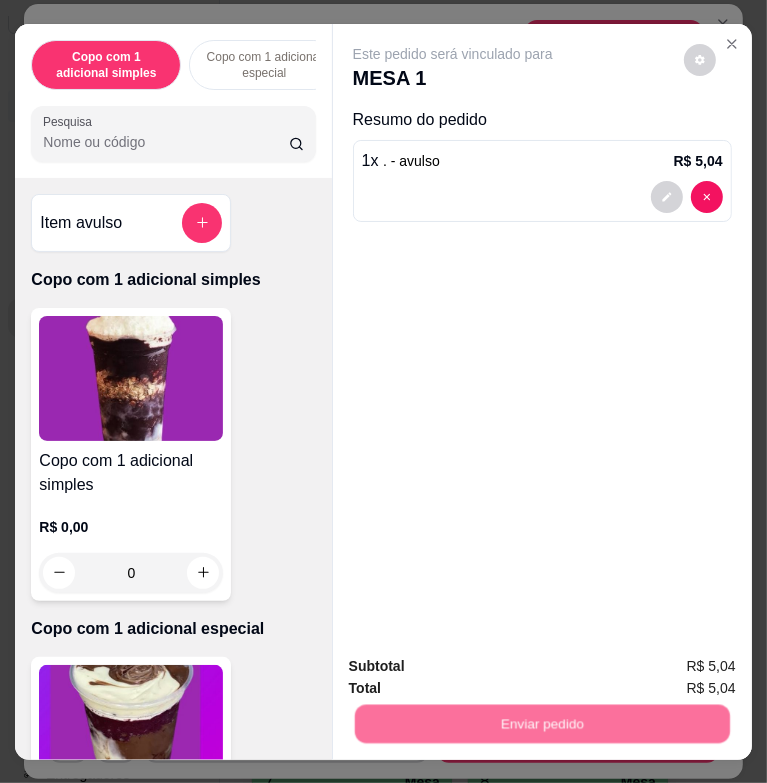 click on "Não registrar e enviar pedido" at bounding box center (472, 667) 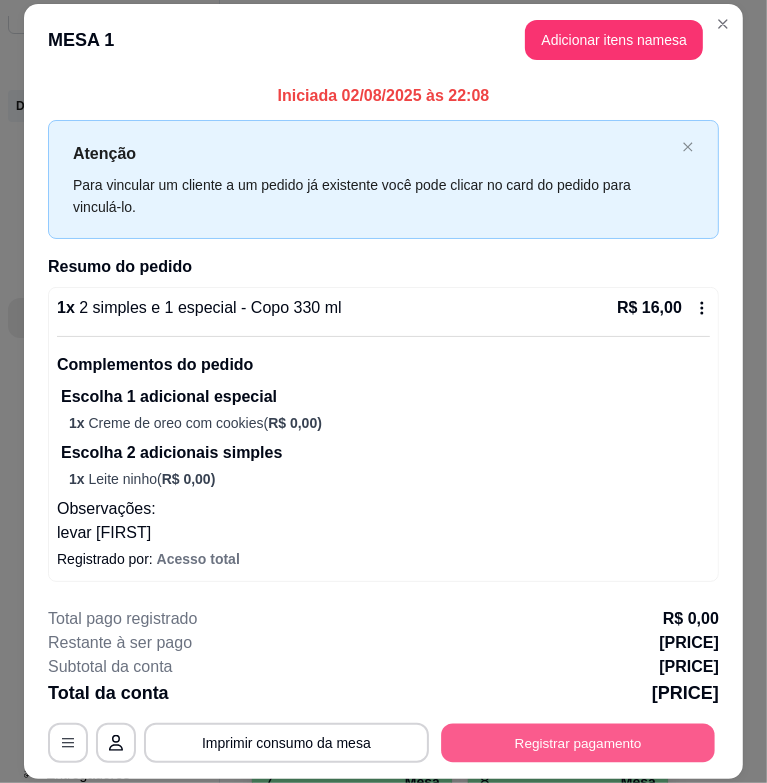 click on "Registrar pagamento" at bounding box center (578, 743) 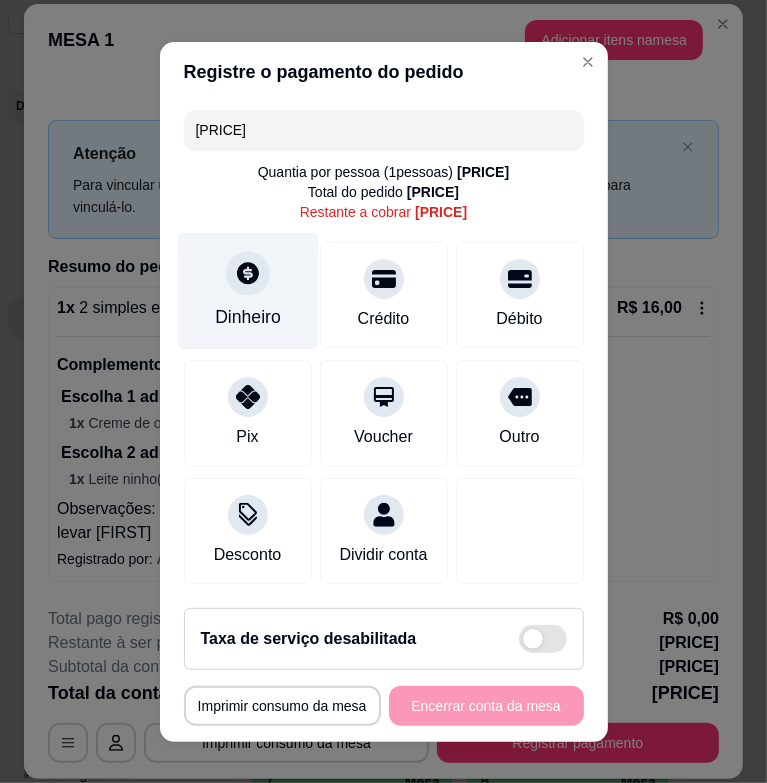 click at bounding box center [248, 273] 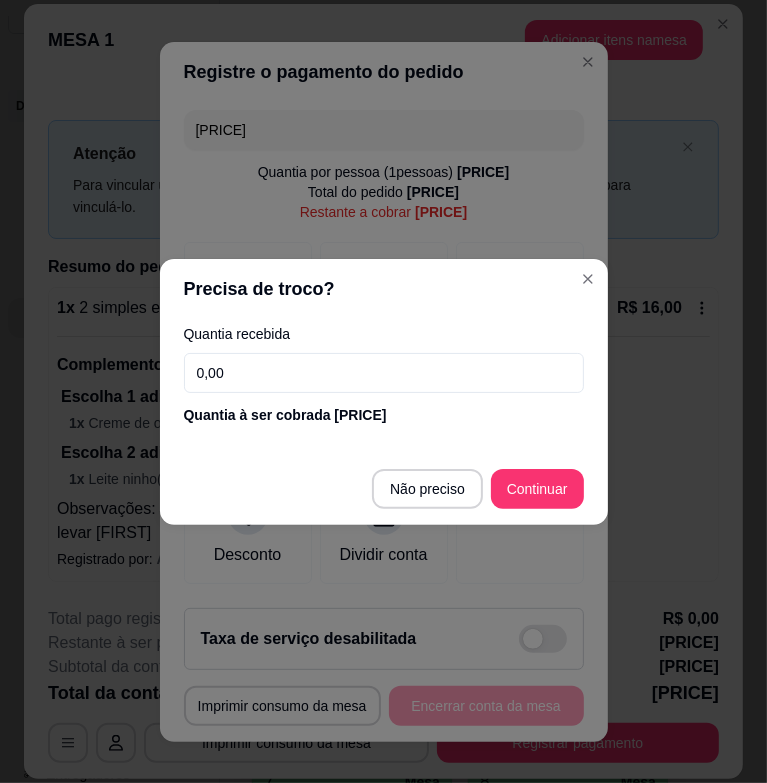 click on "Quantia recebida 0,00 Quantia à ser cobrada   R$ 21,04" at bounding box center [384, 376] 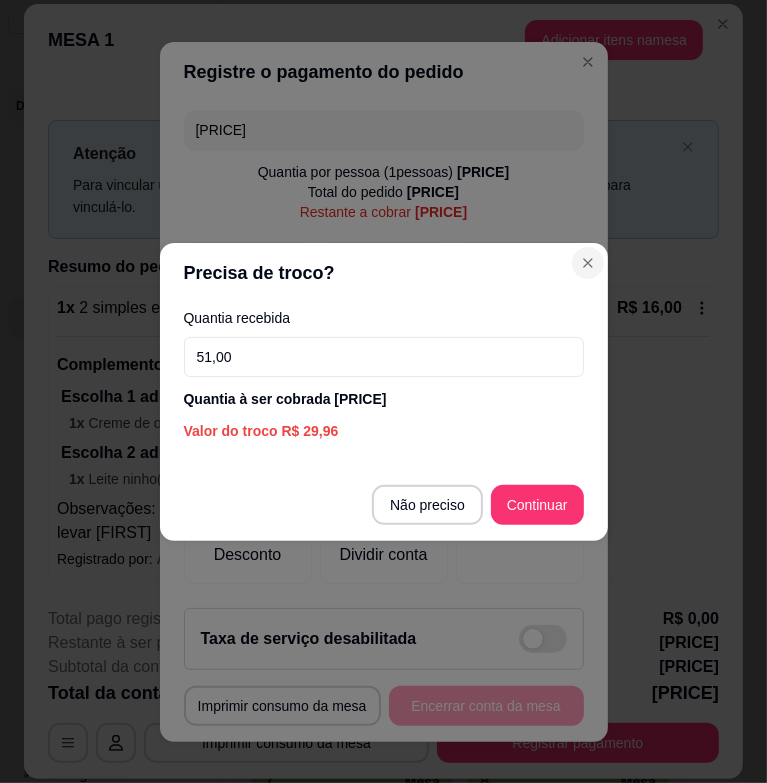 type on "51,00" 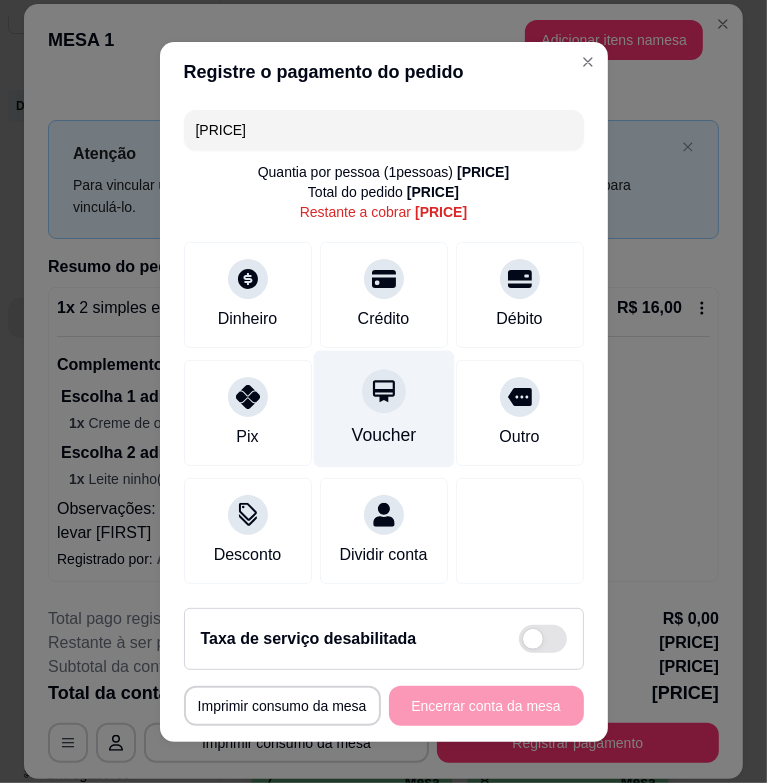 scroll, scrollTop: 17, scrollLeft: 0, axis: vertical 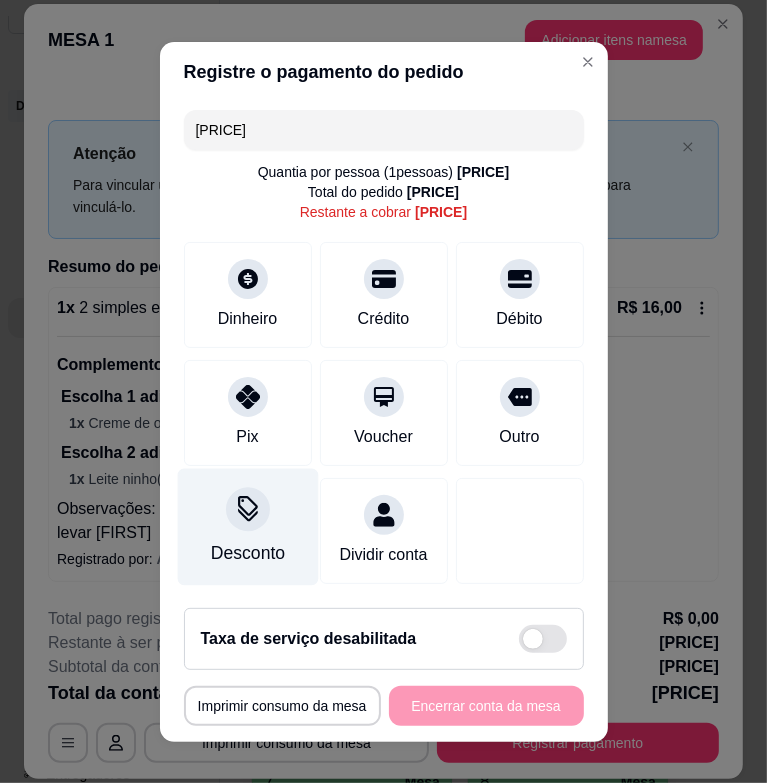 click on "Desconto" at bounding box center [247, 526] 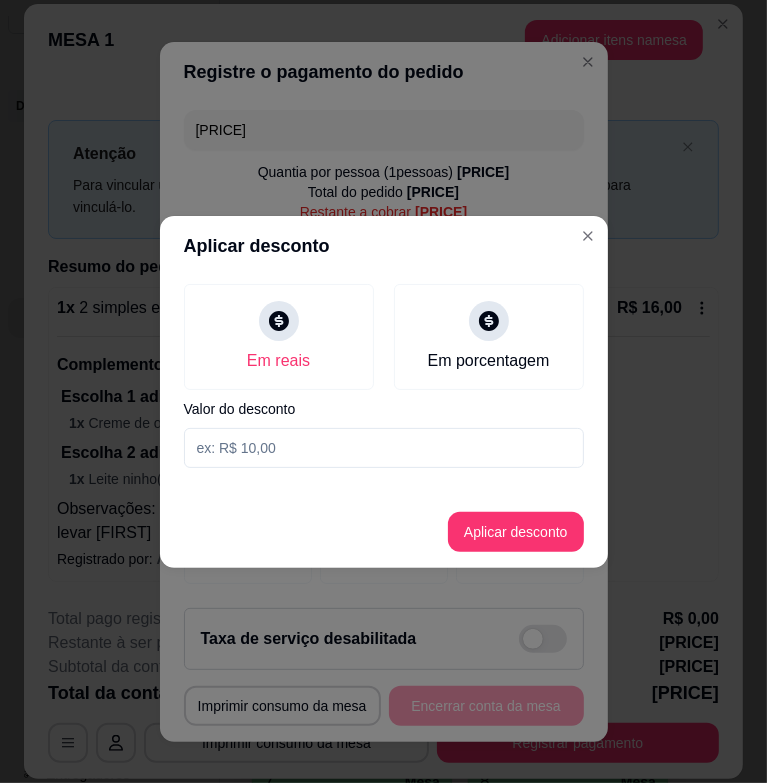 click at bounding box center [384, 448] 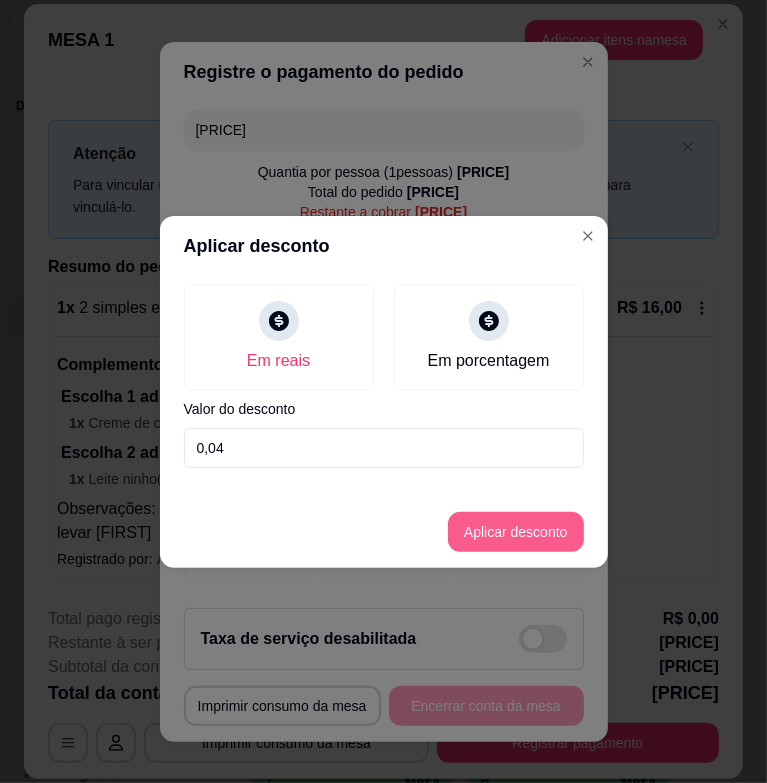 type on "0,04" 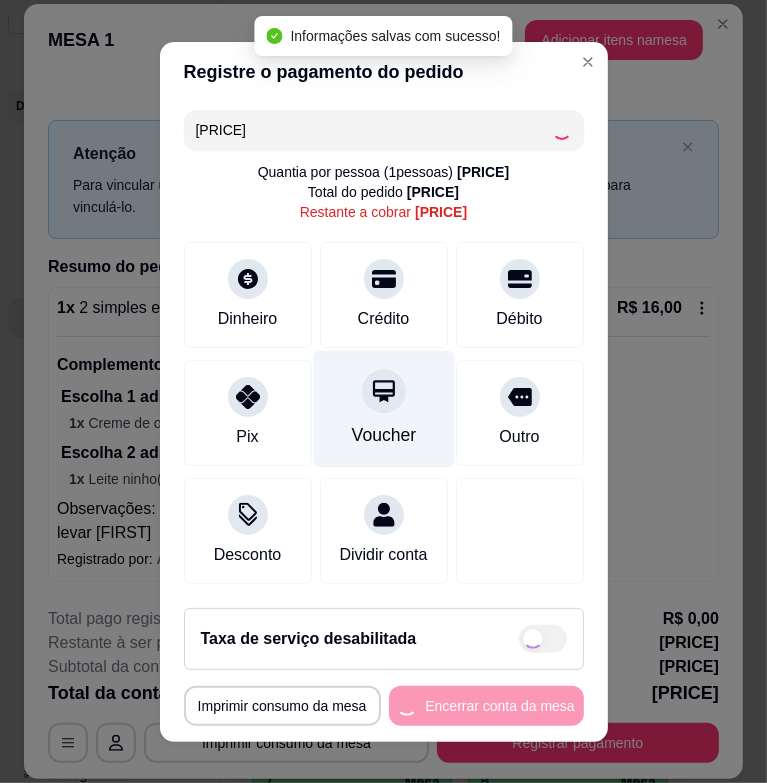 type on "R$ 21,00" 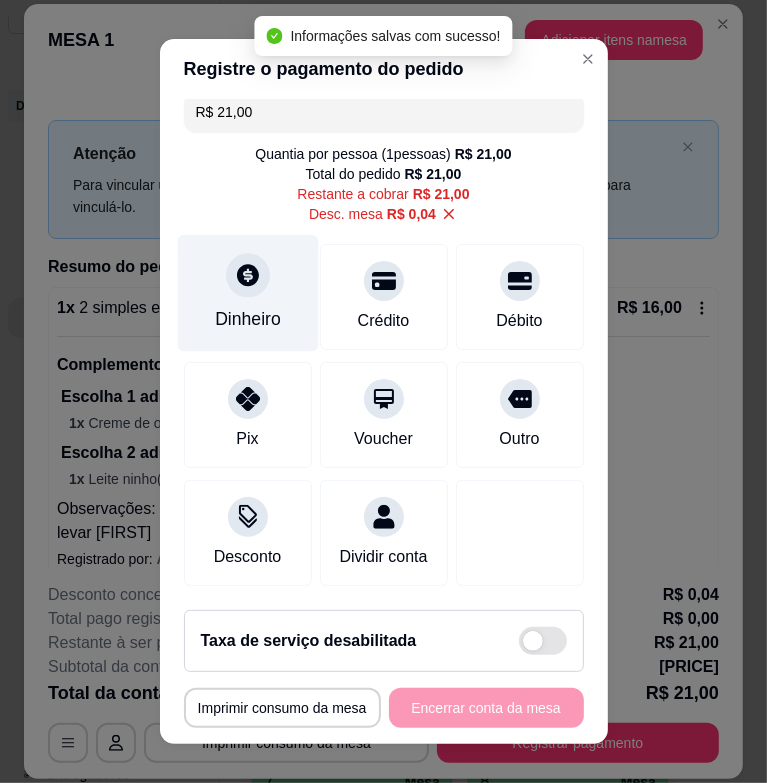 click on "Dinheiro" at bounding box center [248, 319] 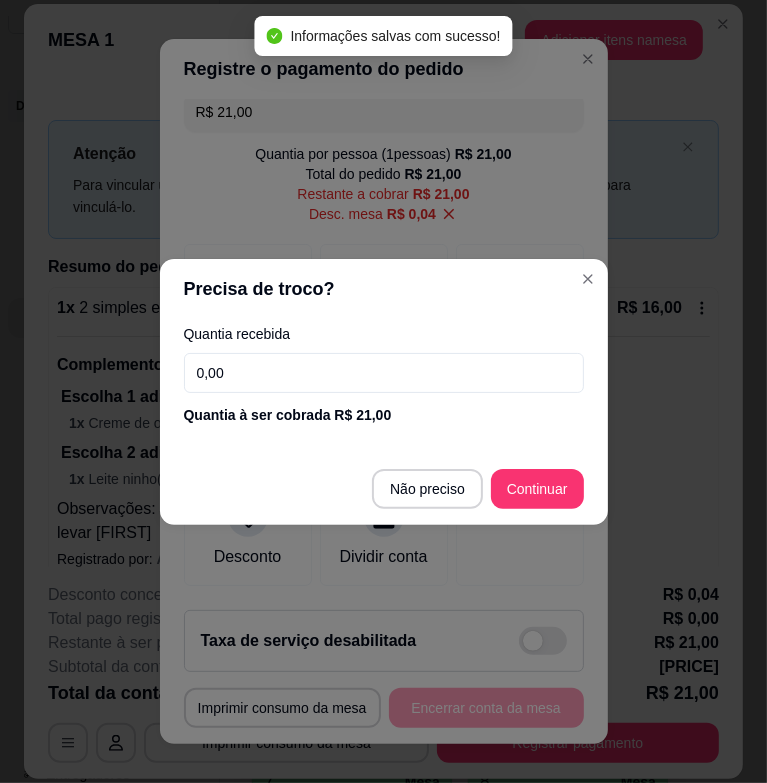 click on "0,00" at bounding box center (384, 373) 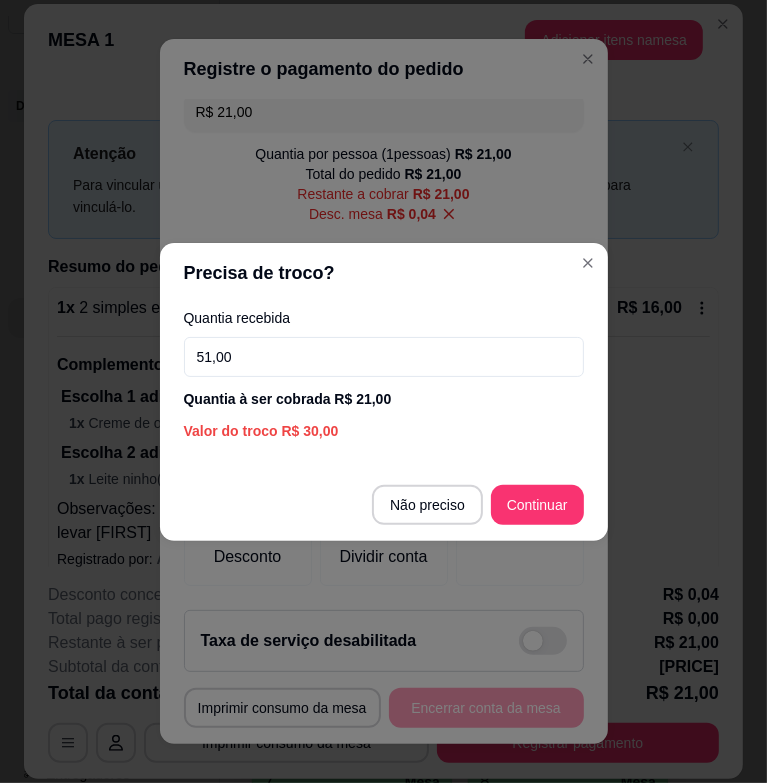 type on "51,00" 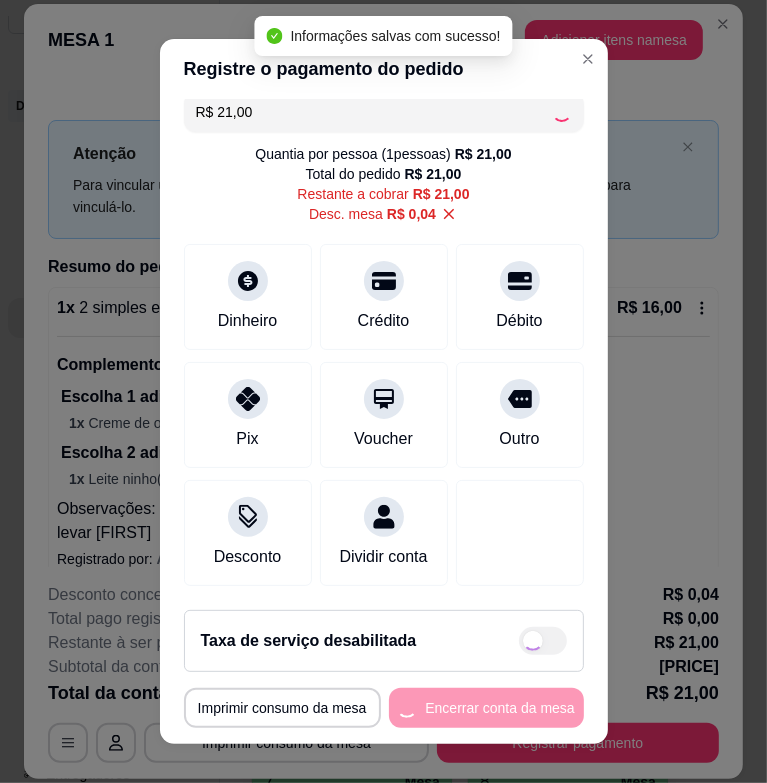type on "R$ 0,00" 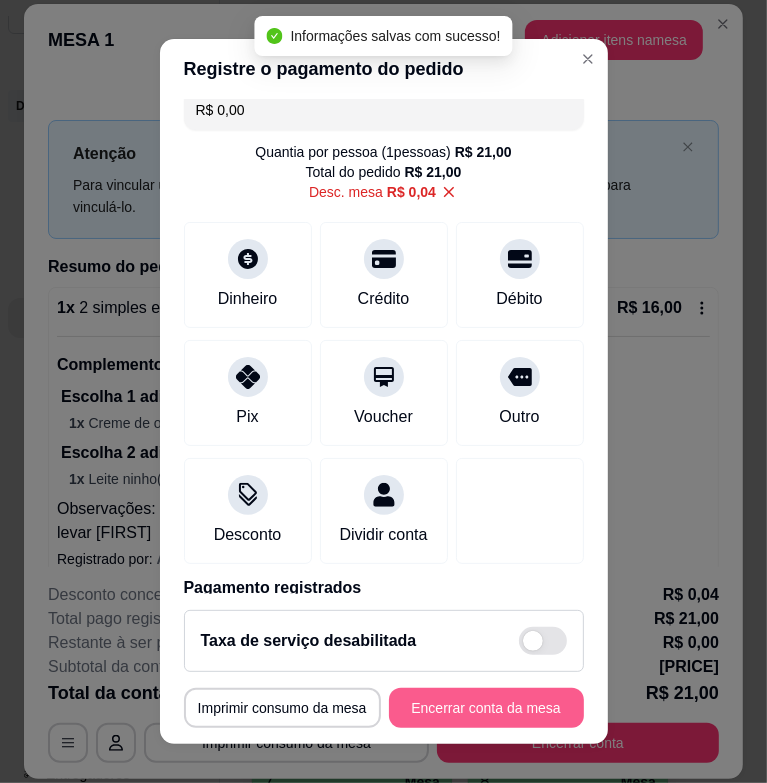click on "Encerrar conta da mesa" at bounding box center [486, 708] 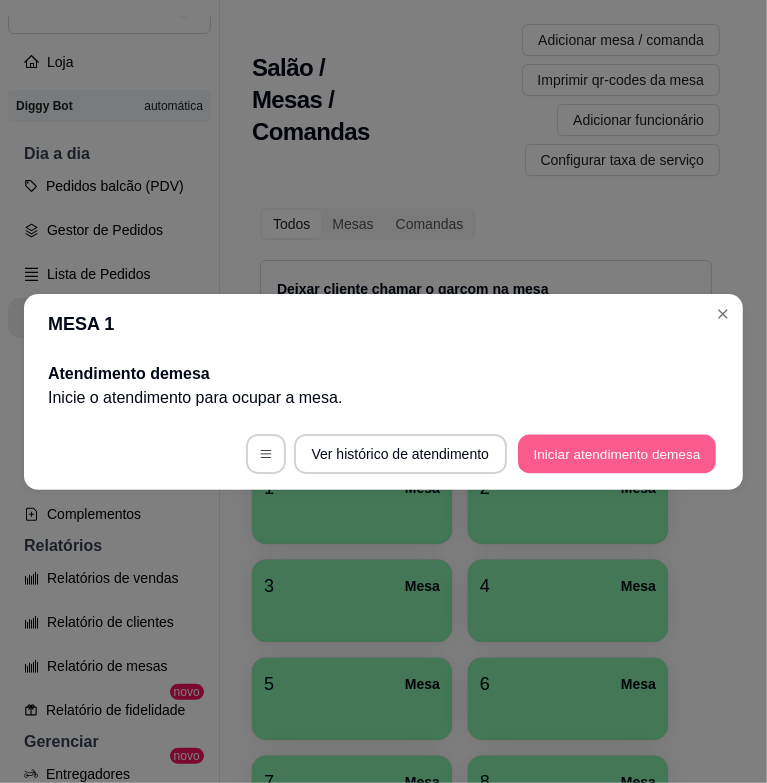 click on "Iniciar atendimento de  mesa" at bounding box center (617, 453) 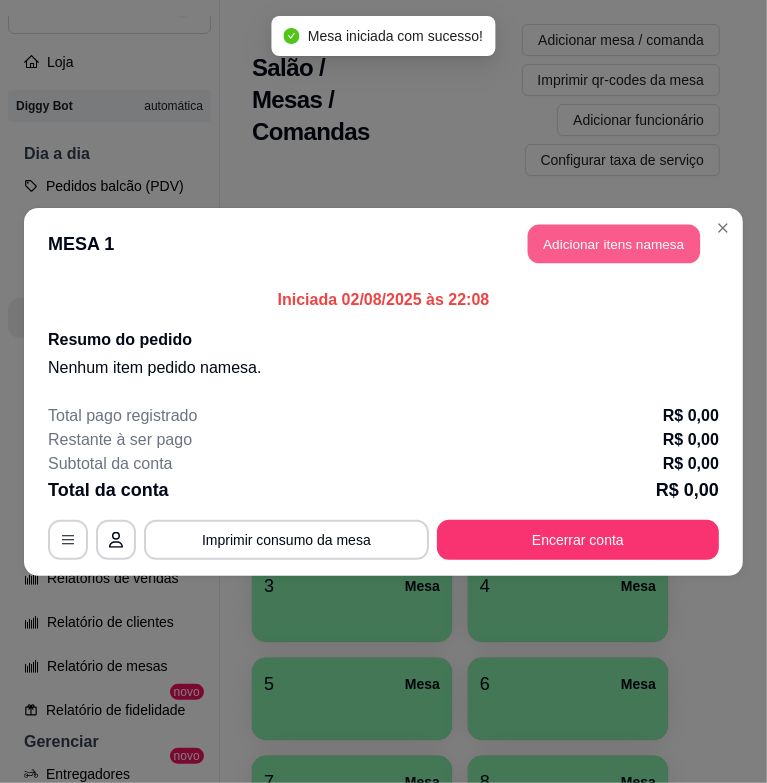 click on "Adicionar itens na  mesa" at bounding box center [614, 243] 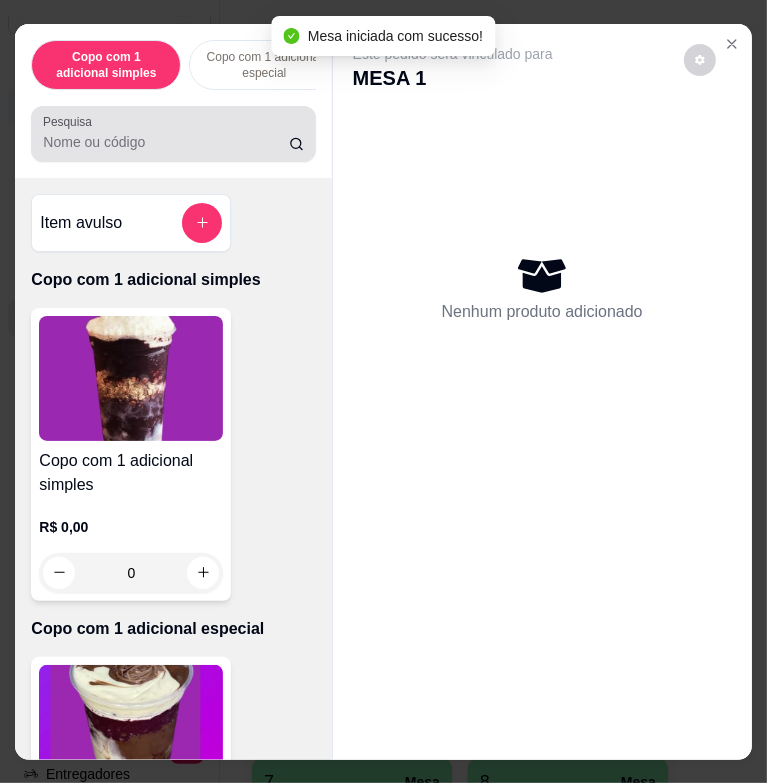 click on "Pesquisa" at bounding box center (165, 142) 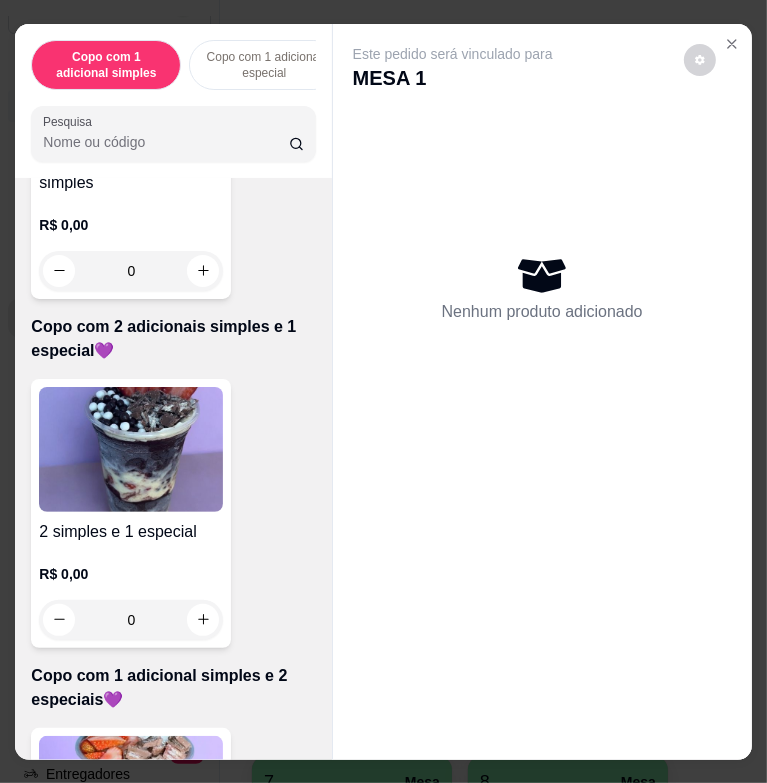 scroll, scrollTop: 1400, scrollLeft: 0, axis: vertical 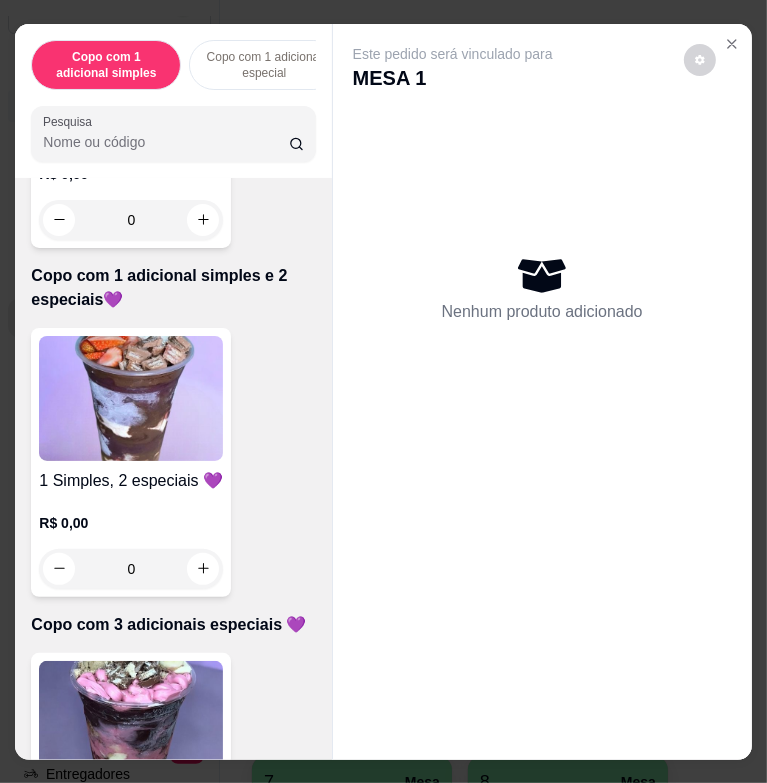 click at bounding box center [131, 398] 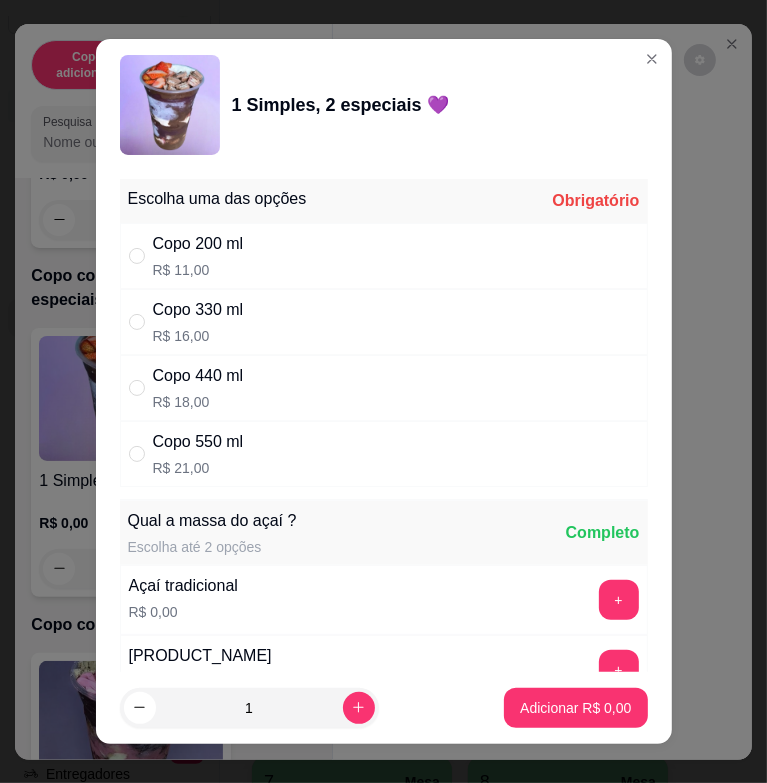 click on "Copo 330 ml R$ 16,00" at bounding box center [384, 322] 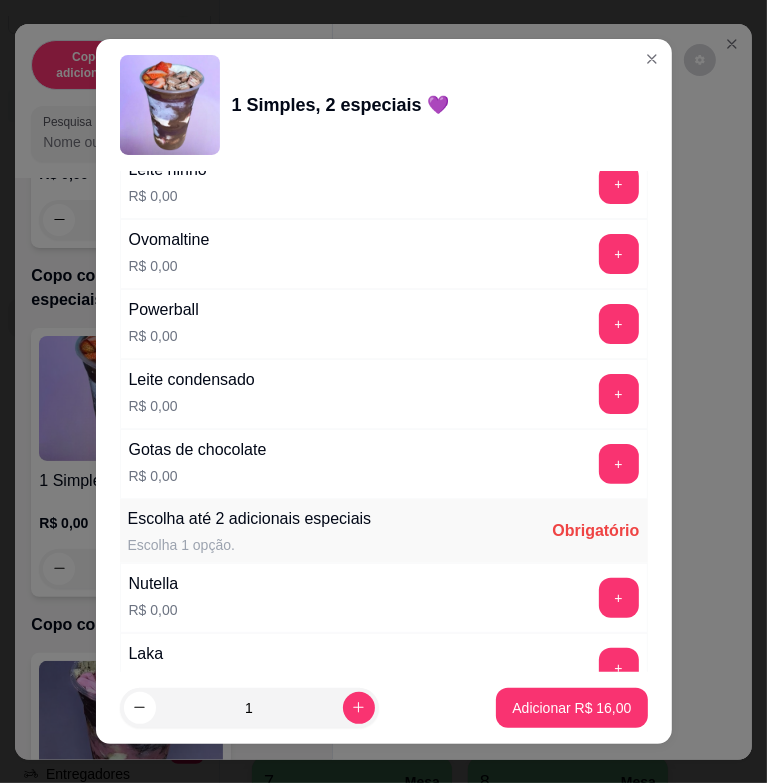 scroll, scrollTop: 1700, scrollLeft: 0, axis: vertical 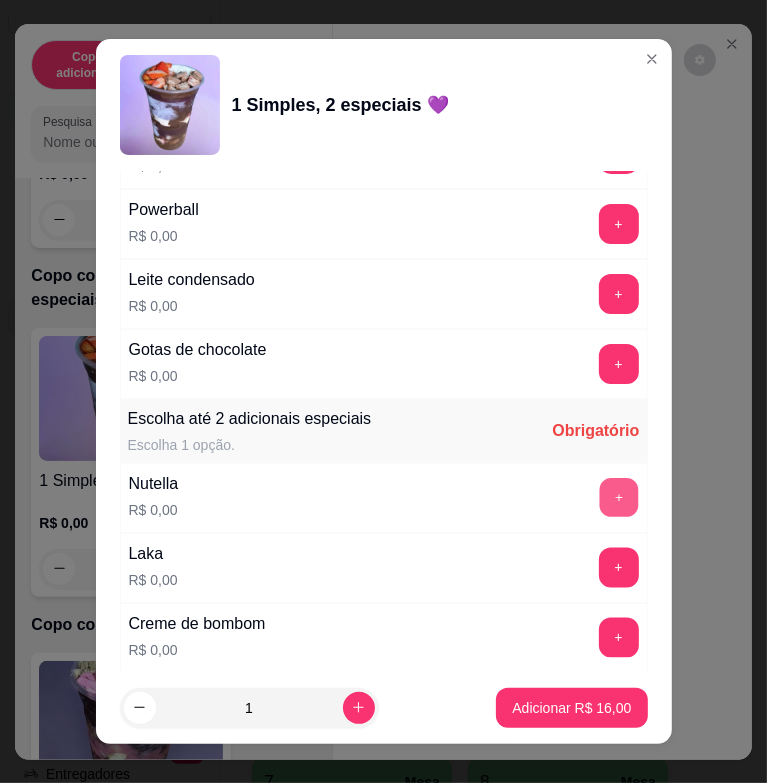 click on "+" at bounding box center (618, 498) 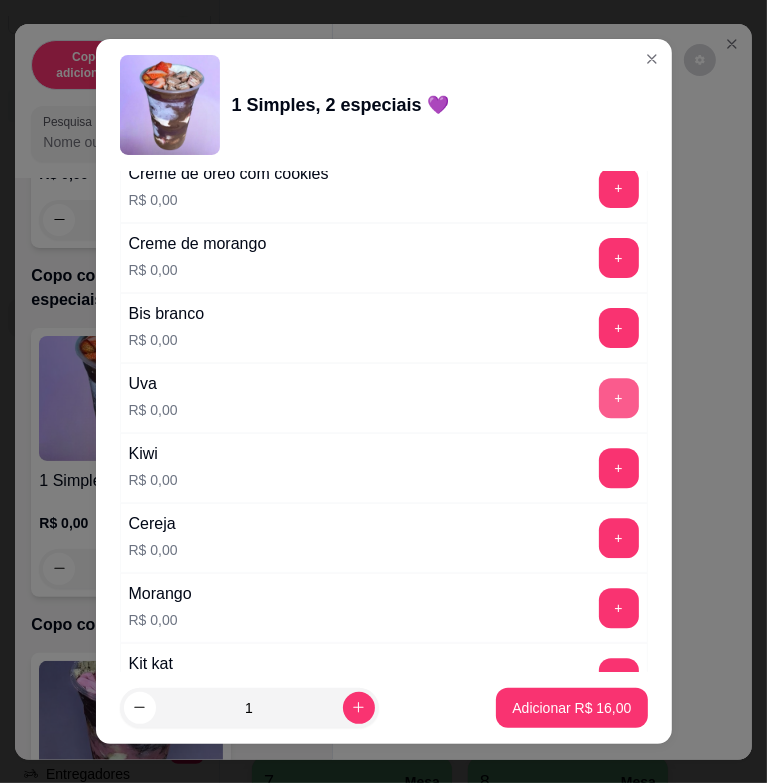 scroll, scrollTop: 2600, scrollLeft: 0, axis: vertical 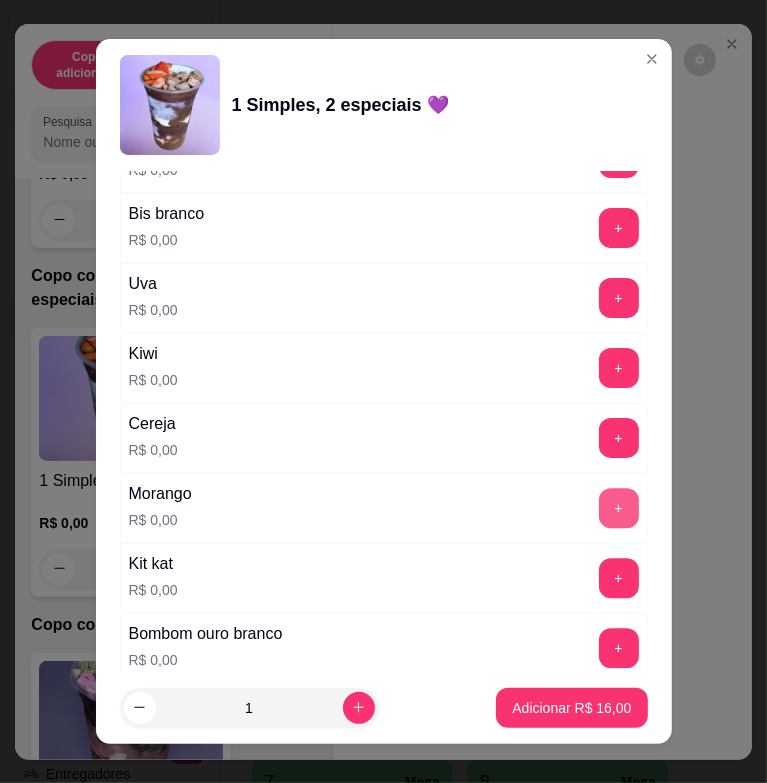 click on "+" at bounding box center (619, 508) 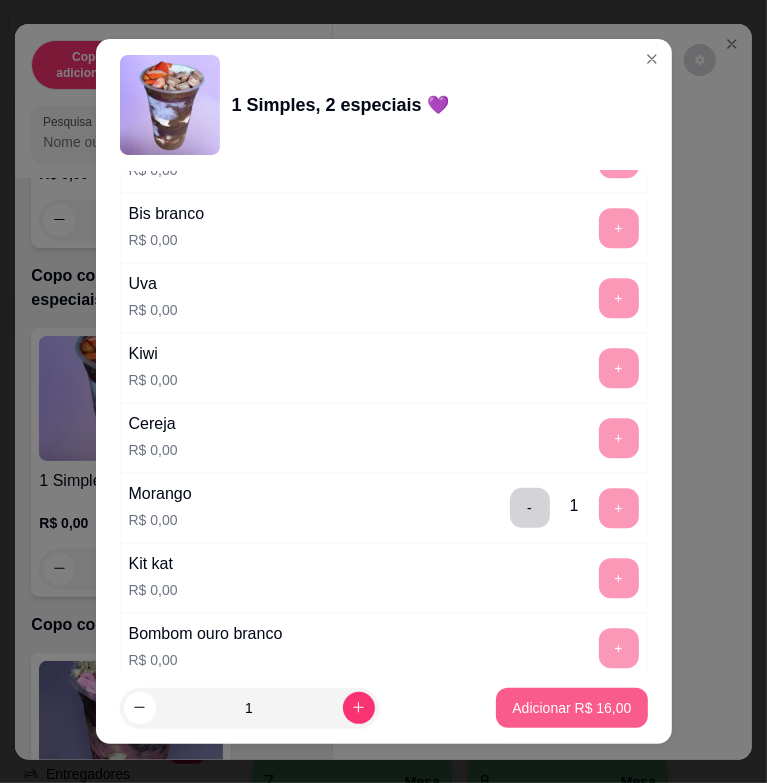 click on "Adicionar   R$ 16,00" at bounding box center (571, 708) 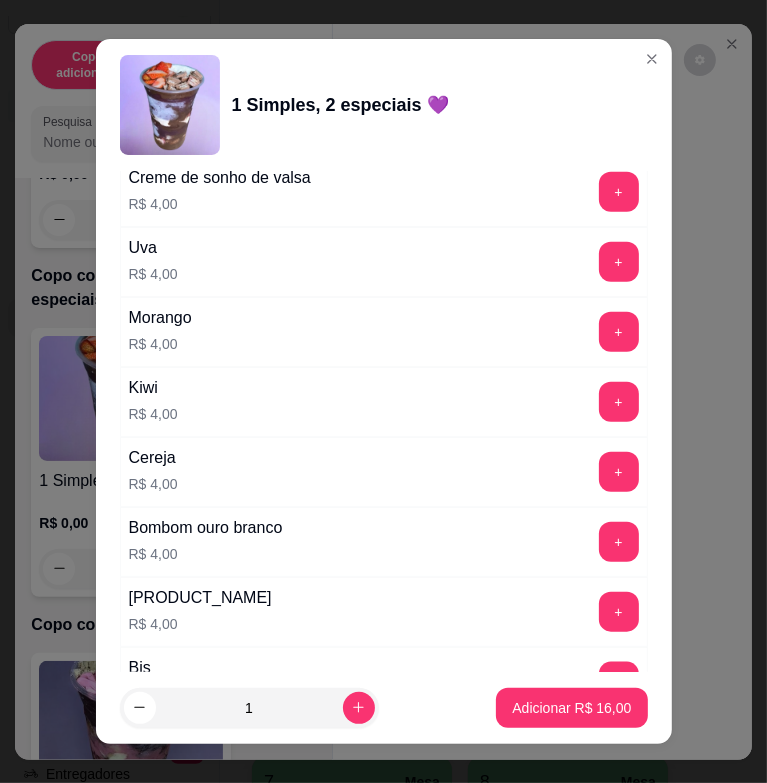 scroll, scrollTop: 5104, scrollLeft: 0, axis: vertical 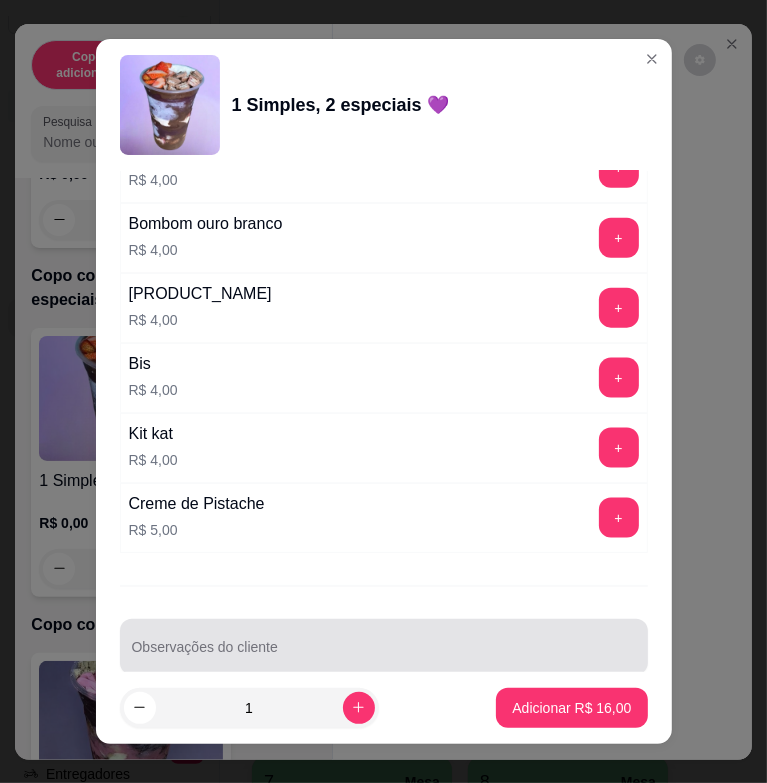 click on "Observações do cliente" at bounding box center (384, 655) 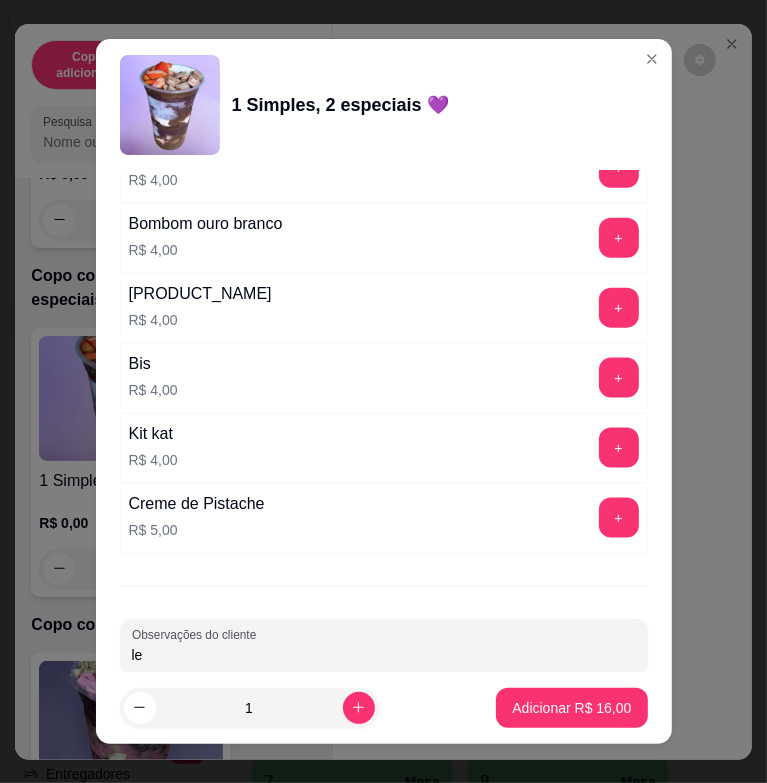 type on "l" 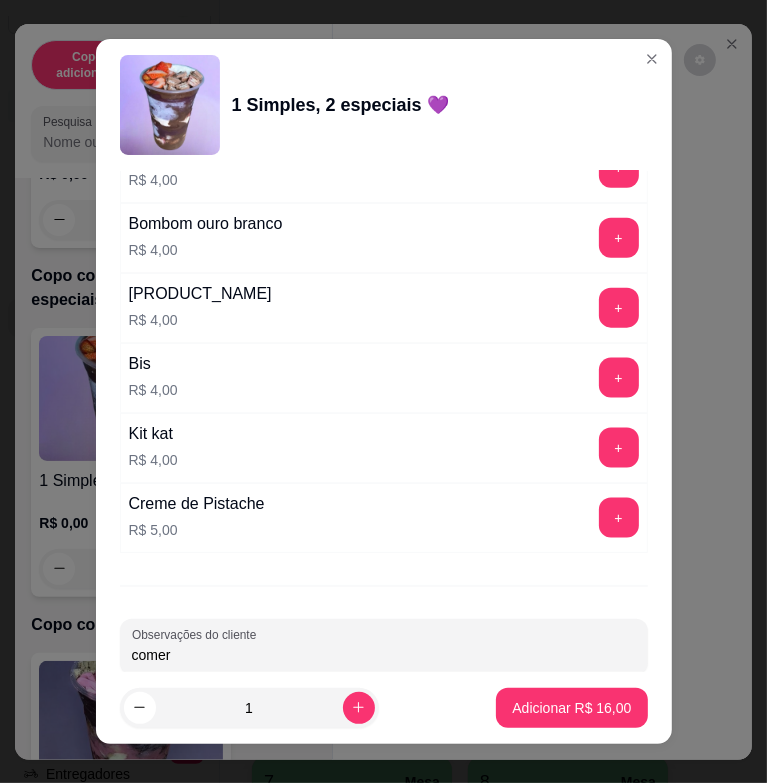 type on "comer" 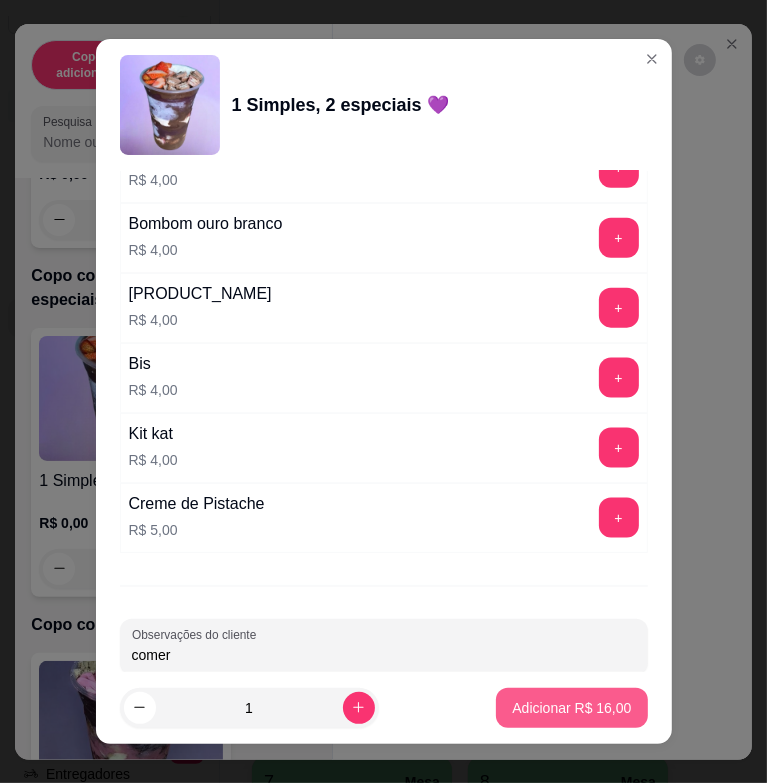 click on "Adicionar   R$ 16,00" at bounding box center (571, 708) 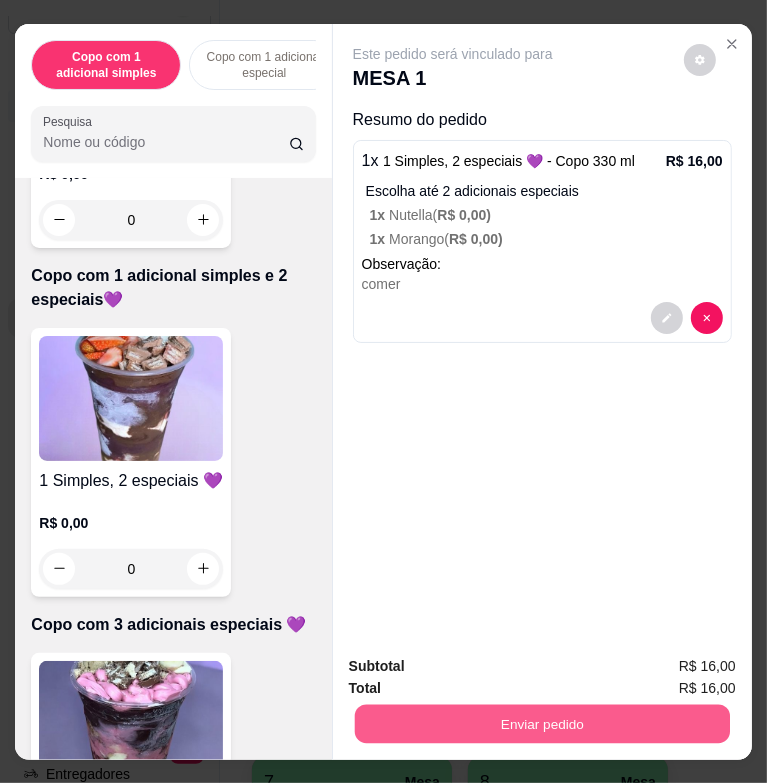 click on "Enviar pedido" at bounding box center [541, 723] 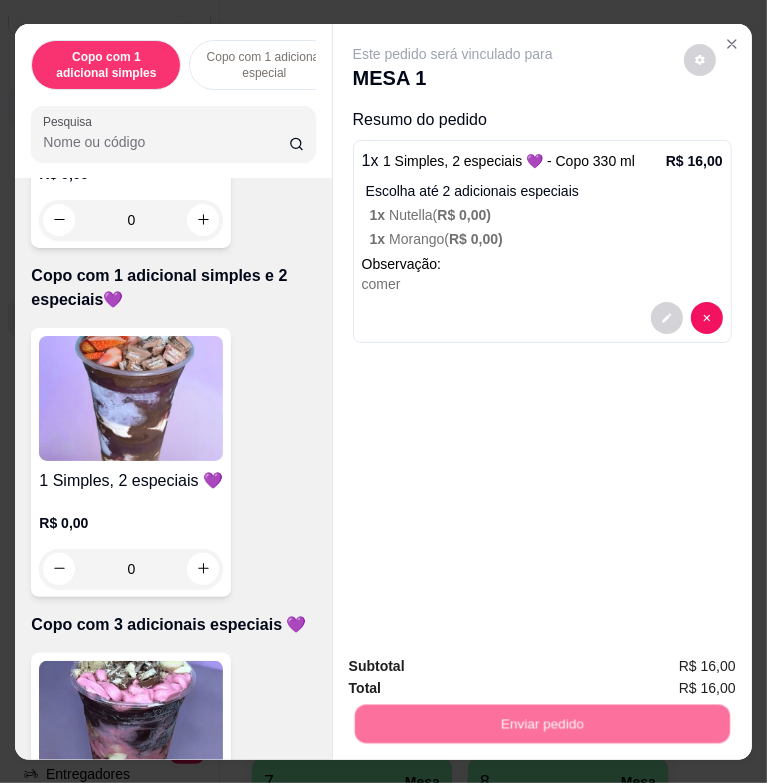 click on "Não registrar e enviar pedido" at bounding box center (472, 667) 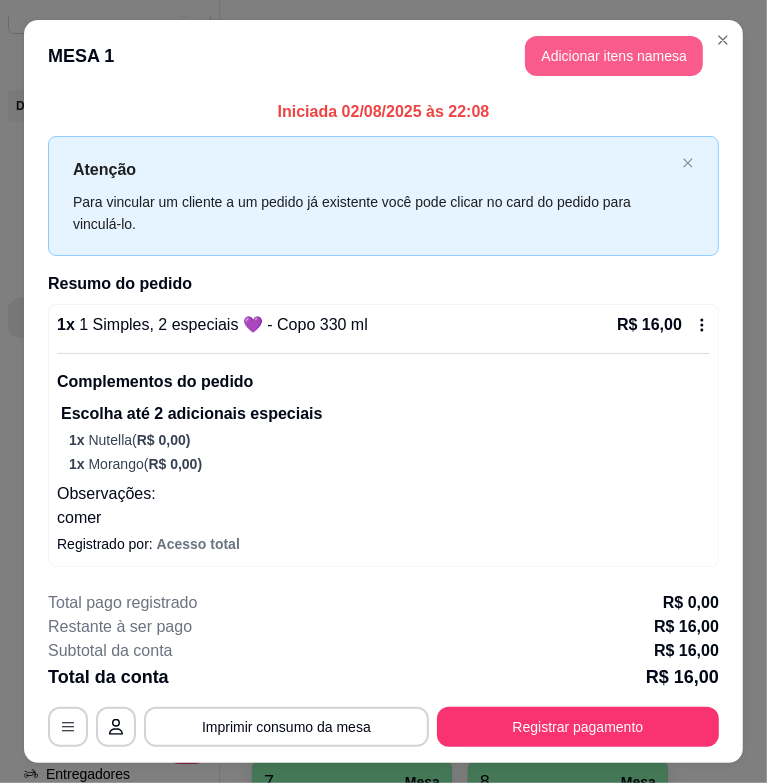 click on "Adicionar itens na  mesa" at bounding box center [614, 56] 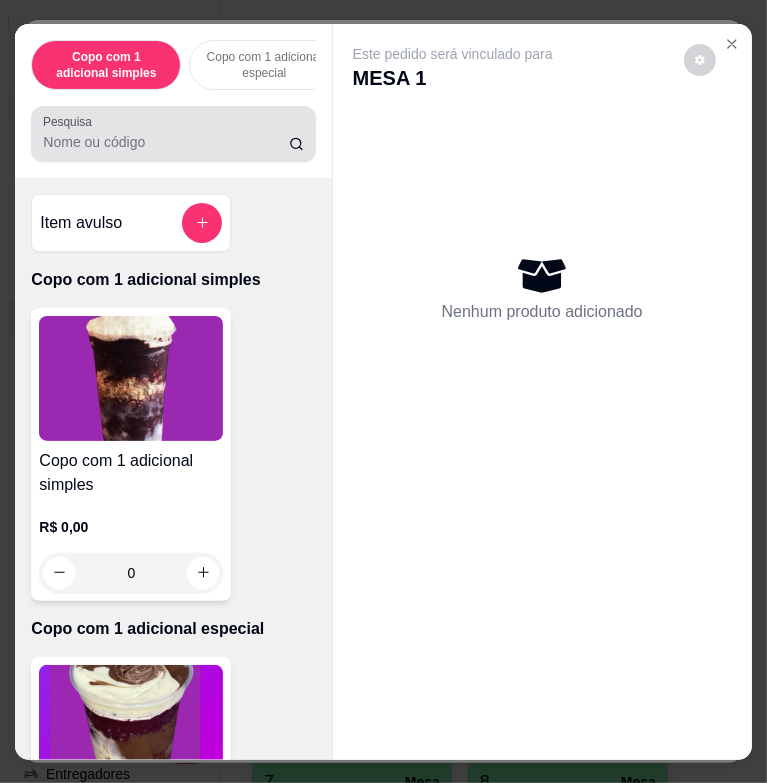 click at bounding box center (173, 134) 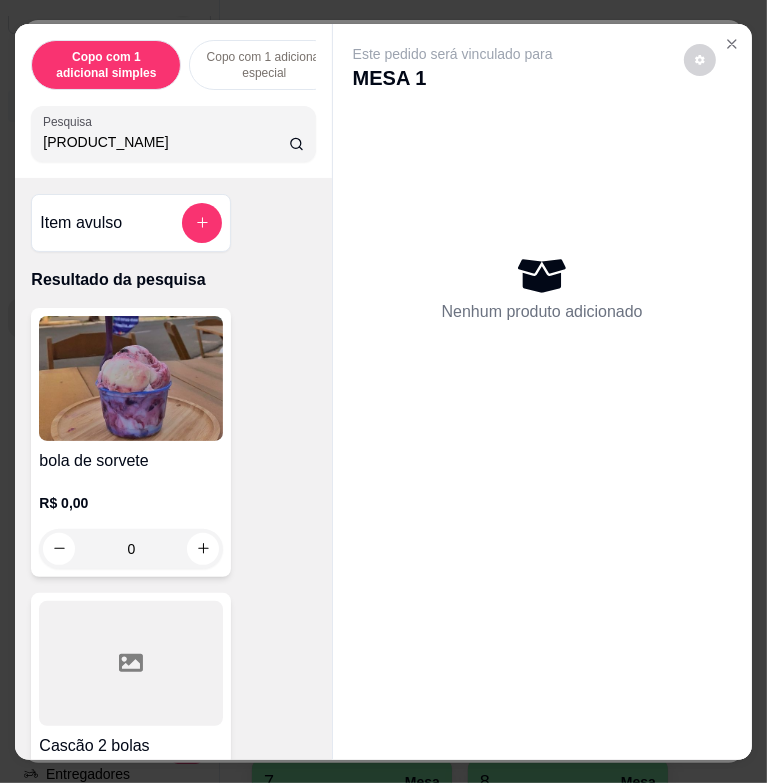 type on "[PRODUCT_NAME]" 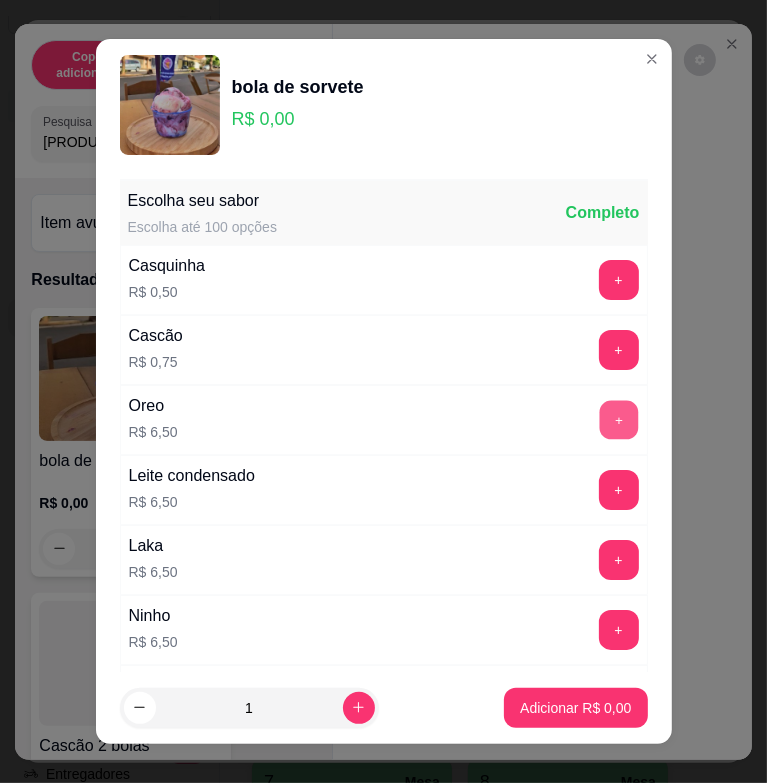 click on "+" at bounding box center (618, 420) 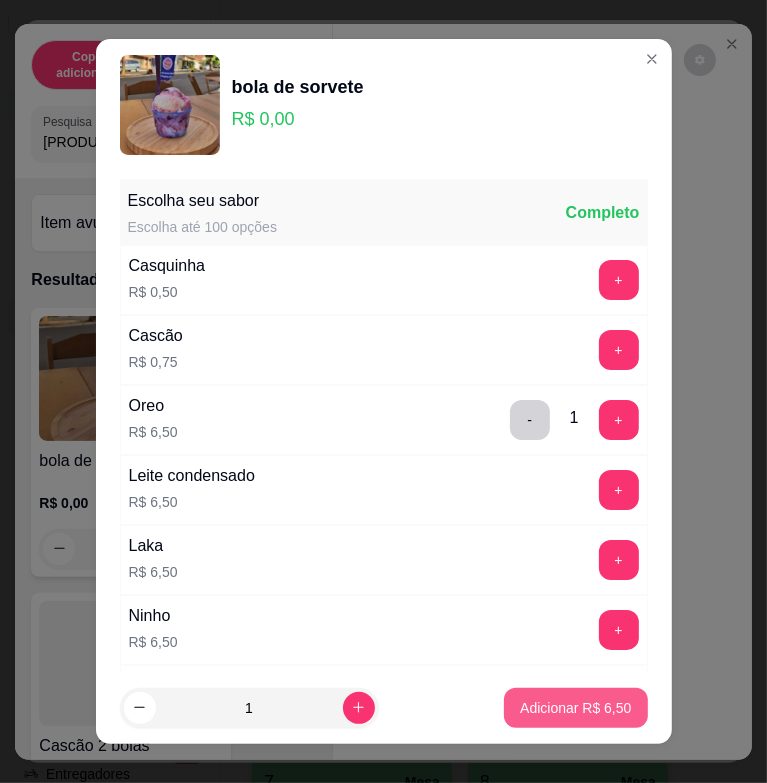click on "Adicionar   R$ 6,50" at bounding box center [575, 708] 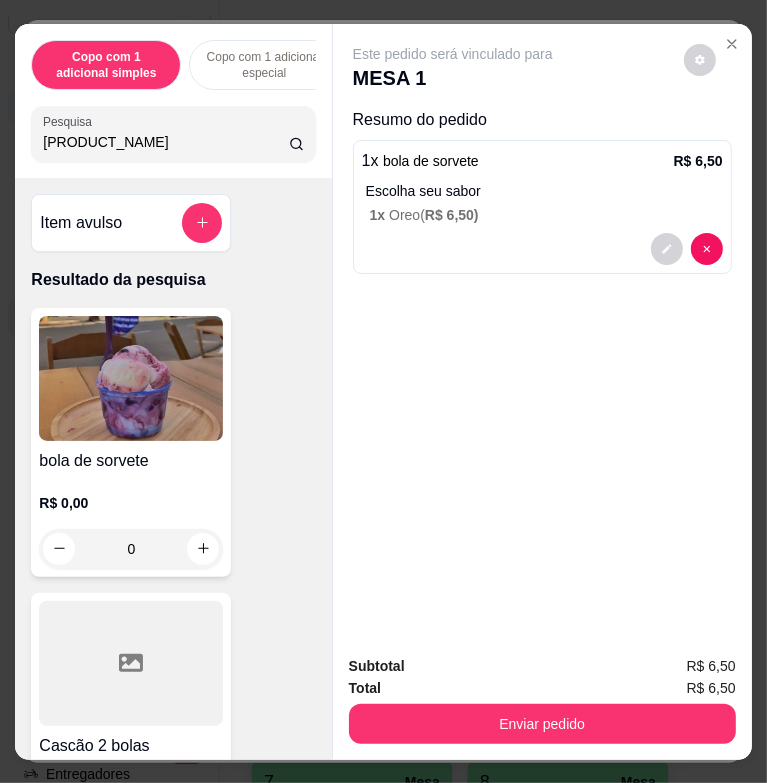 click on "[PRODUCT_NAME]" at bounding box center [165, 142] 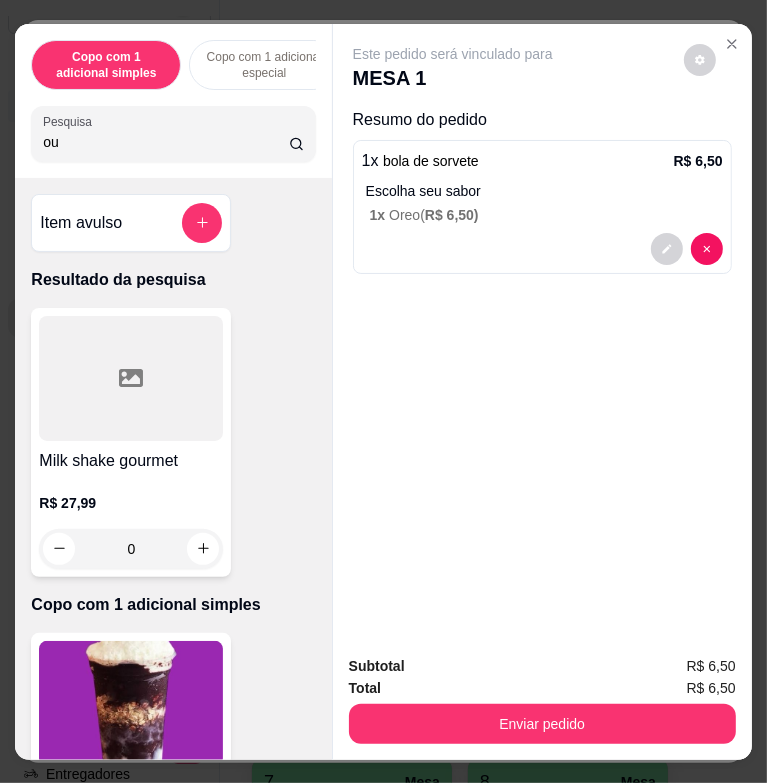 type on "o" 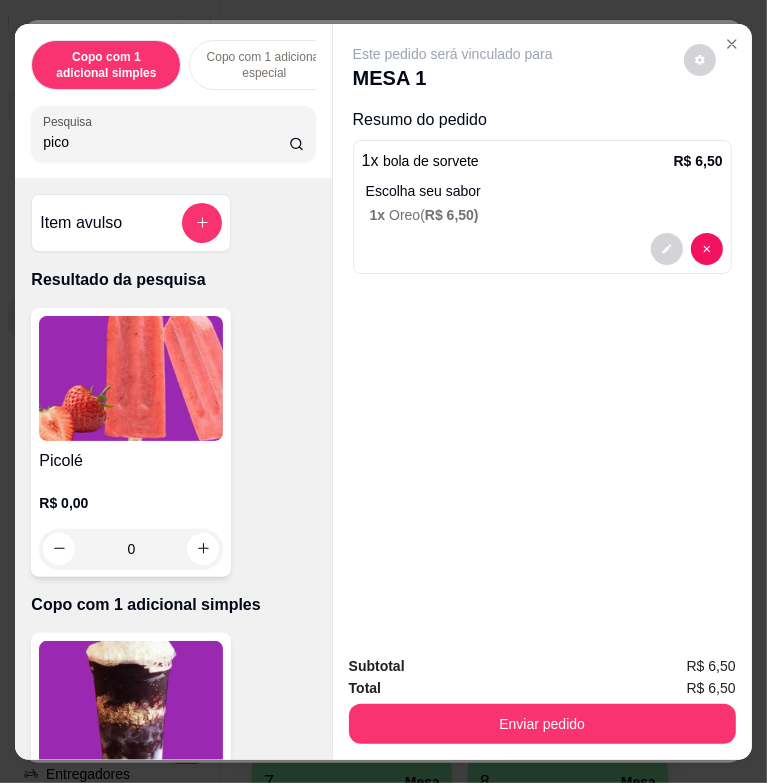 type on "pico" 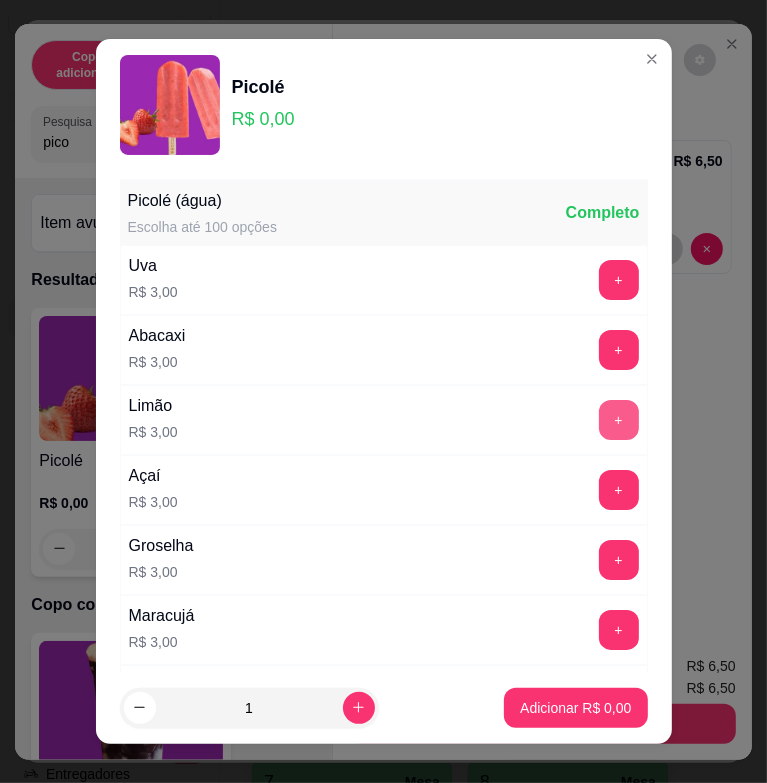 click on "+" at bounding box center (619, 420) 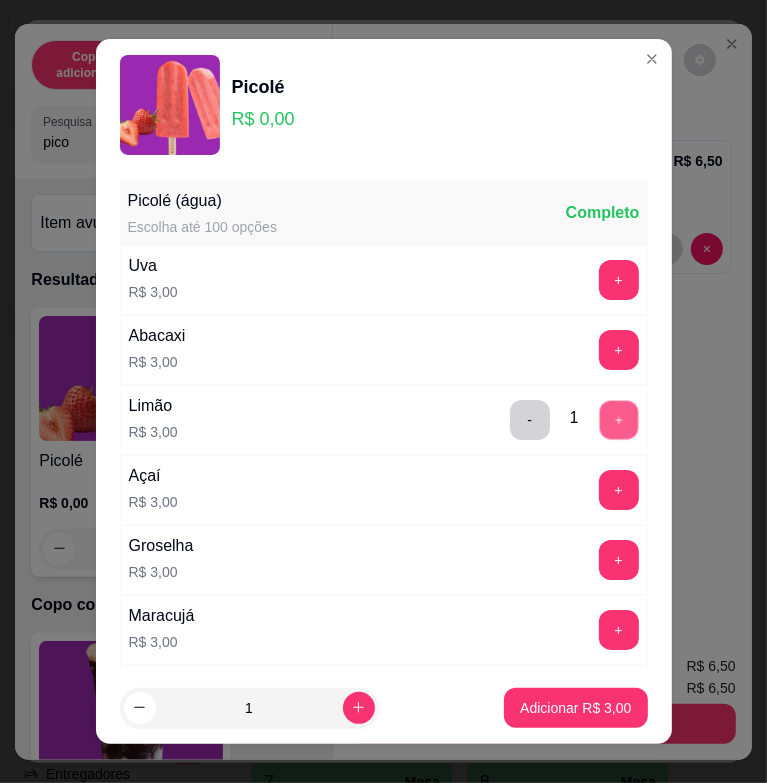 click on "+" at bounding box center [618, 420] 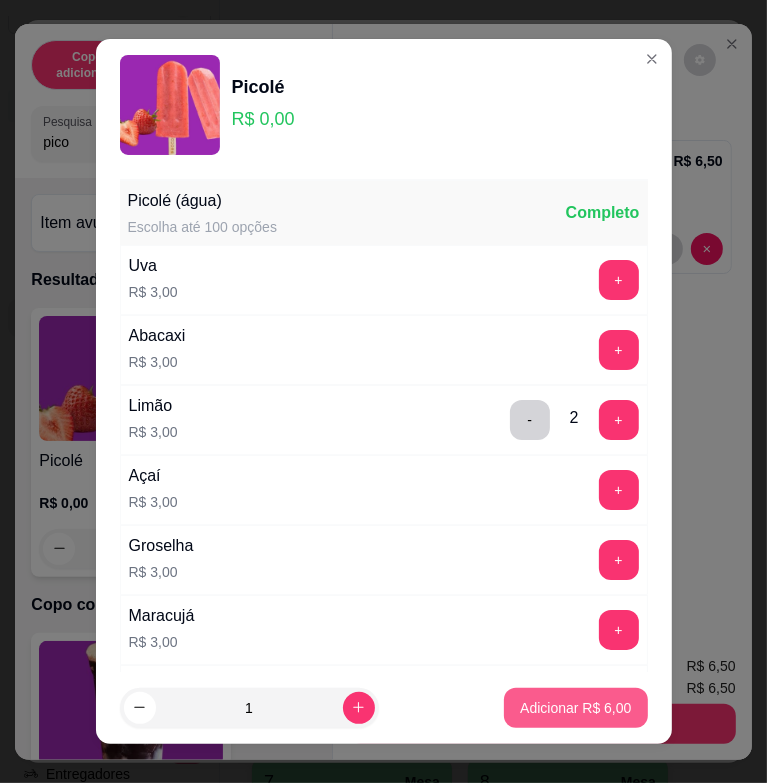 click on "Adicionar   R$ 6,00" at bounding box center (575, 708) 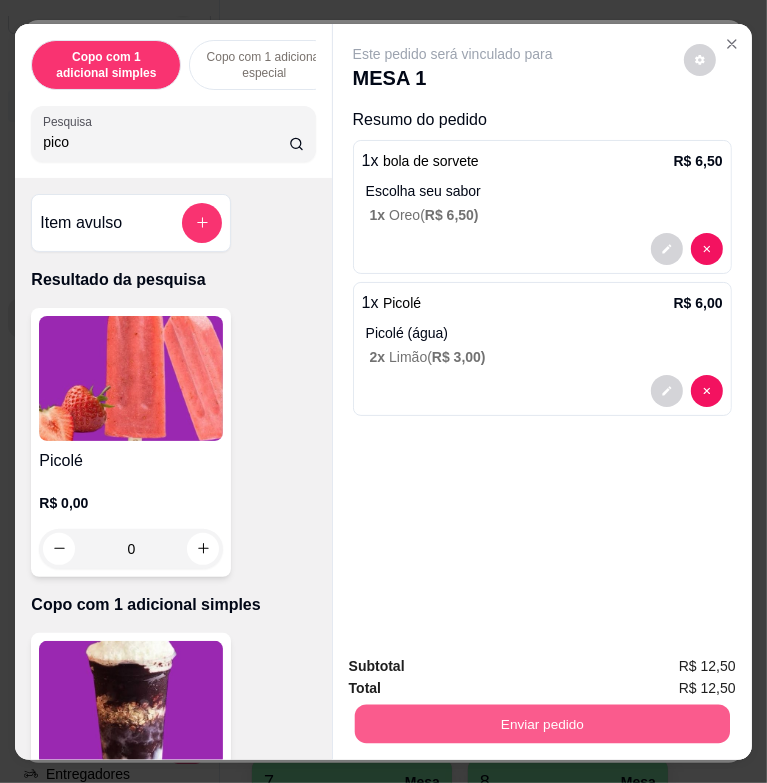 click on "Enviar pedido" at bounding box center (541, 723) 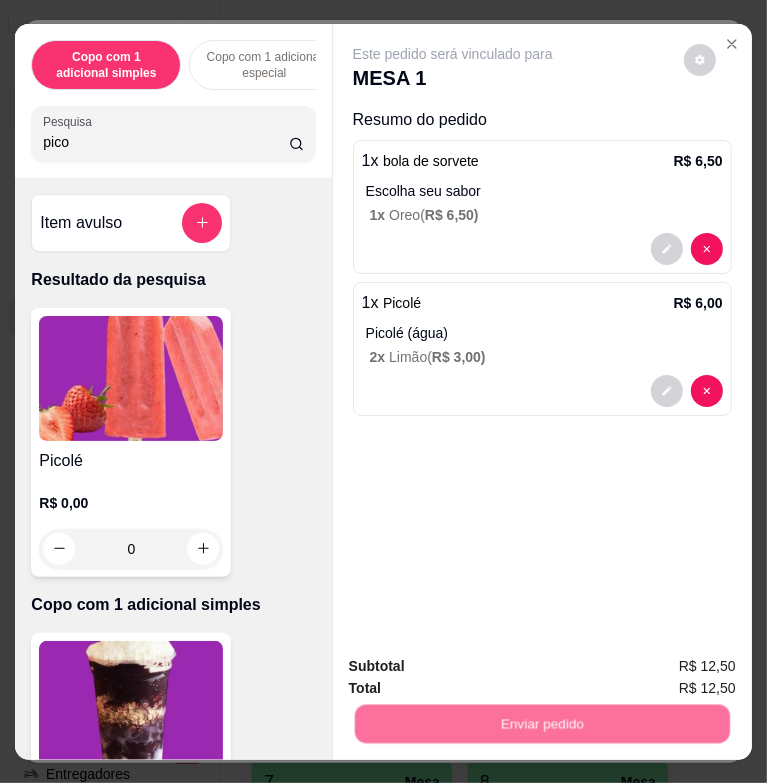 click on "Não registrar e enviar pedido" at bounding box center (472, 667) 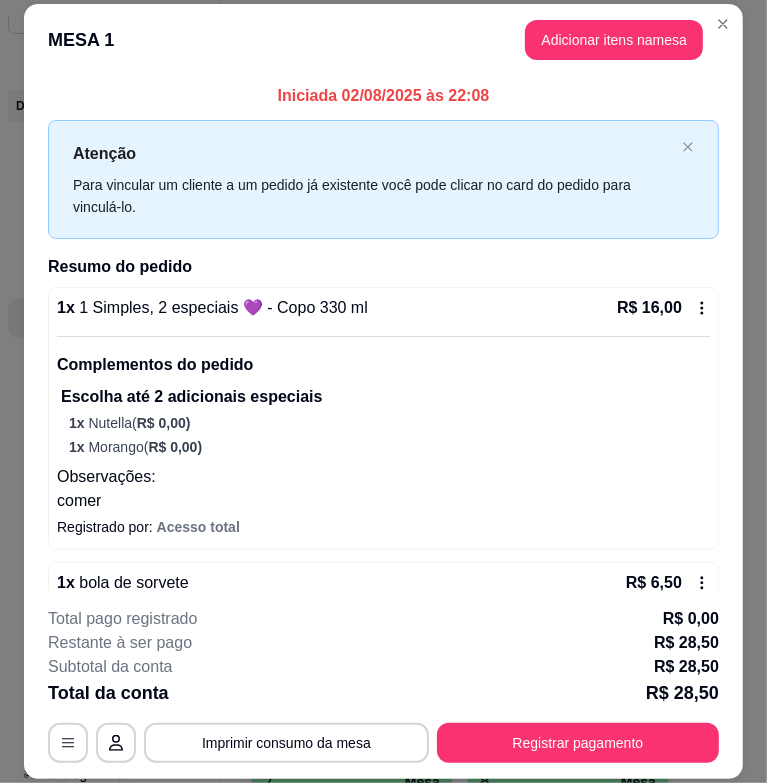 scroll, scrollTop: 355, scrollLeft: 0, axis: vertical 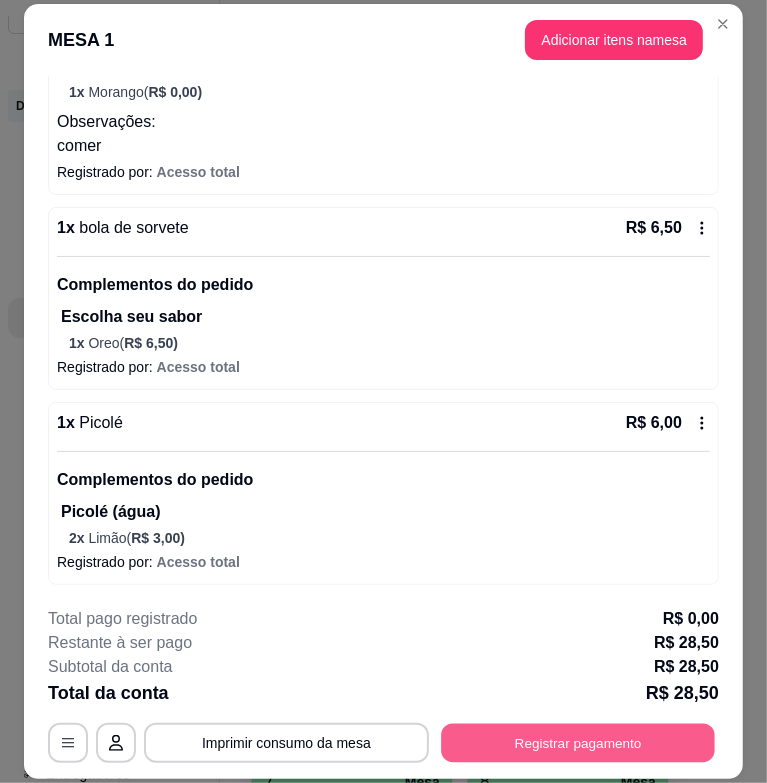click on "Registrar pagamento" at bounding box center (578, 743) 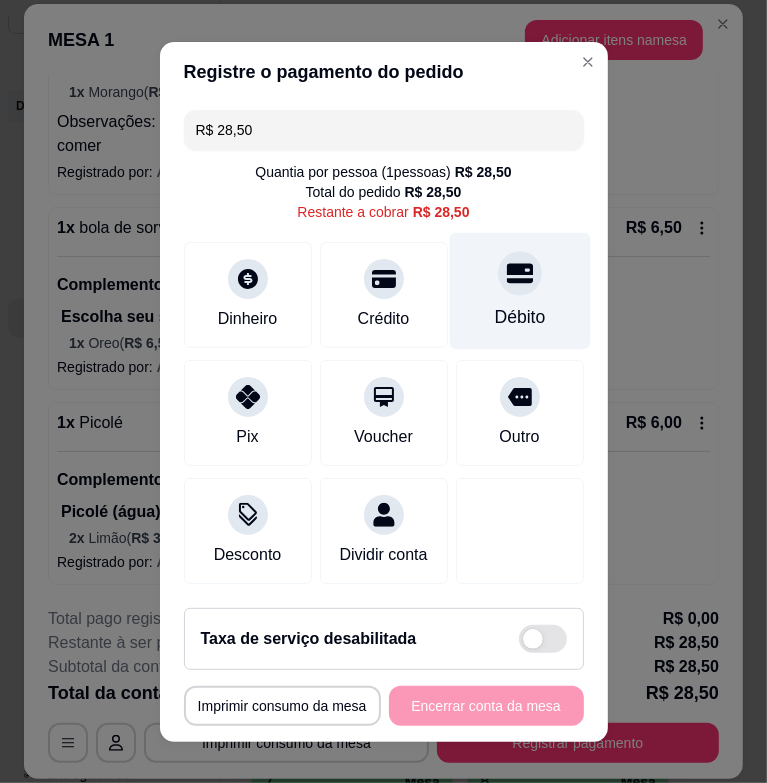 click on "Débito" at bounding box center [519, 317] 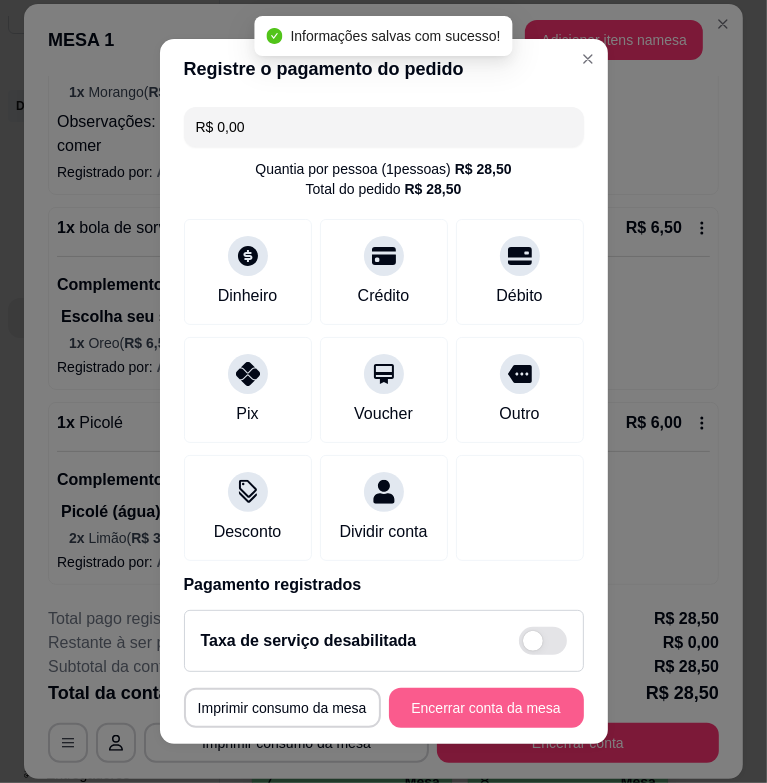 type on "R$ 0,00" 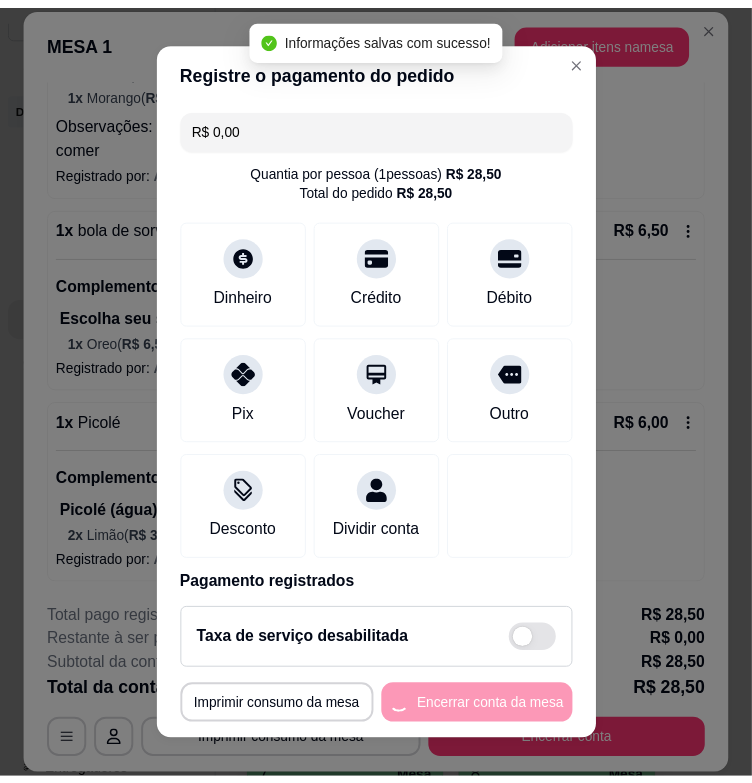scroll, scrollTop: 0, scrollLeft: 0, axis: both 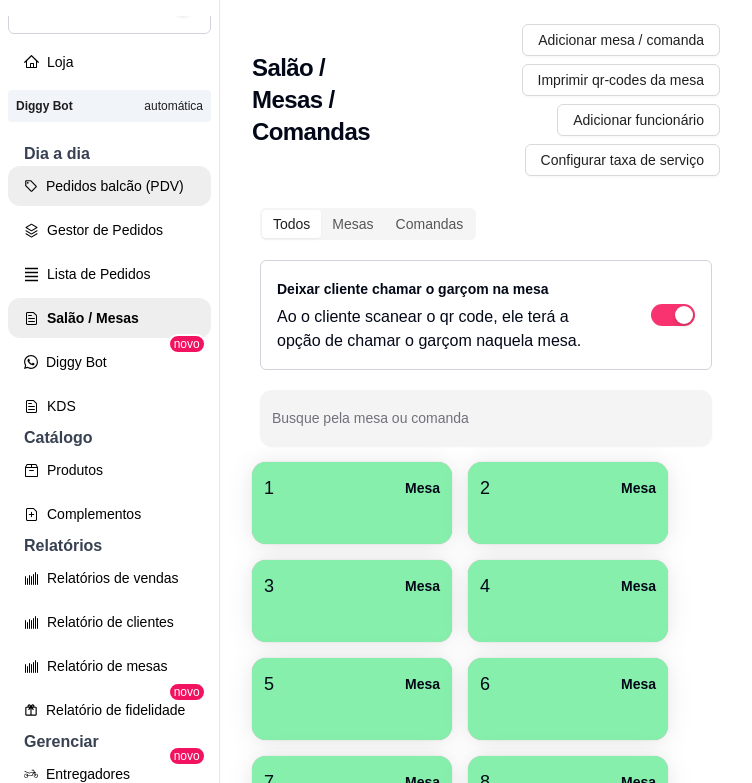 click on "Pedidos balcão (PDV)" at bounding box center [109, 186] 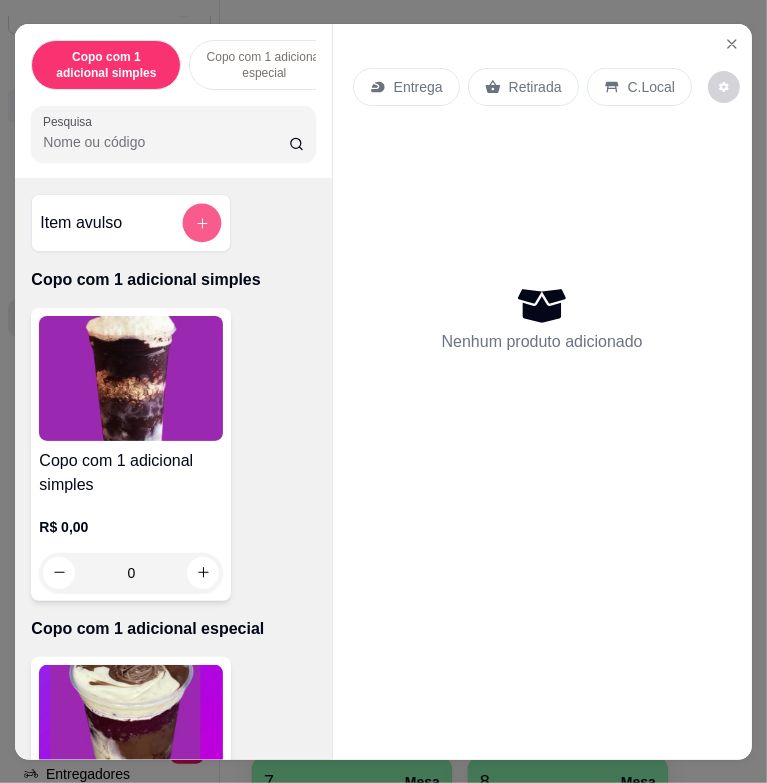 click at bounding box center [202, 222] 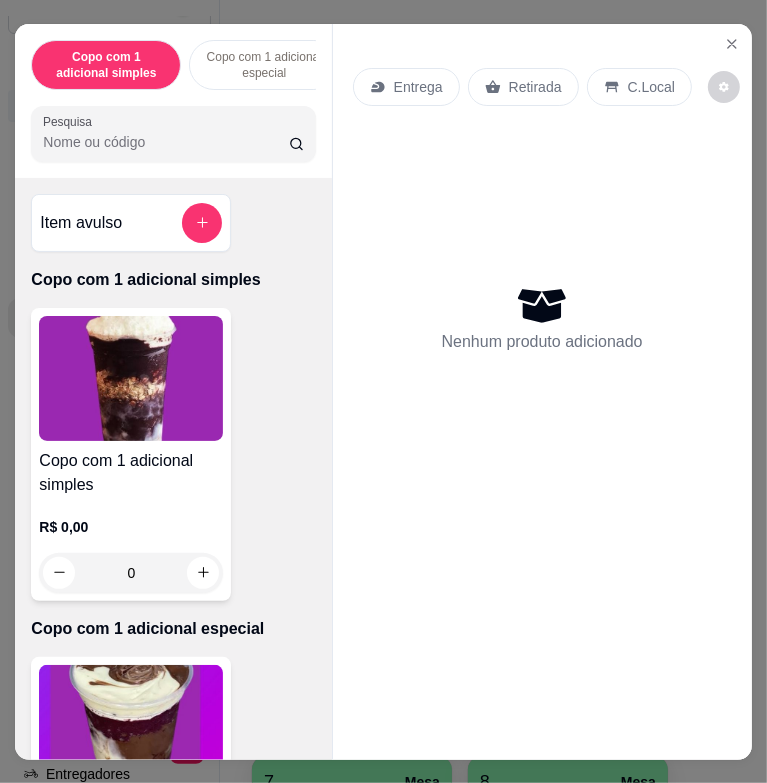 click on "0,00" at bounding box center [383, 393] 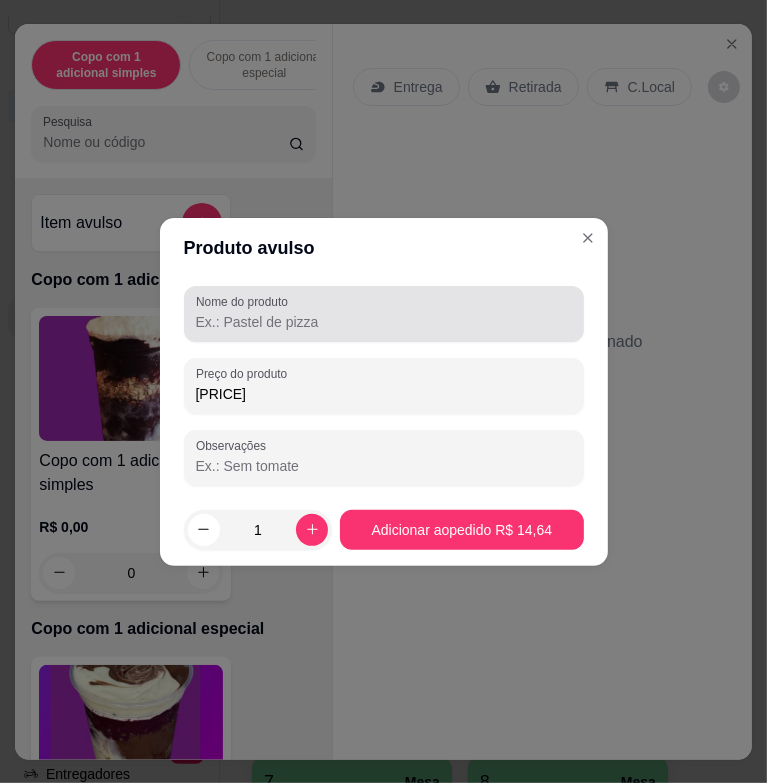 type on "[PRICE]" 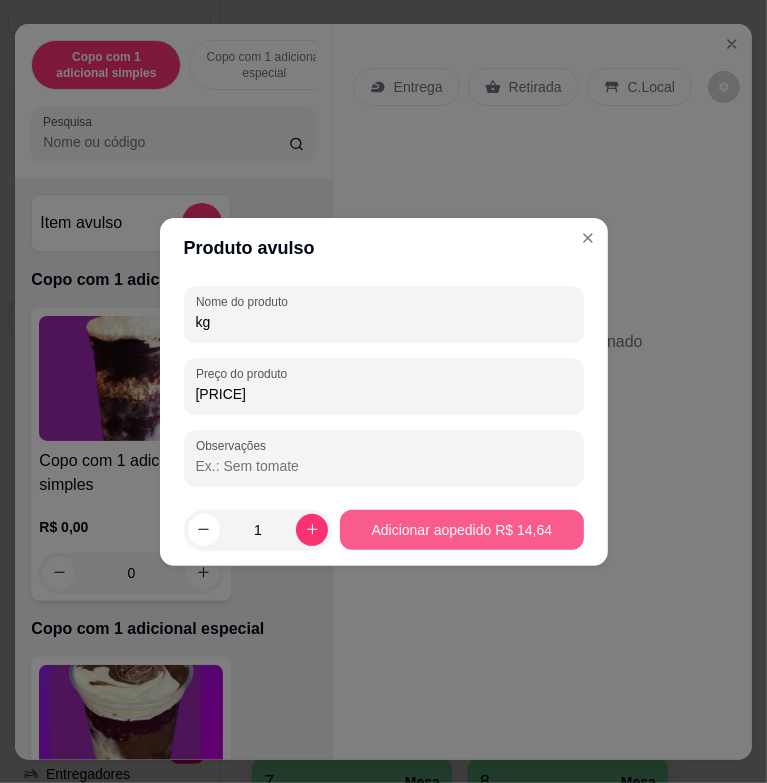 type on "kg" 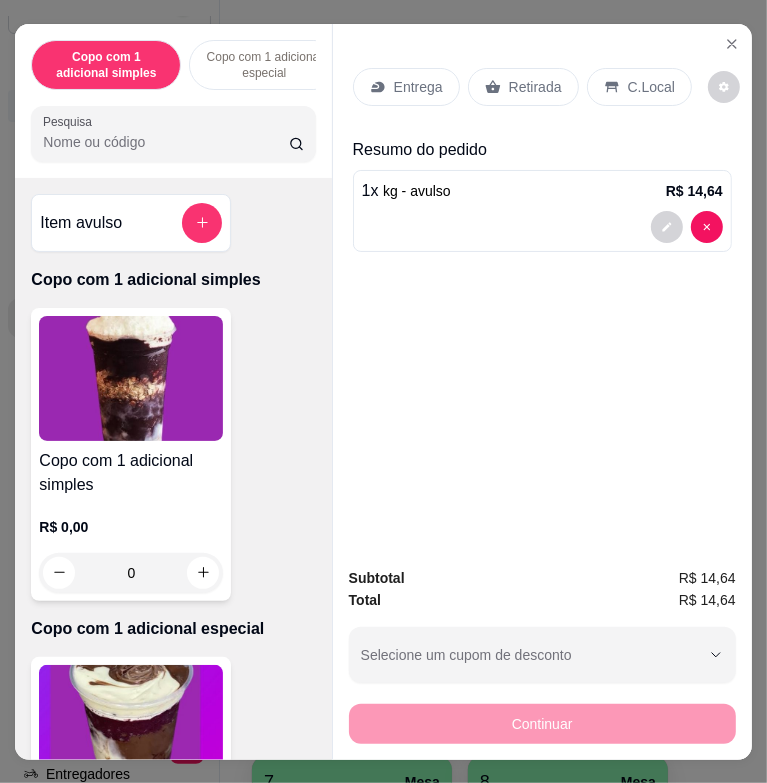 click on "C.Local" at bounding box center [651, 87] 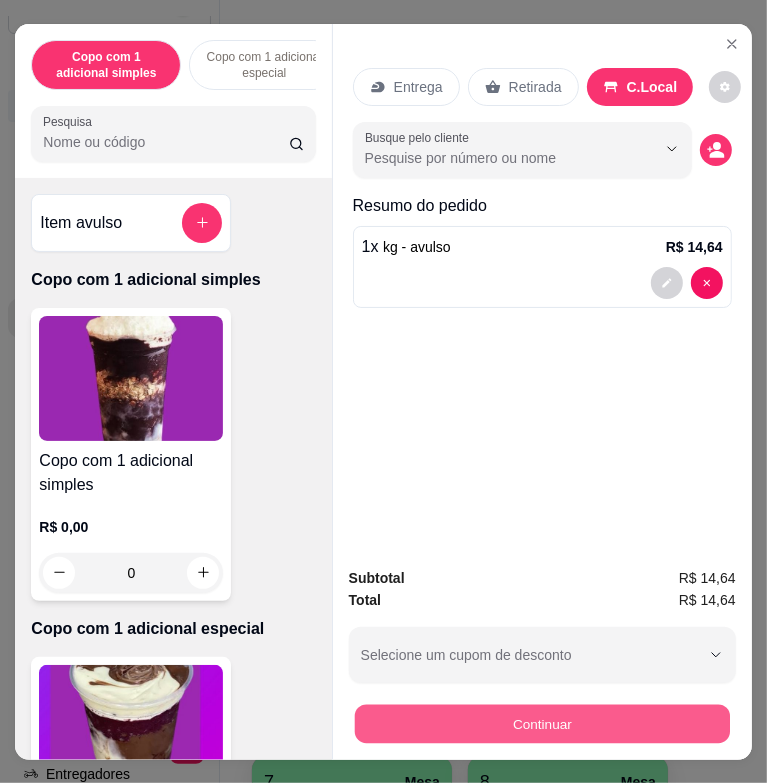 click on "Continuar" at bounding box center (541, 723) 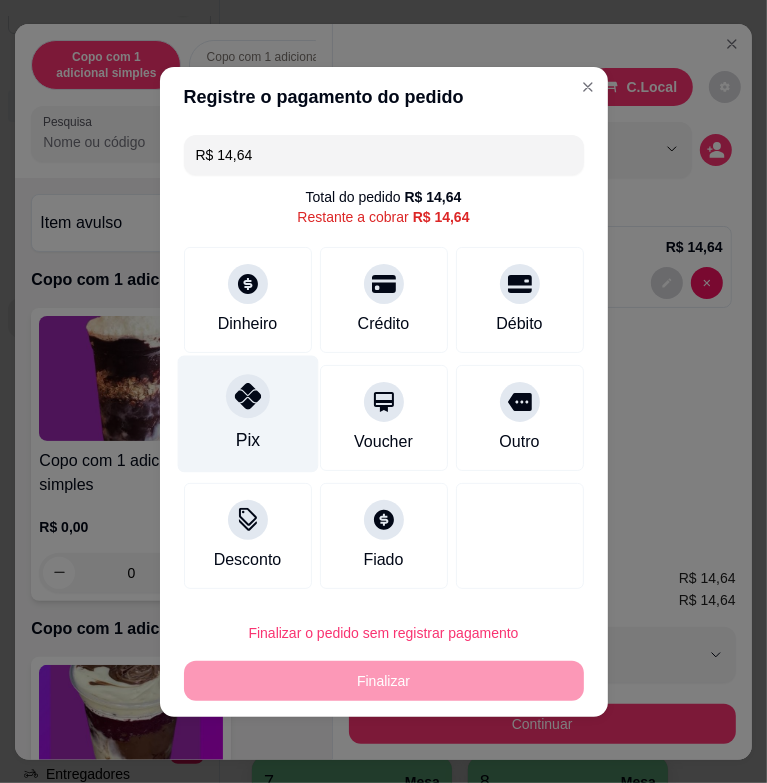 click at bounding box center [248, 396] 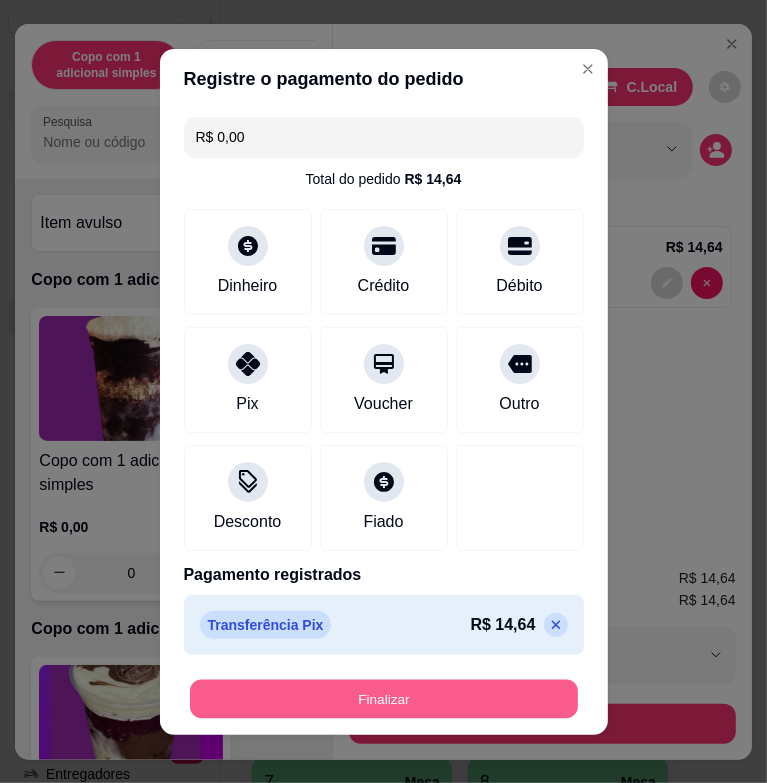 click on "Finalizar" at bounding box center [384, 698] 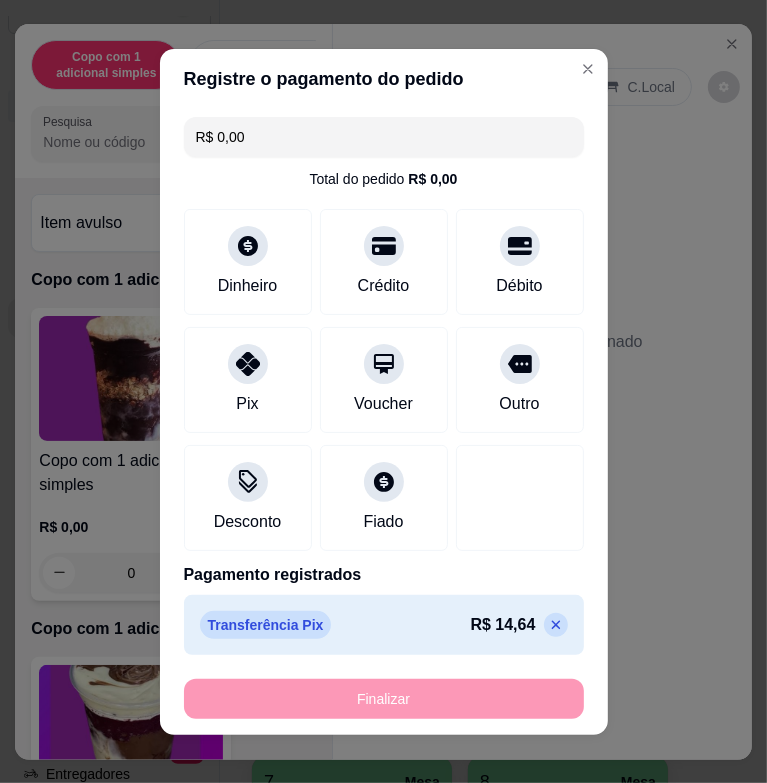 type on "-R$ 14,64" 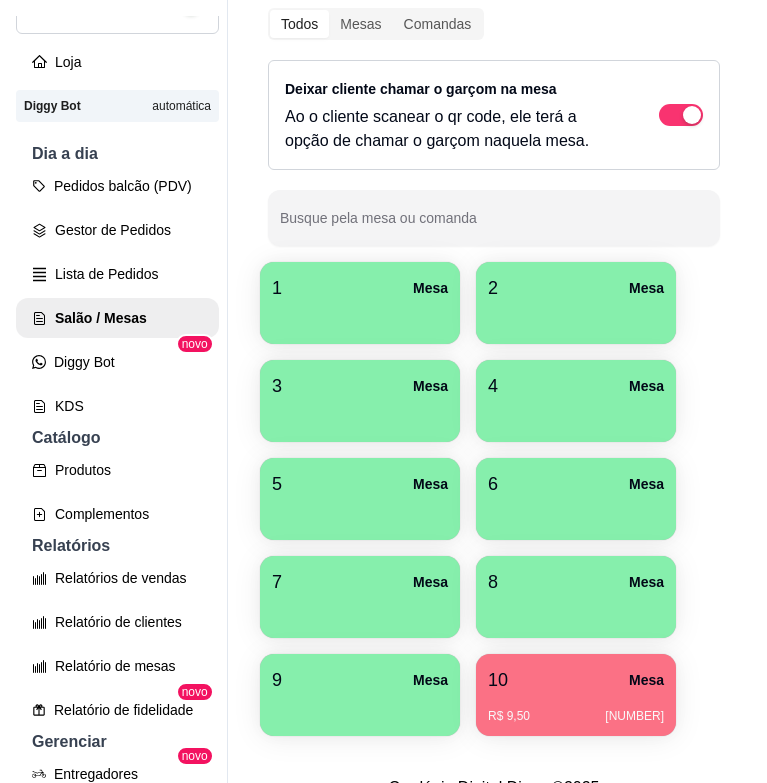 scroll, scrollTop: 248, scrollLeft: 0, axis: vertical 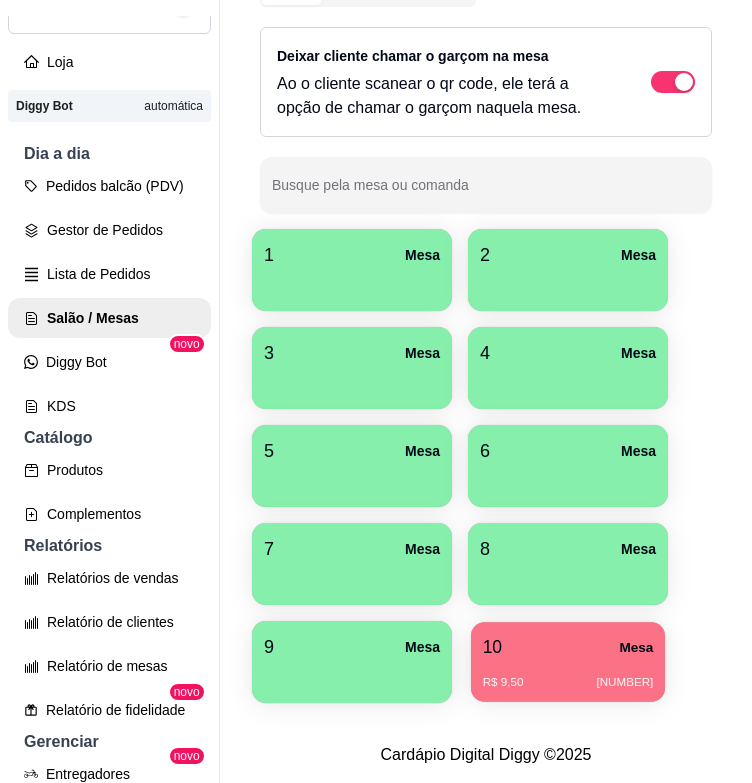 click on "10 Mesa R$ 9,50 [NUMBER]" at bounding box center [568, 662] 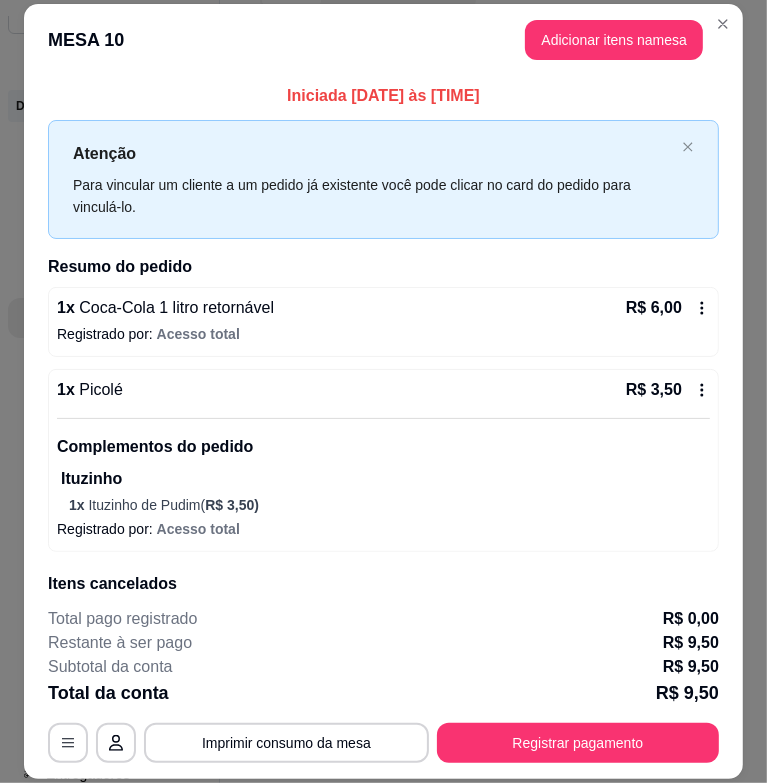 click 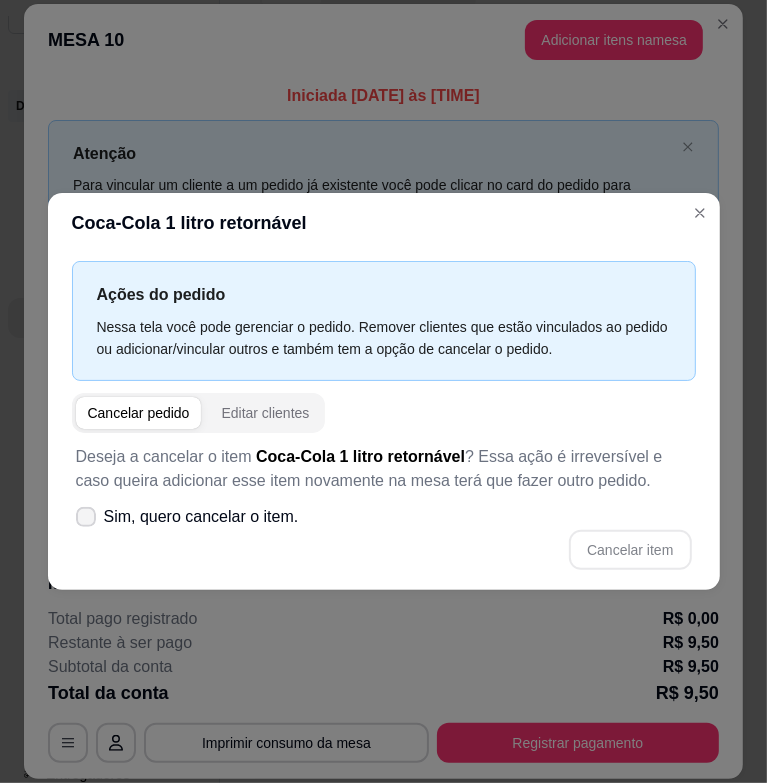 click 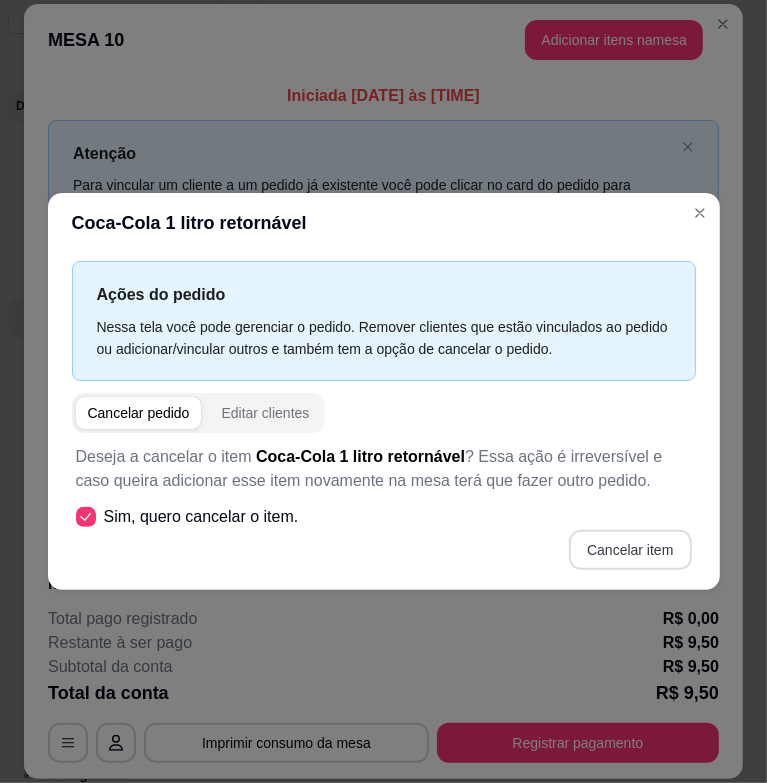 click on "Cancelar item" at bounding box center [630, 550] 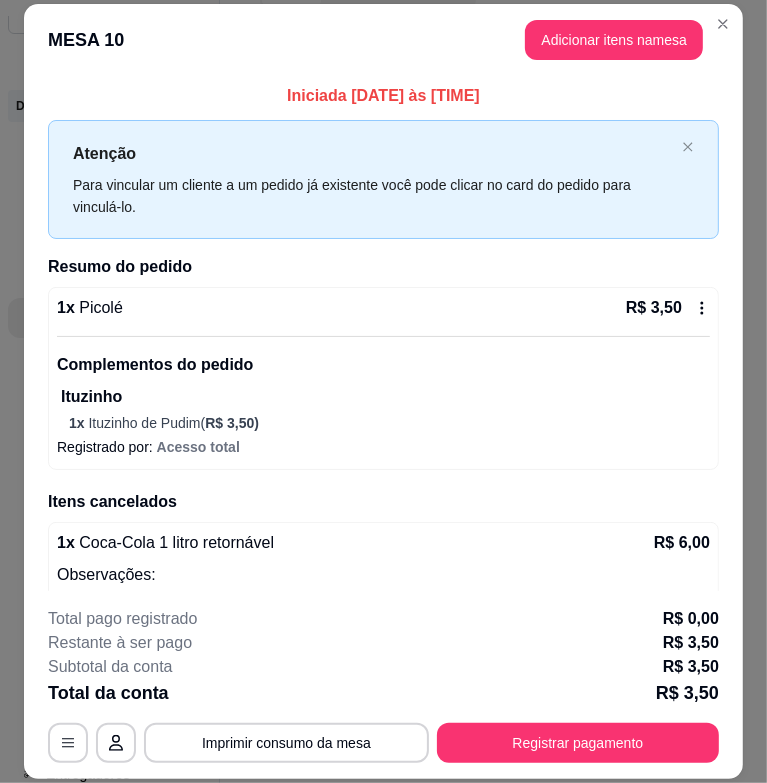 click on "R$ 3,50" at bounding box center [668, 308] 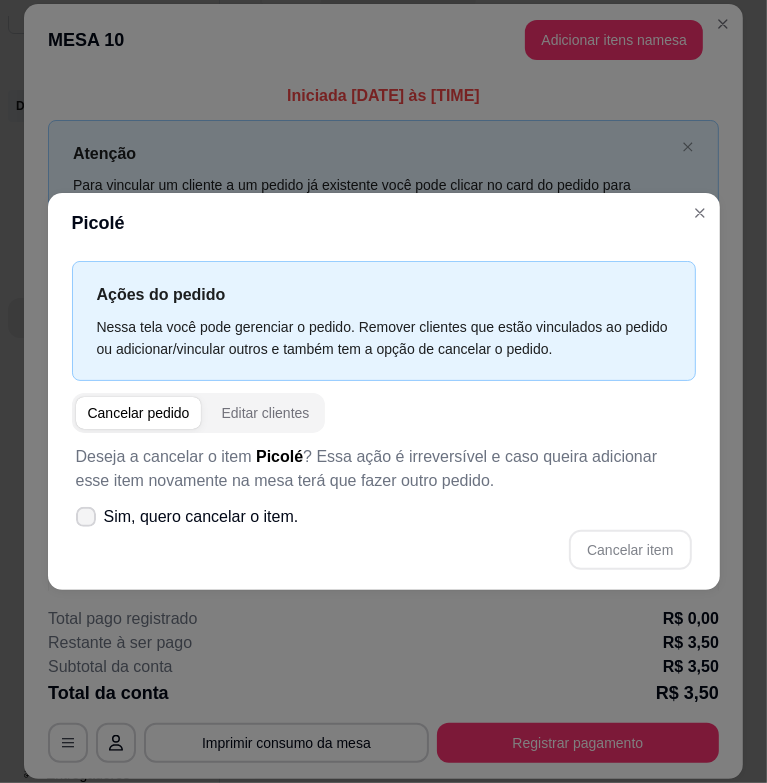 click on "Sim, quero cancelar o item." at bounding box center [187, 517] 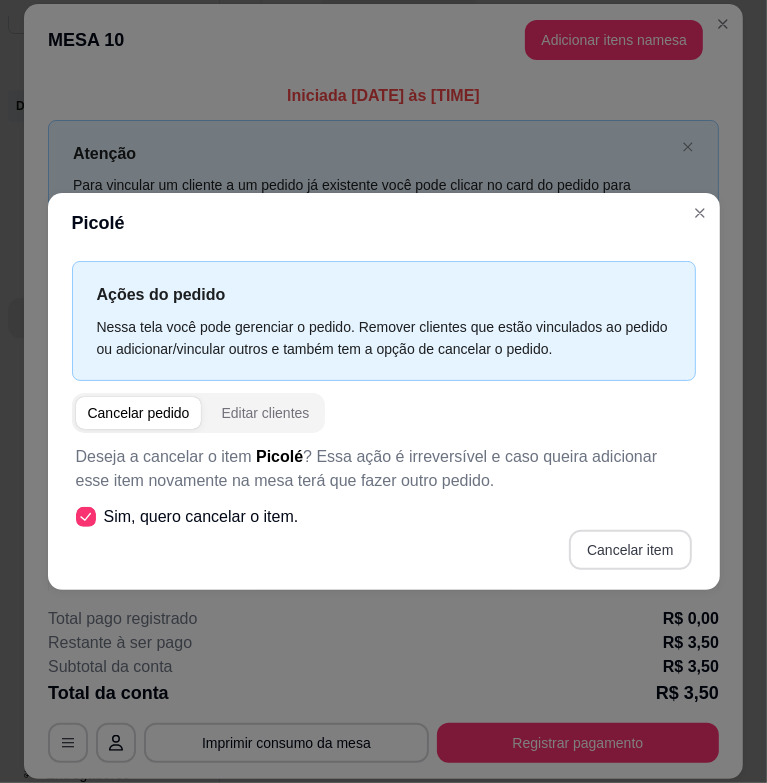 click on "Cancelar item" at bounding box center [630, 550] 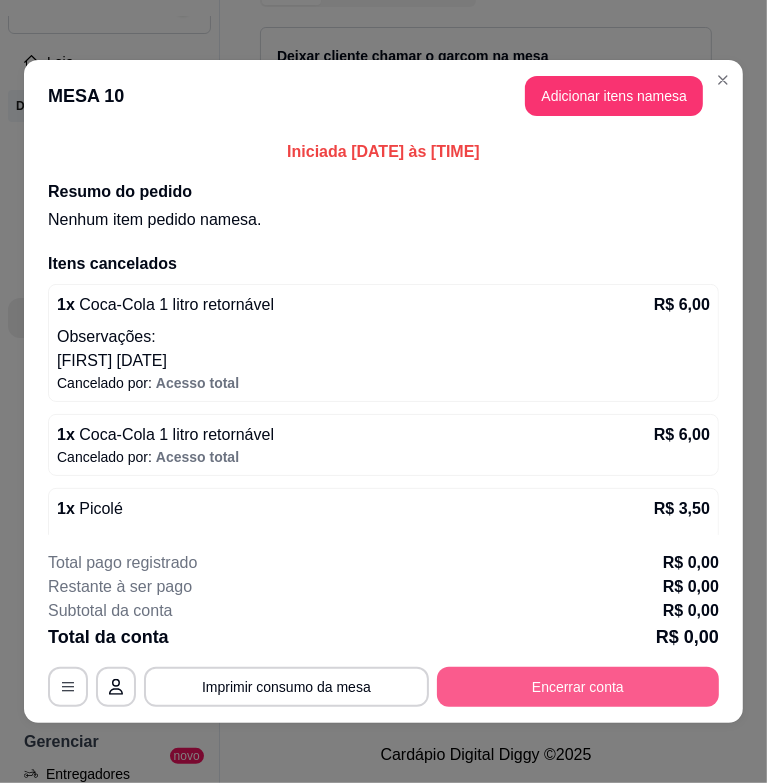 click on "Encerrar conta" at bounding box center [578, 687] 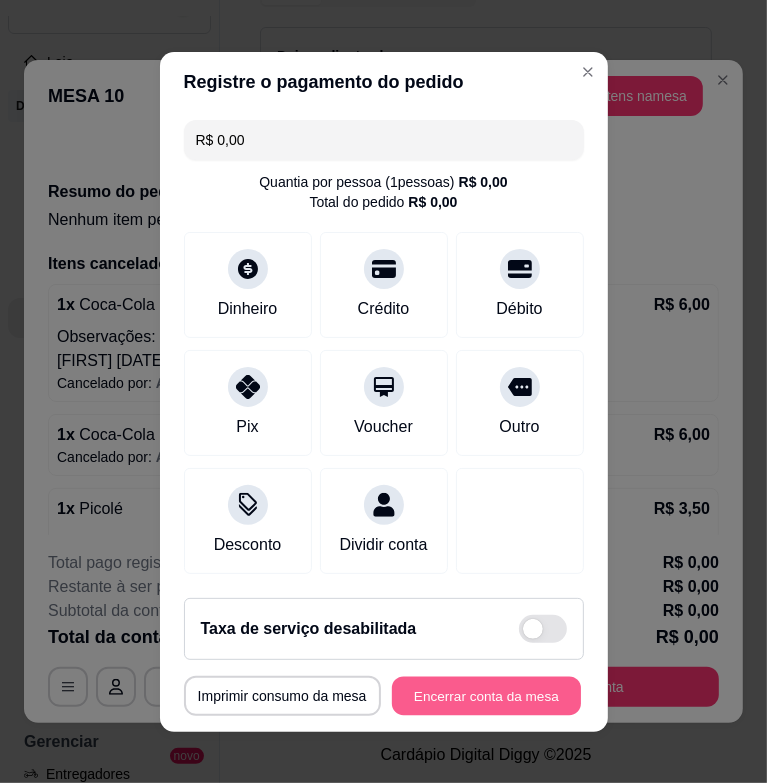 click on "Encerrar conta da mesa" at bounding box center [486, 695] 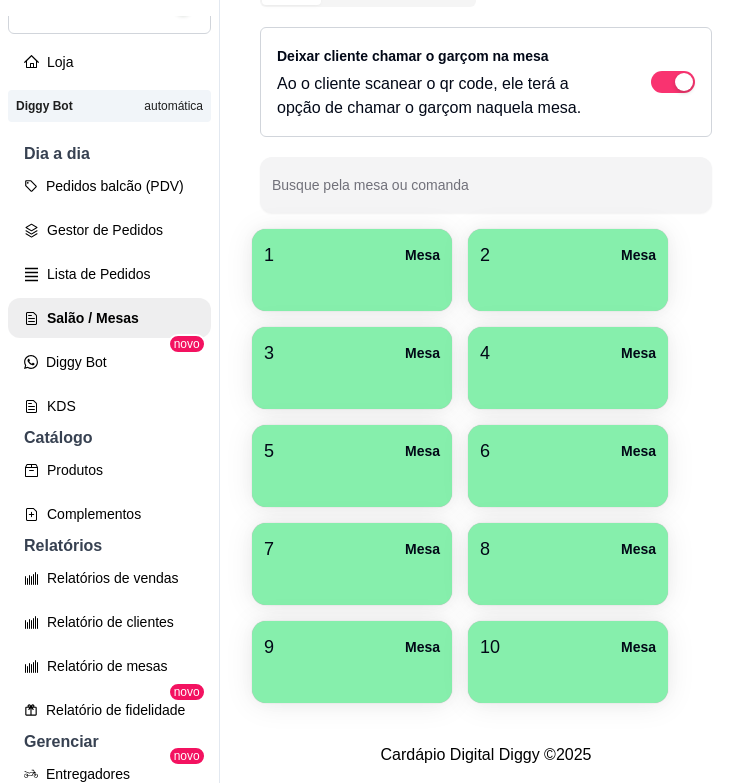 type 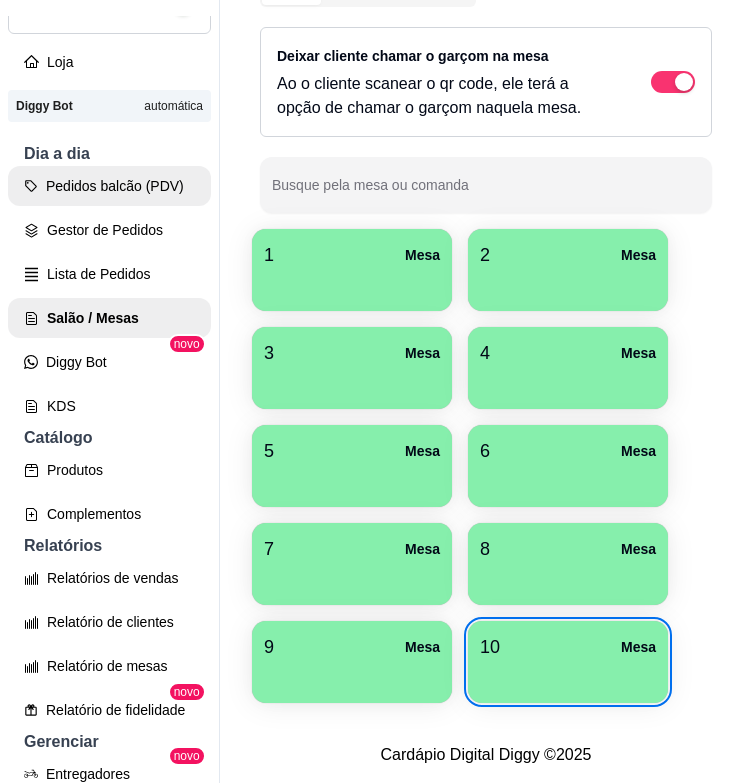 click on "Pedidos balcão (PDV)" at bounding box center [109, 186] 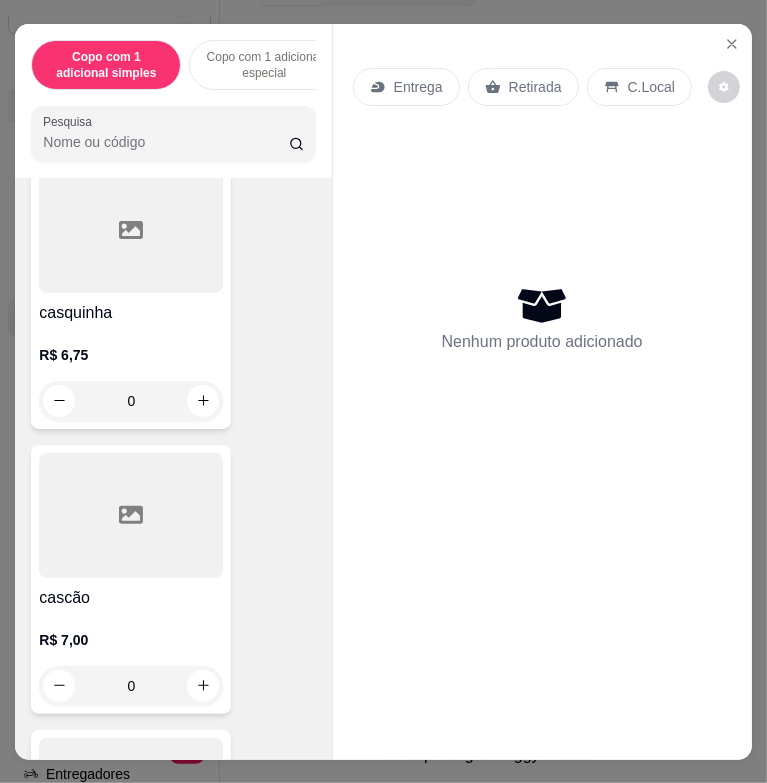 scroll, scrollTop: 7100, scrollLeft: 0, axis: vertical 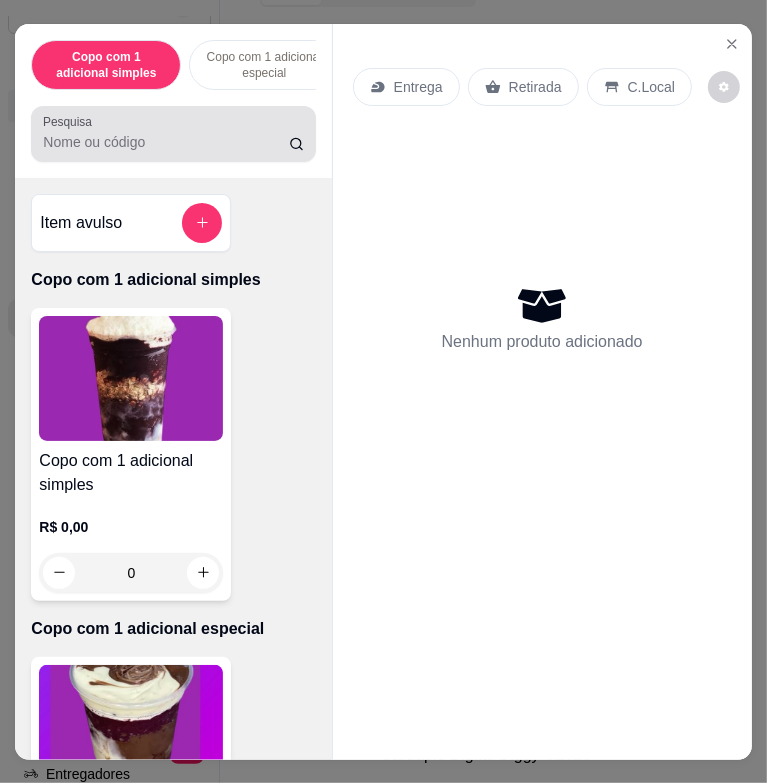 click on "Pesquisa" at bounding box center (165, 142) 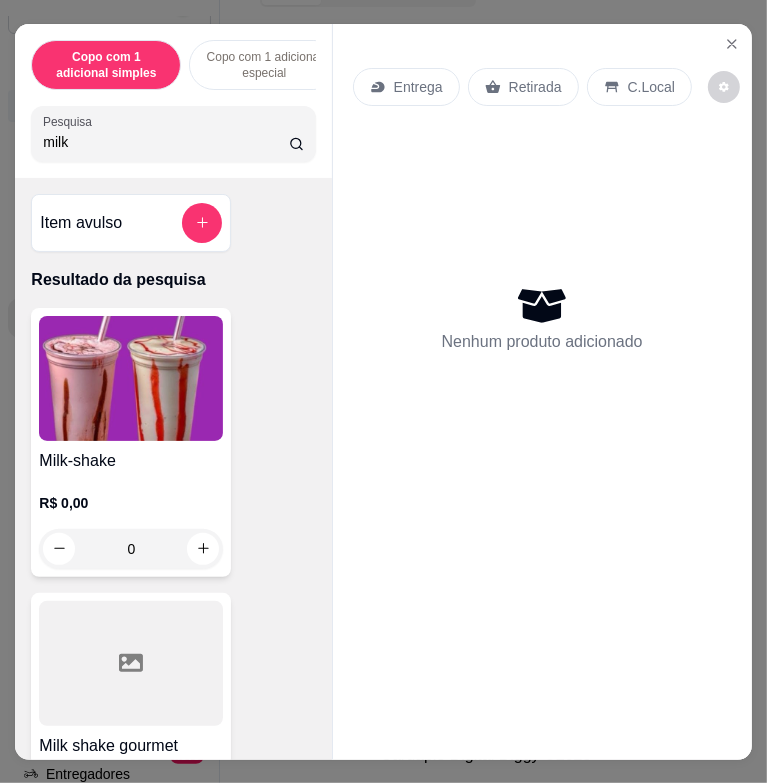 type on "milk" 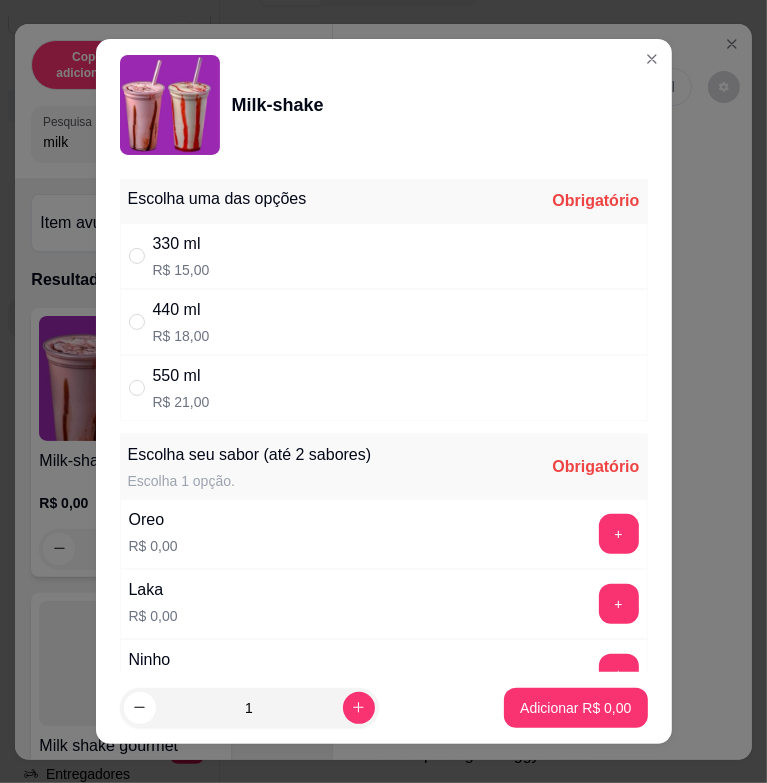 click on "330 ml R$ 15,00" at bounding box center (384, 256) 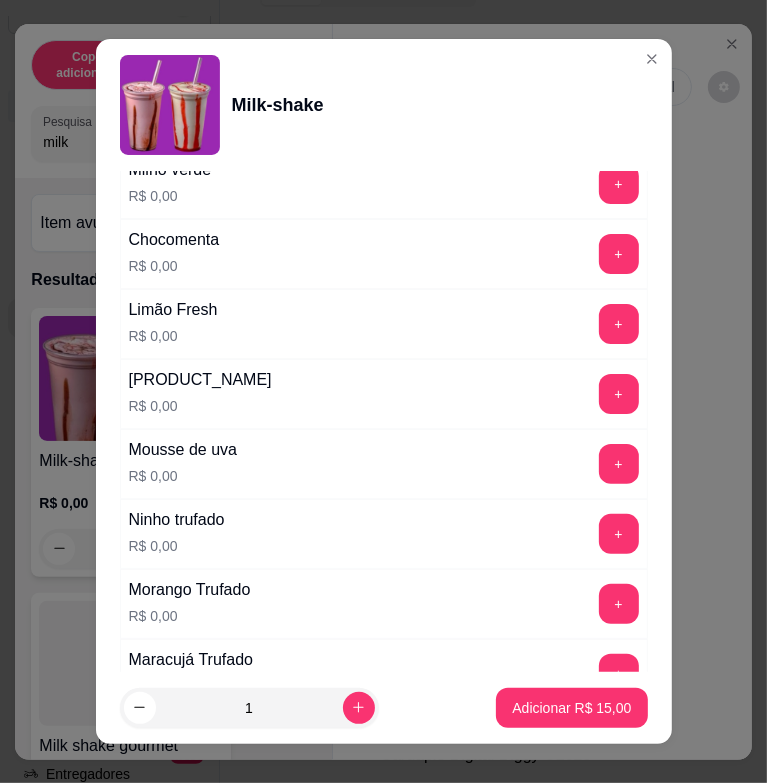 scroll, scrollTop: 1100, scrollLeft: 0, axis: vertical 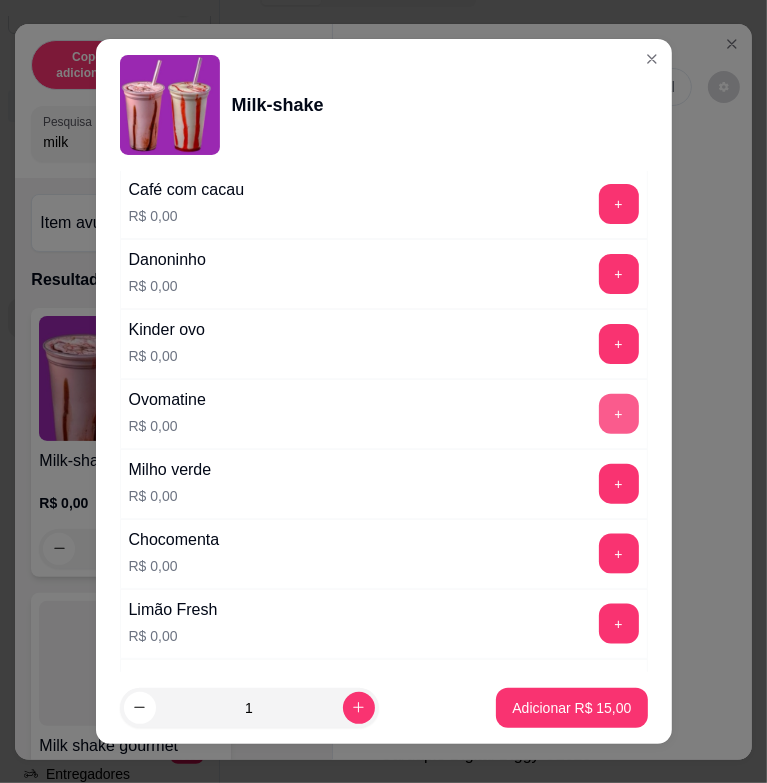 click on "+" at bounding box center [619, 414] 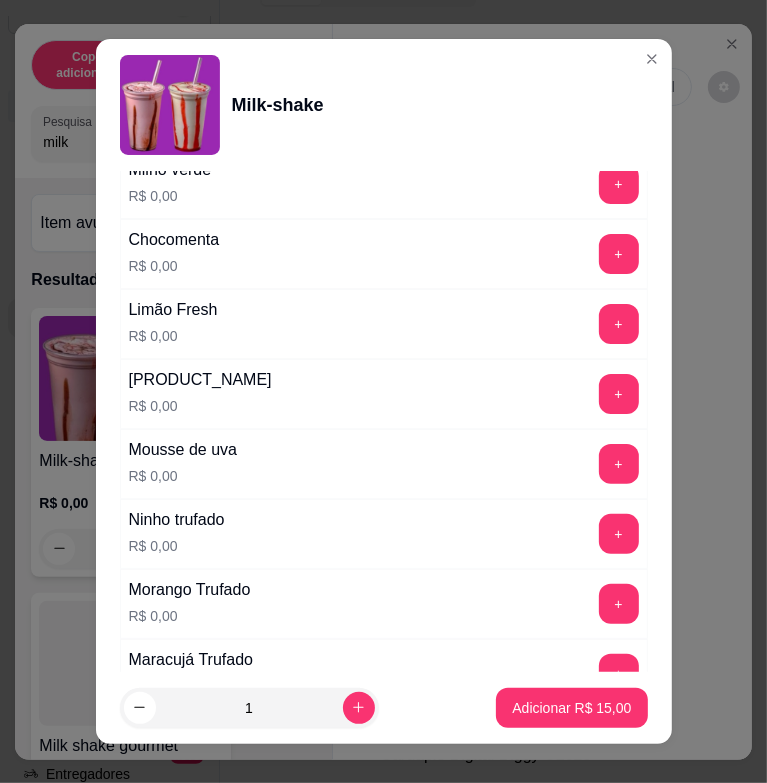 scroll, scrollTop: 1500, scrollLeft: 0, axis: vertical 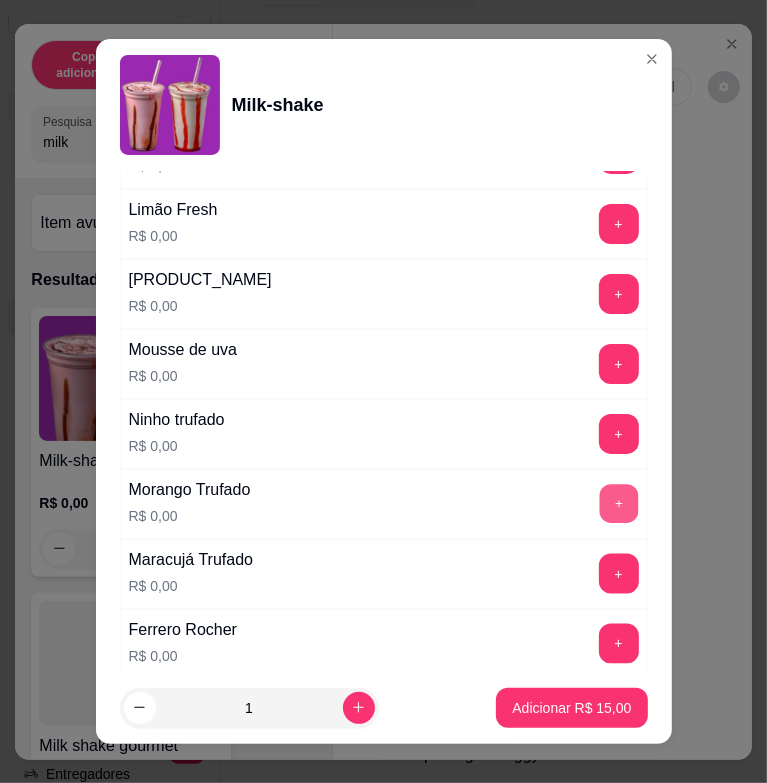 click on "+" at bounding box center (618, 504) 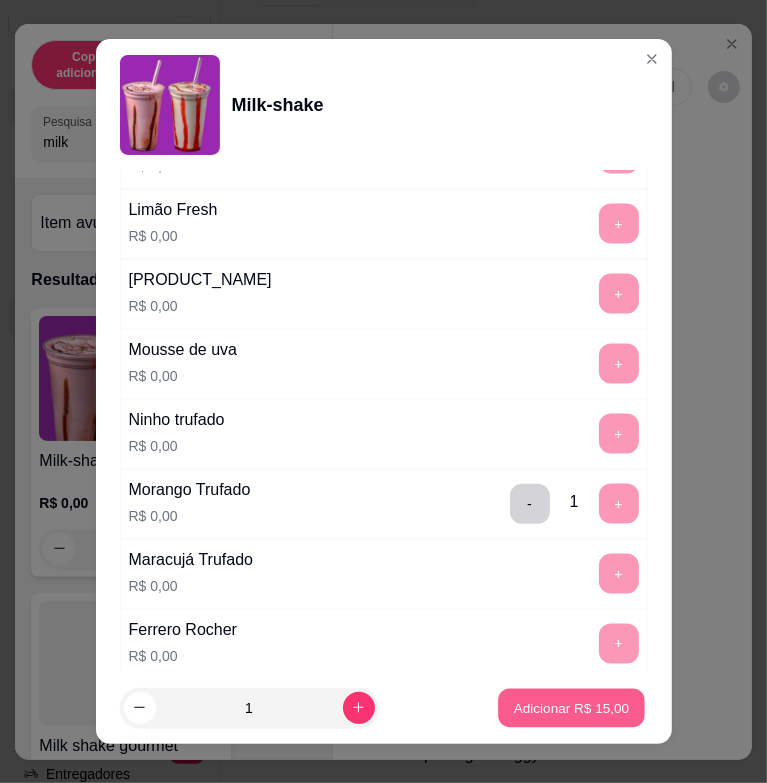click on "Adicionar   R$ 15,00" at bounding box center (572, 707) 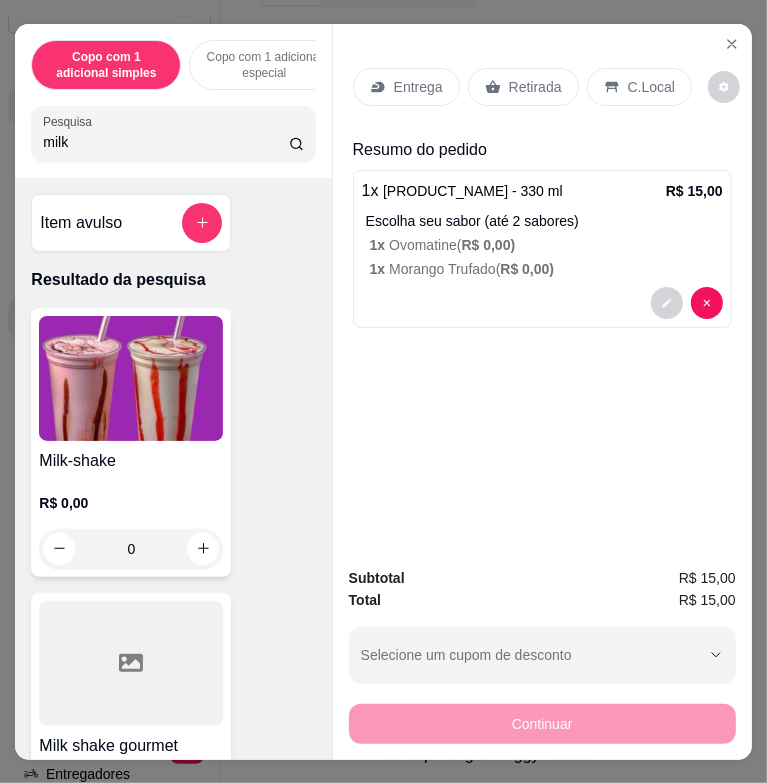click at bounding box center (131, 378) 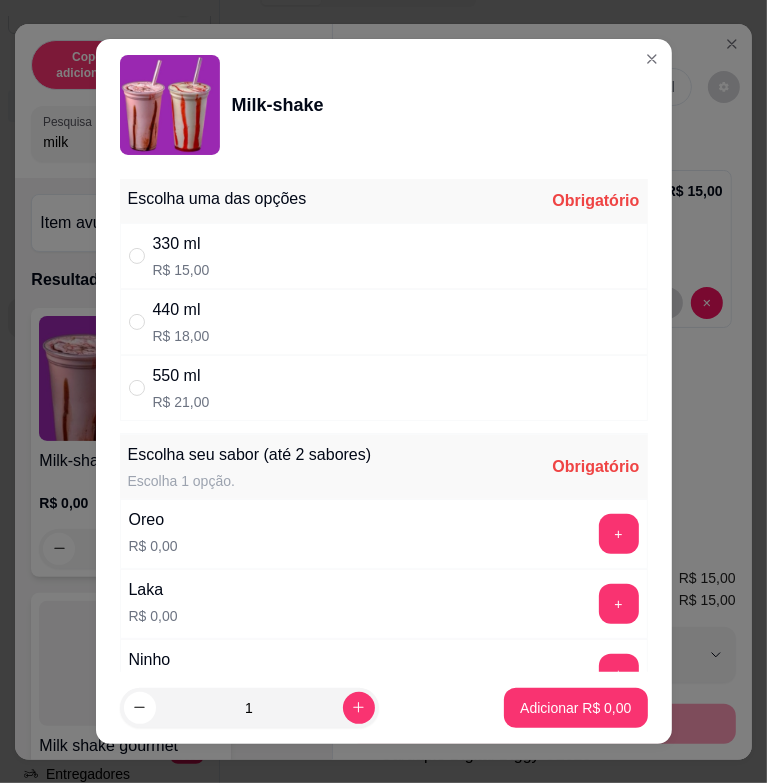 click on "330 ml R$ 15,00" at bounding box center (384, 256) 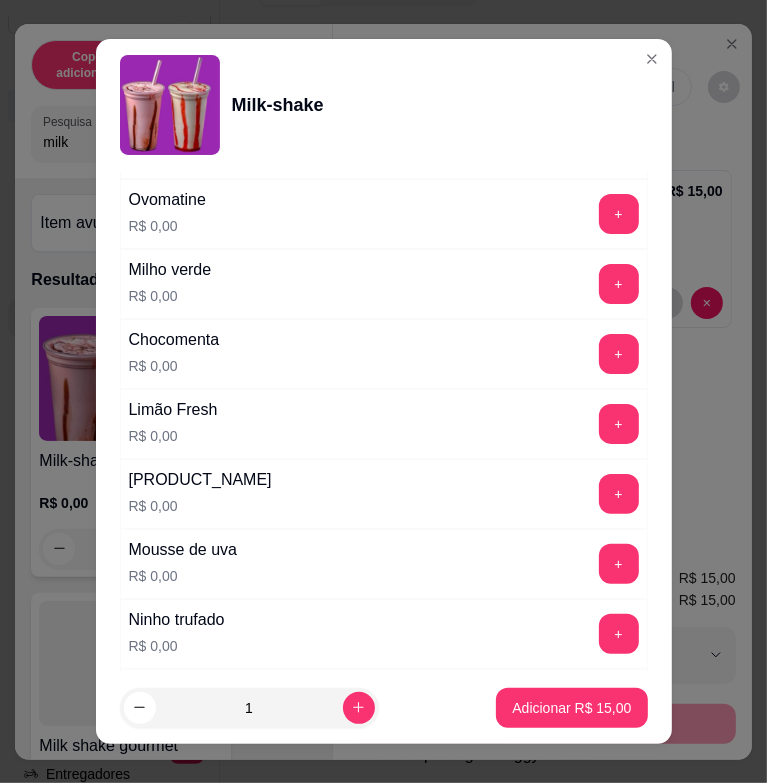 scroll, scrollTop: 1500, scrollLeft: 0, axis: vertical 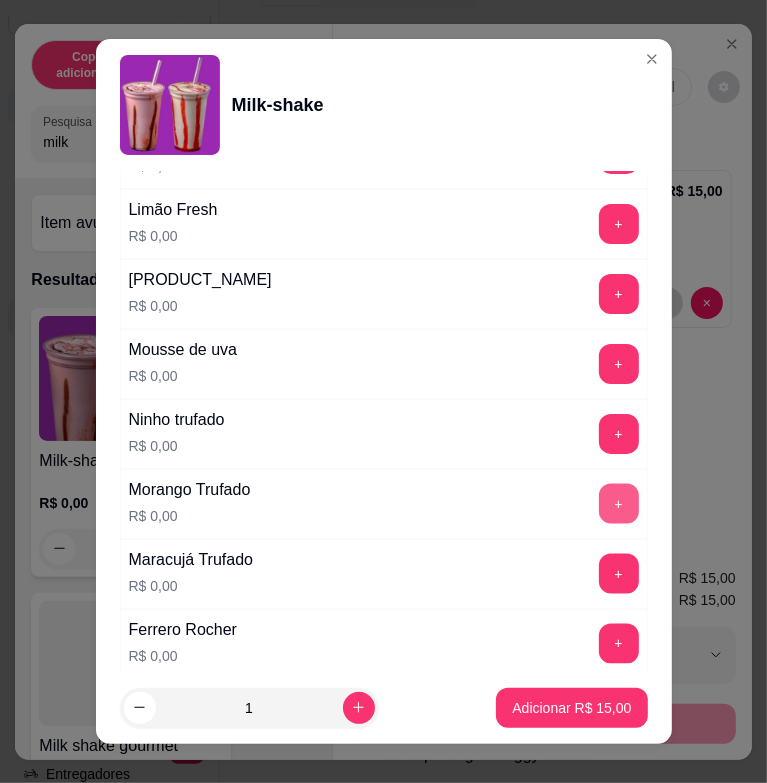click on "+" at bounding box center [619, 504] 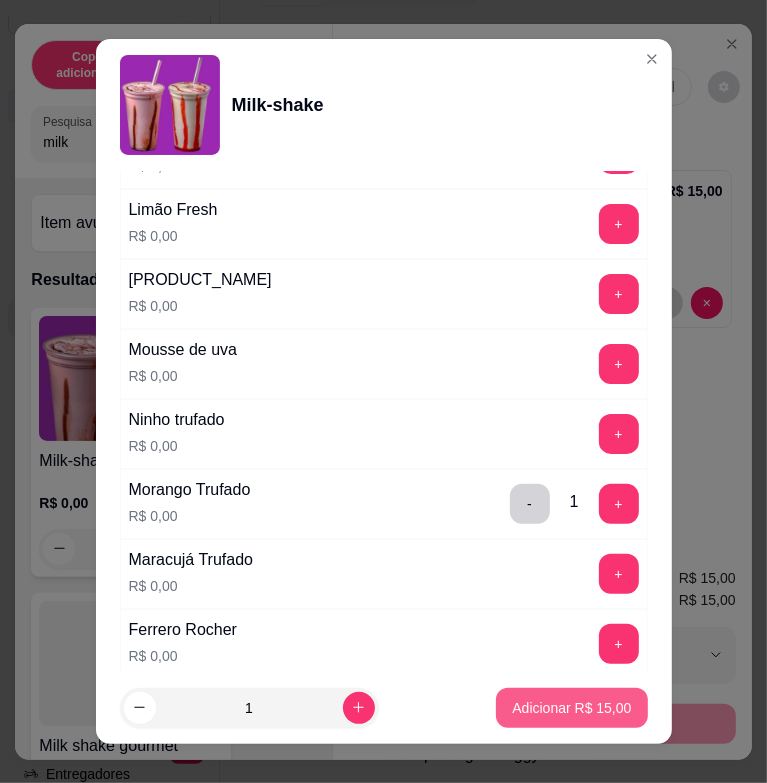 click on "Adicionar   R$ 15,00" at bounding box center (571, 708) 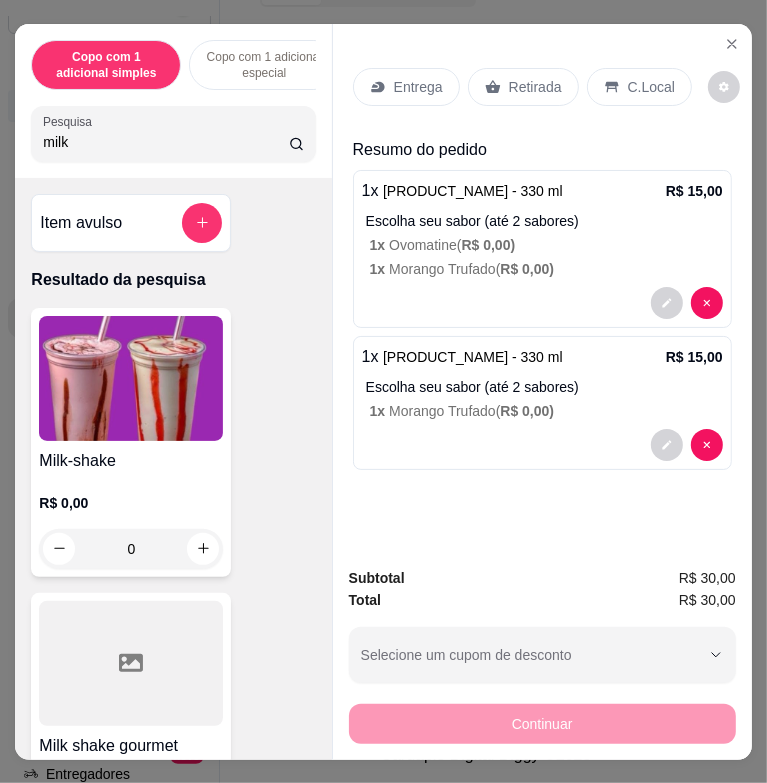 click on "Entrega" at bounding box center [418, 87] 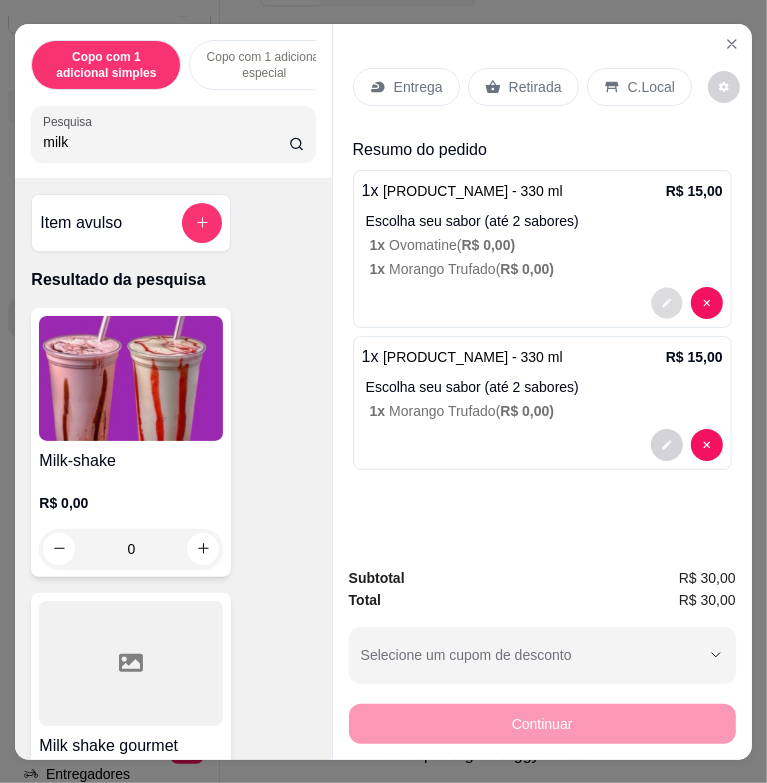 click at bounding box center [666, 302] 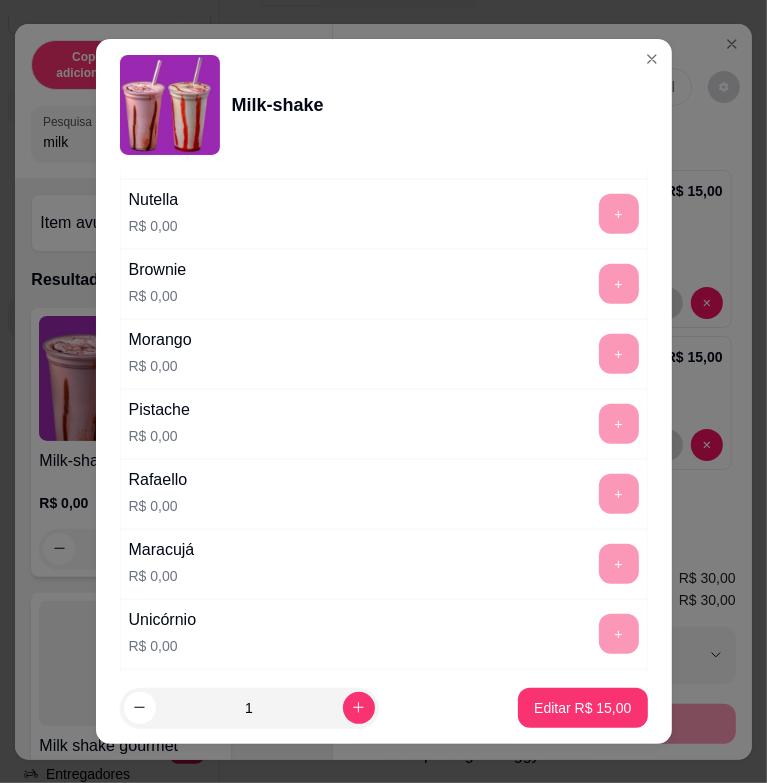 scroll, scrollTop: 1000, scrollLeft: 0, axis: vertical 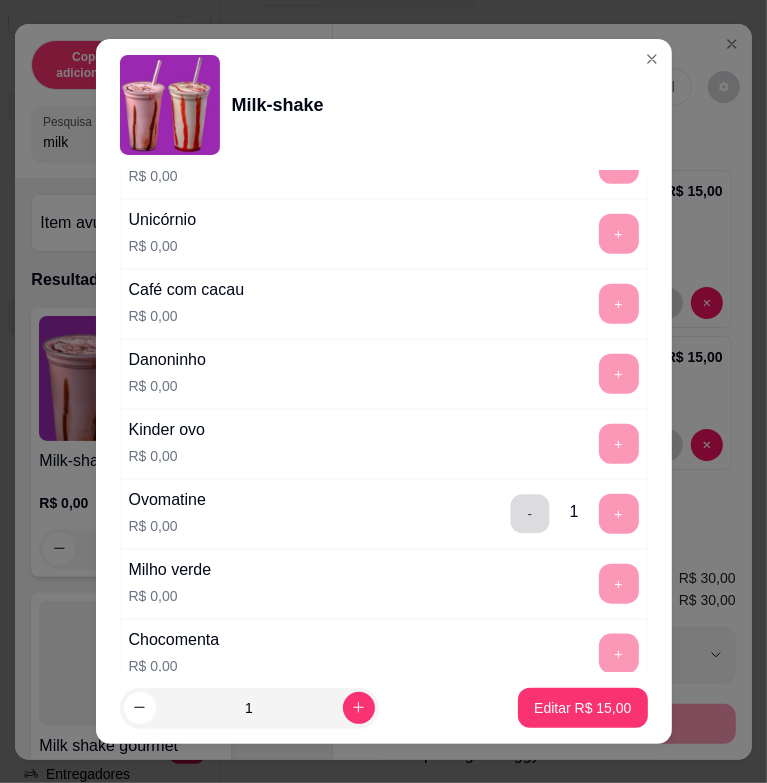 click on "-" at bounding box center [529, 514] 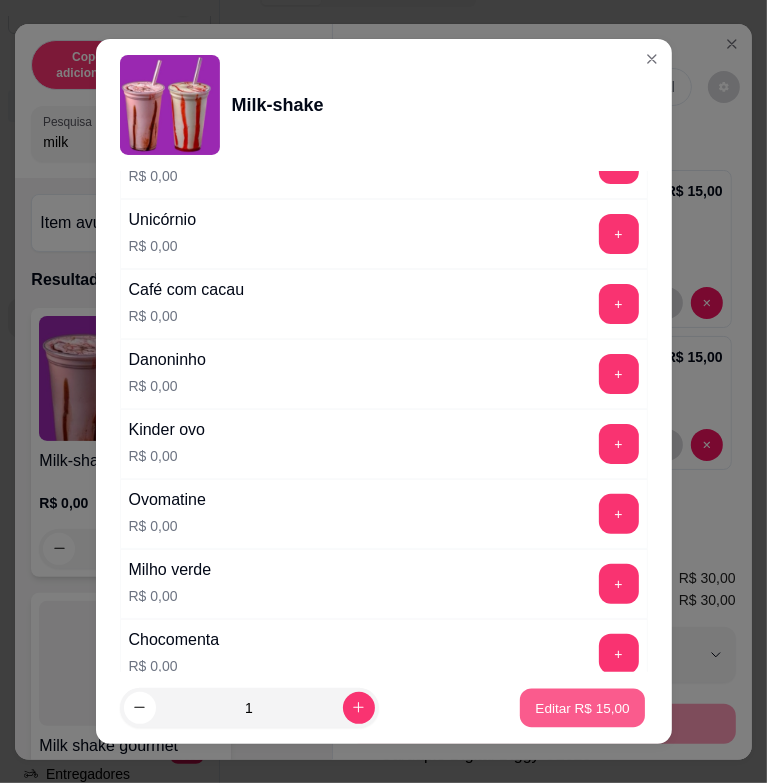 click on "Editar   R$ 15,00" at bounding box center (583, 707) 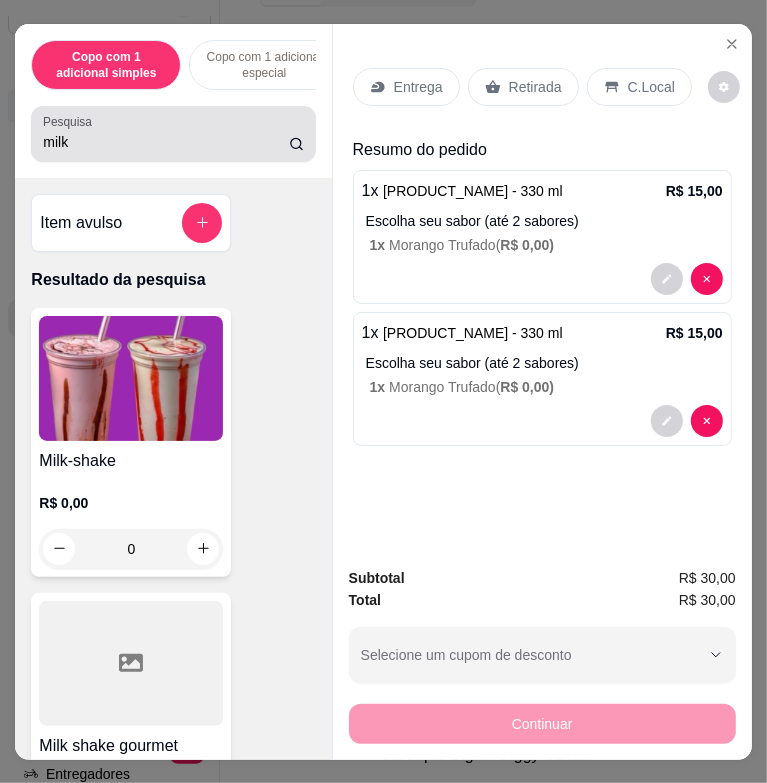 click on "milk" at bounding box center [165, 142] 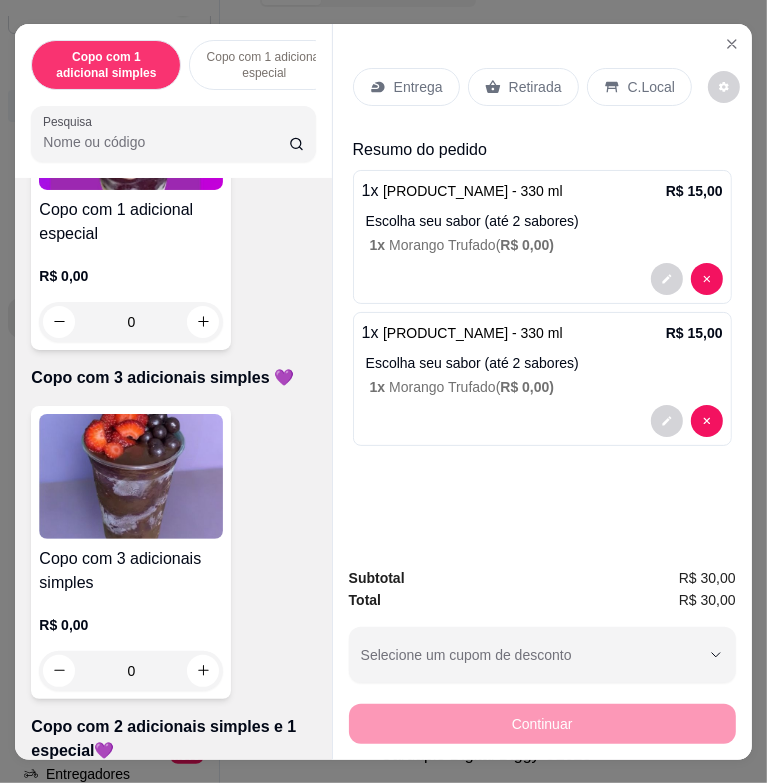 scroll, scrollTop: 900, scrollLeft: 0, axis: vertical 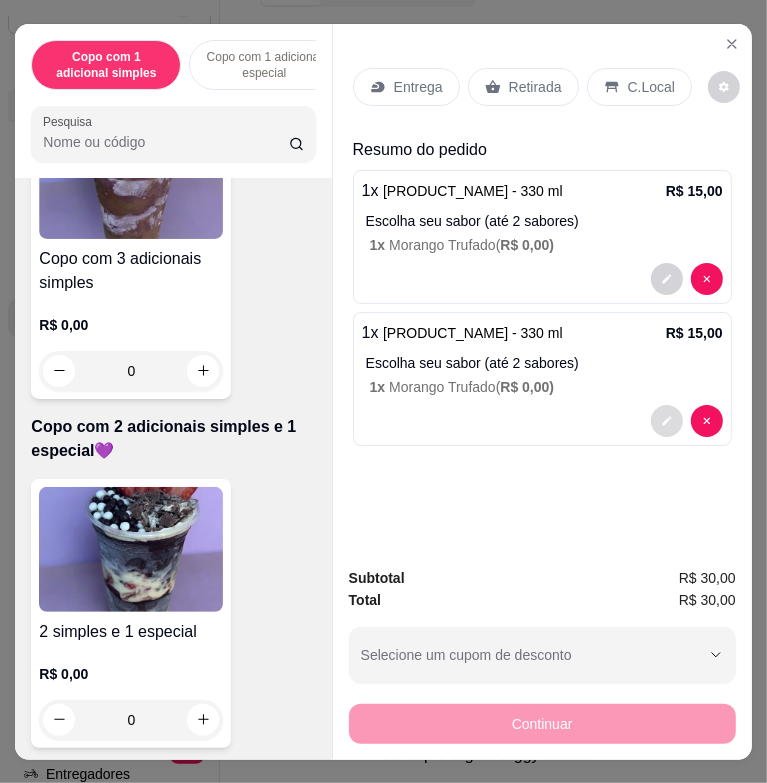 type 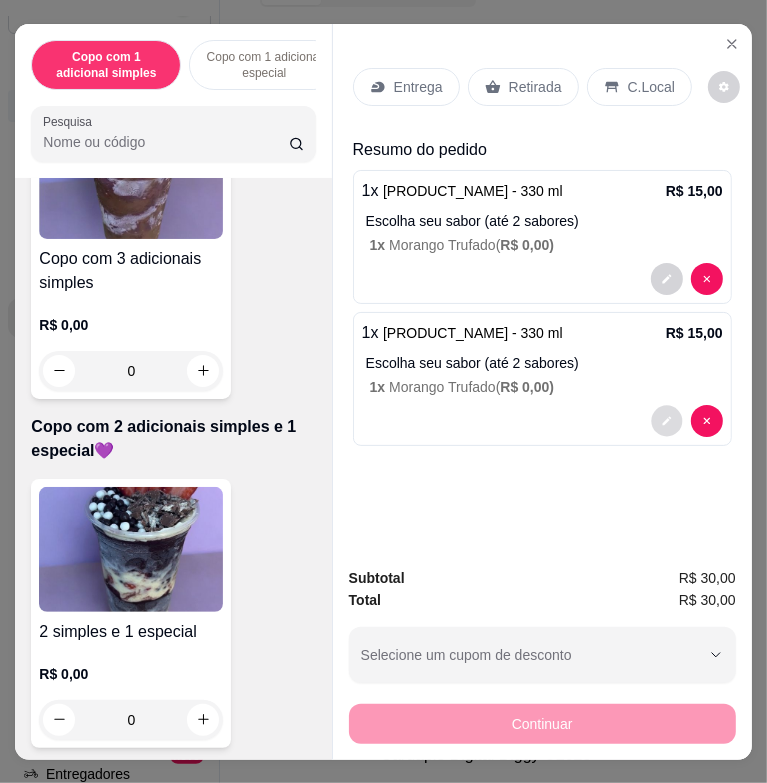 click at bounding box center [666, 420] 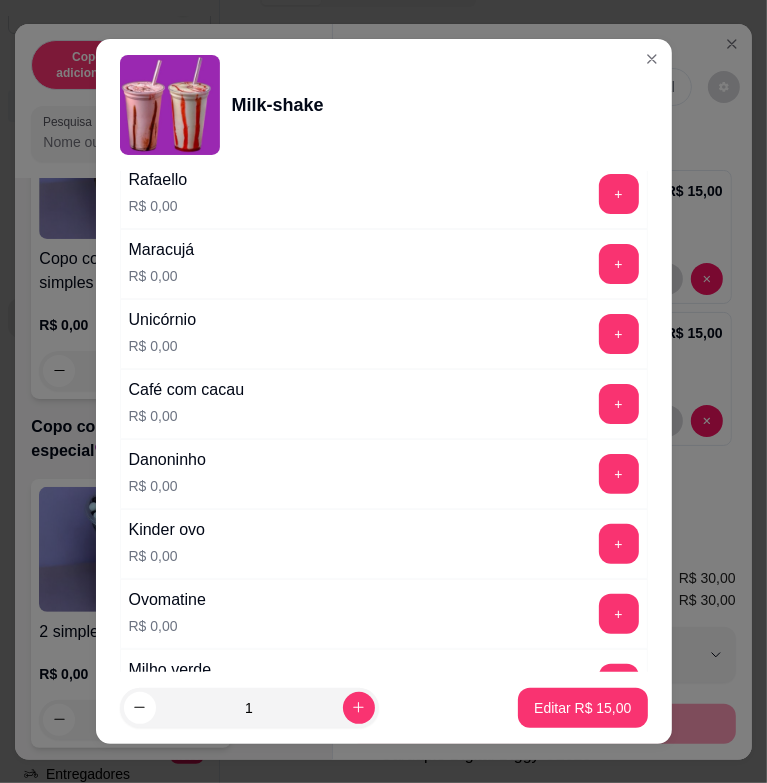 scroll, scrollTop: 1000, scrollLeft: 0, axis: vertical 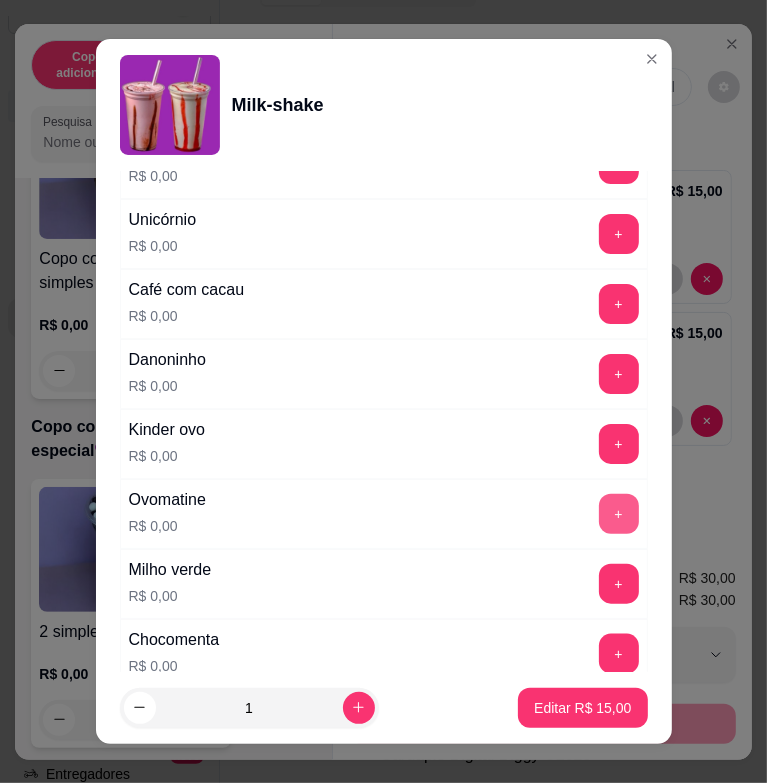 click on "+" at bounding box center (619, 514) 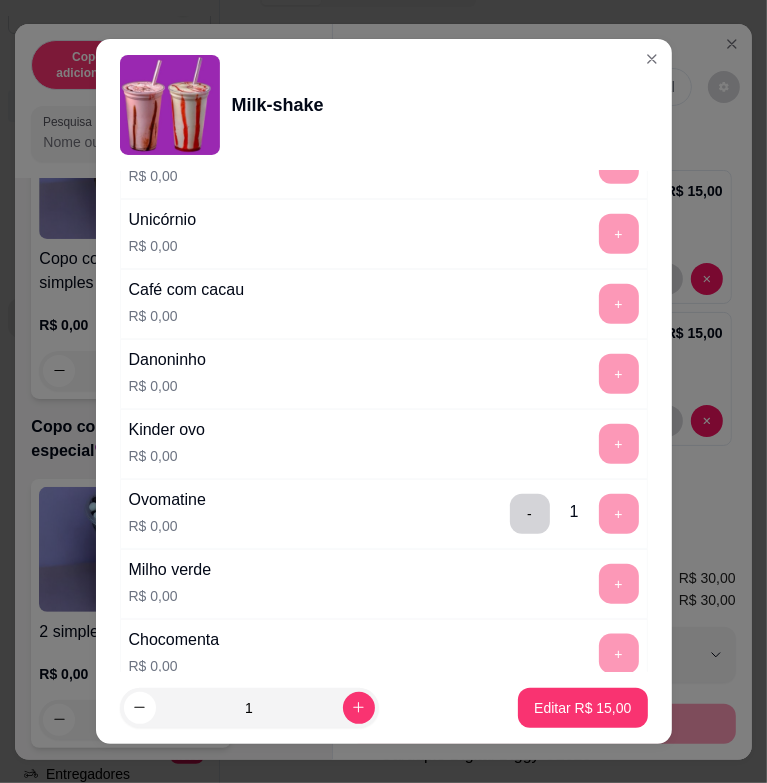 scroll, scrollTop: 1500, scrollLeft: 0, axis: vertical 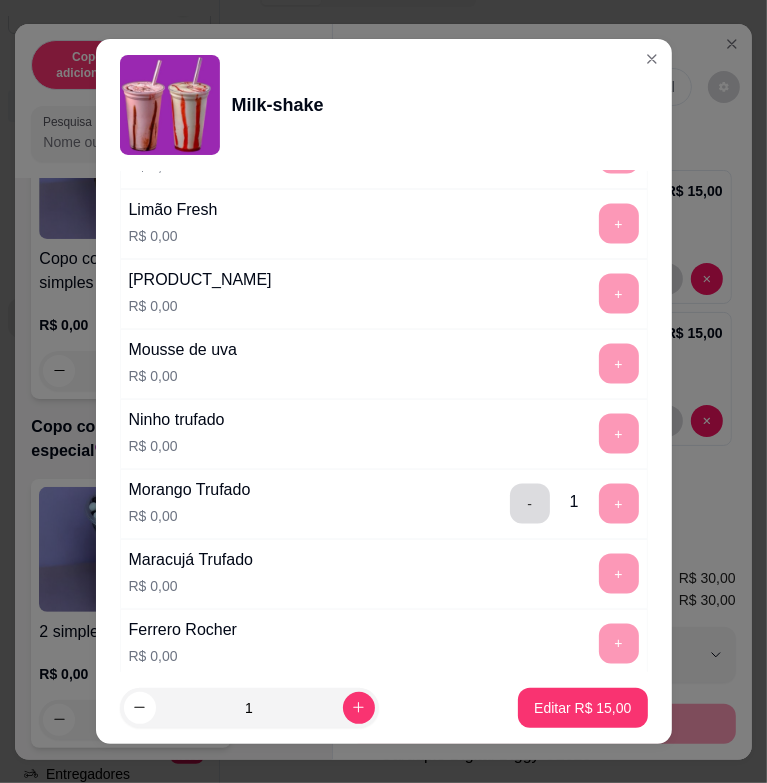 click on "-" at bounding box center (530, 504) 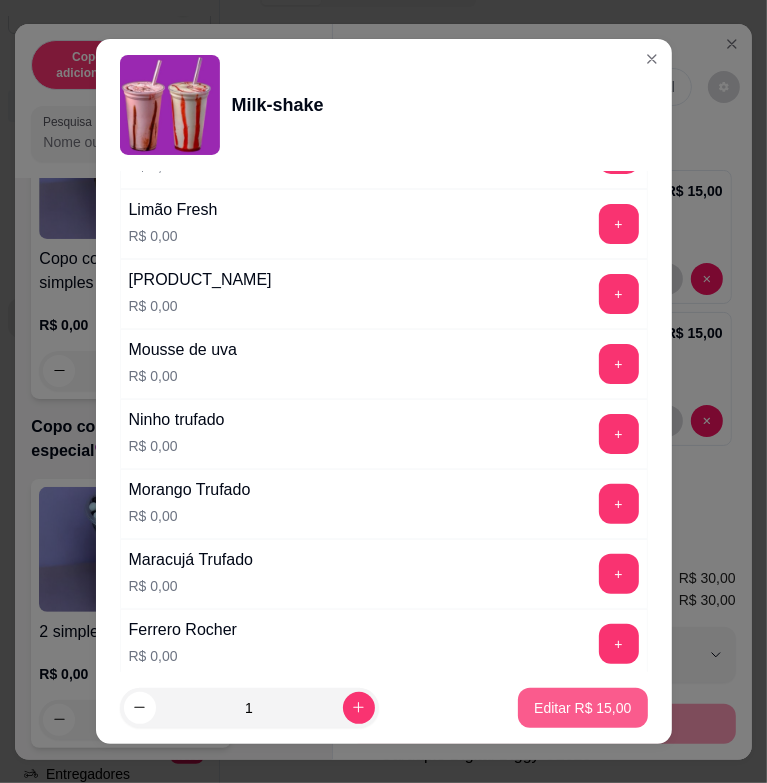 click on "Editar   R$ 15,00" at bounding box center [582, 708] 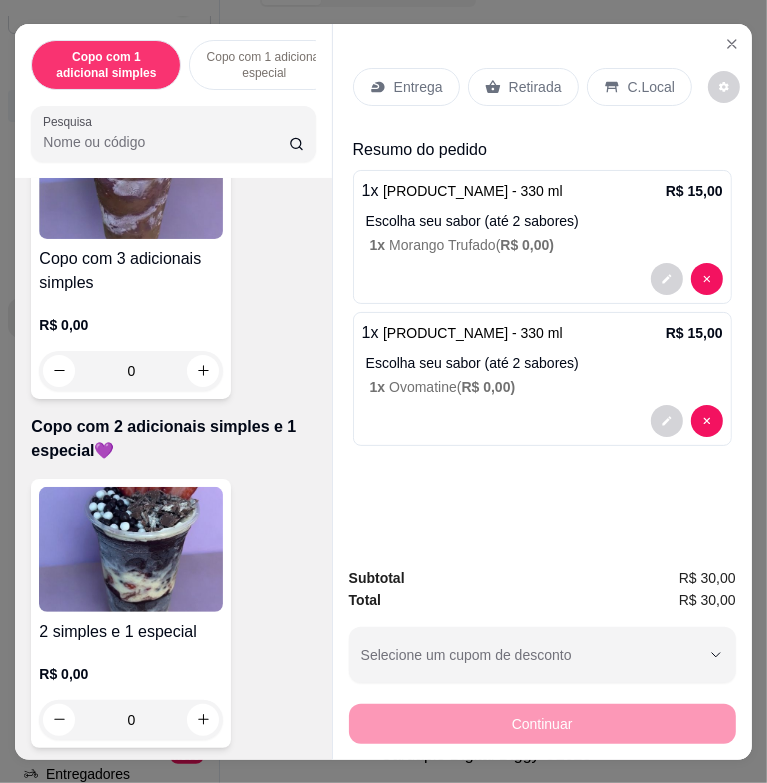 scroll, scrollTop: 1300, scrollLeft: 0, axis: vertical 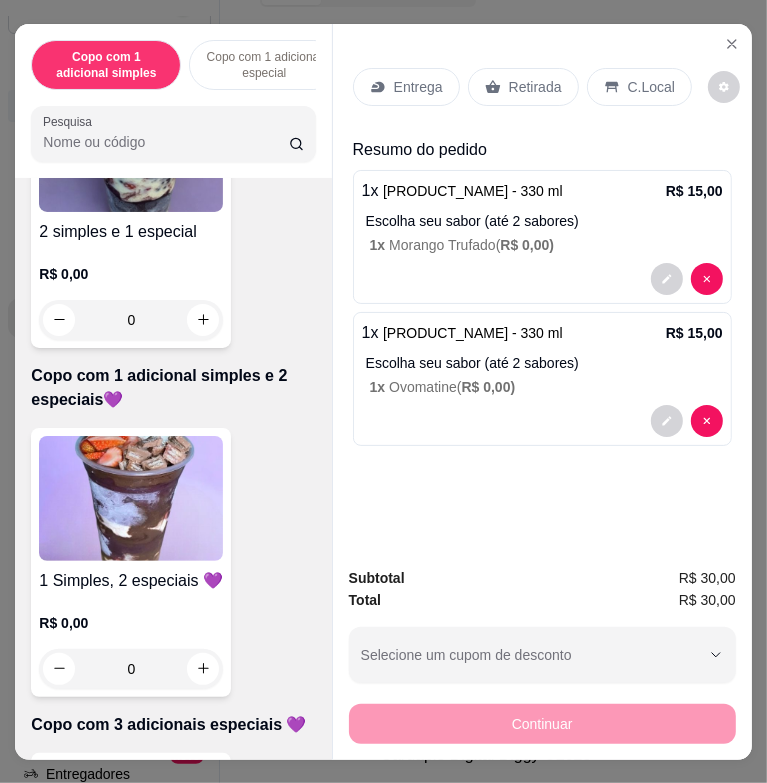 click on "1 Simples, 2 especiais 💜 R$ 0,00 0" at bounding box center (131, 562) 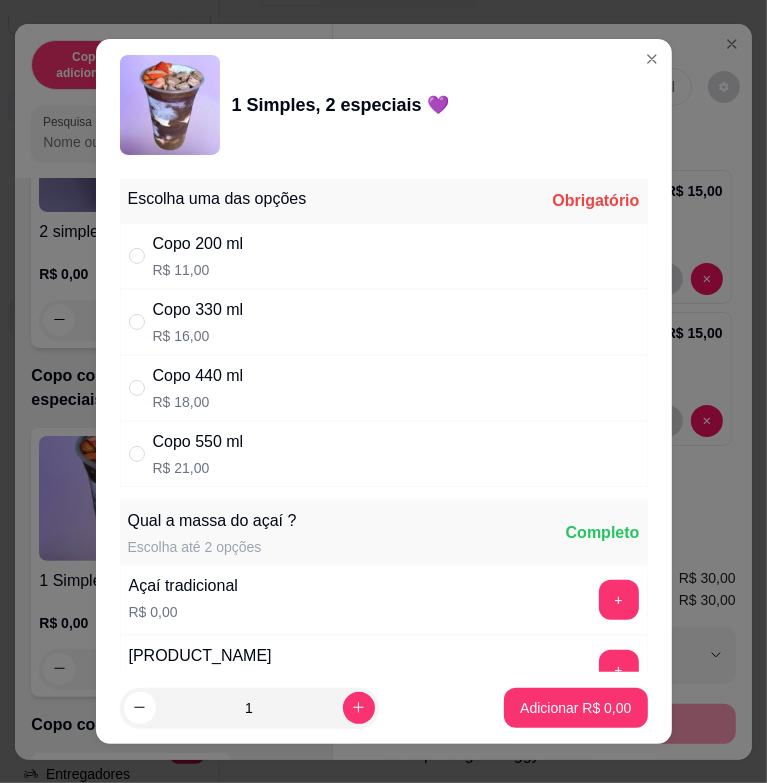 click on "Copo 440 ml  R$ 18,00" at bounding box center (384, 388) 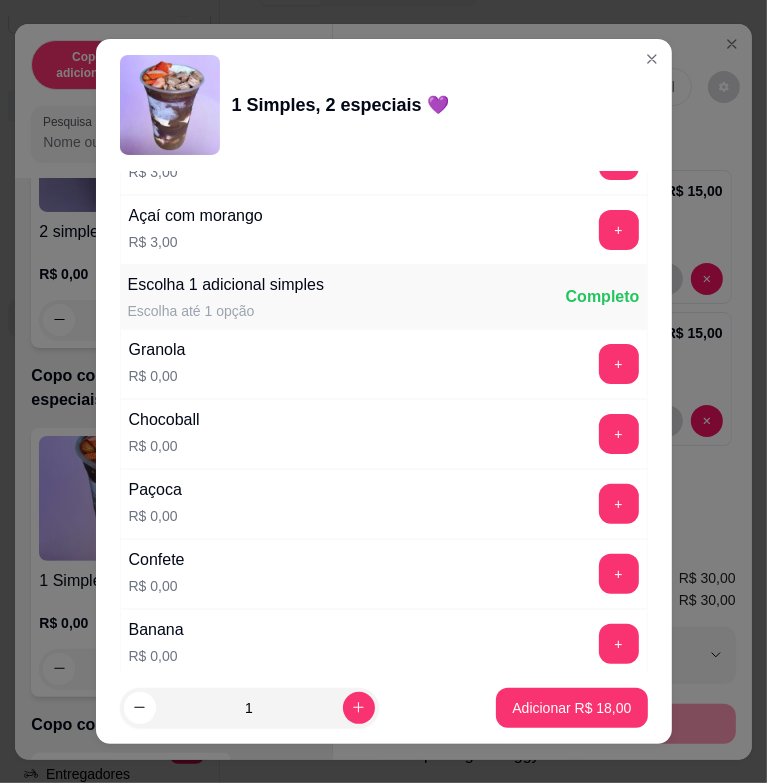 scroll, scrollTop: 1200, scrollLeft: 0, axis: vertical 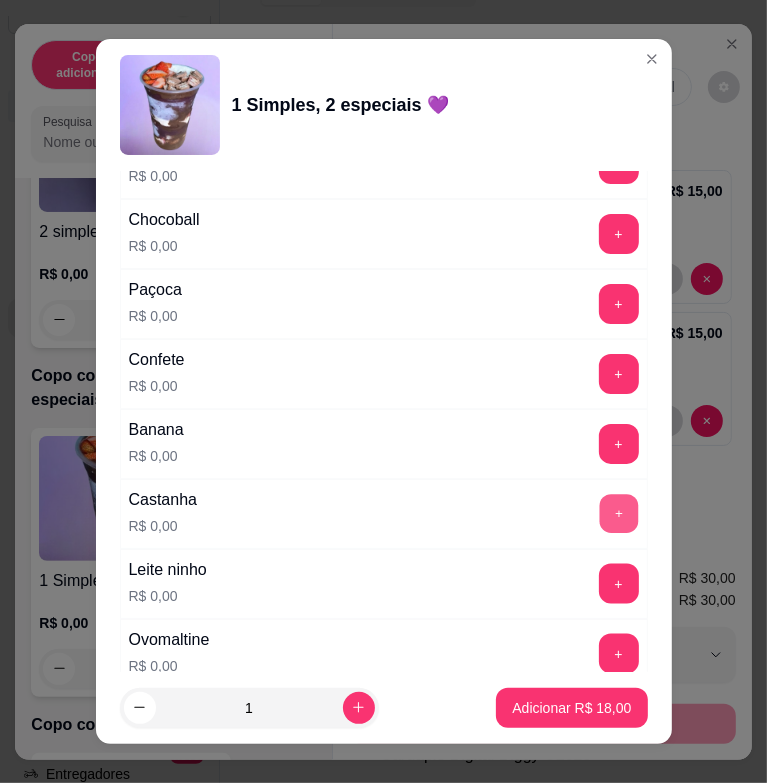 click on "+" at bounding box center (618, 514) 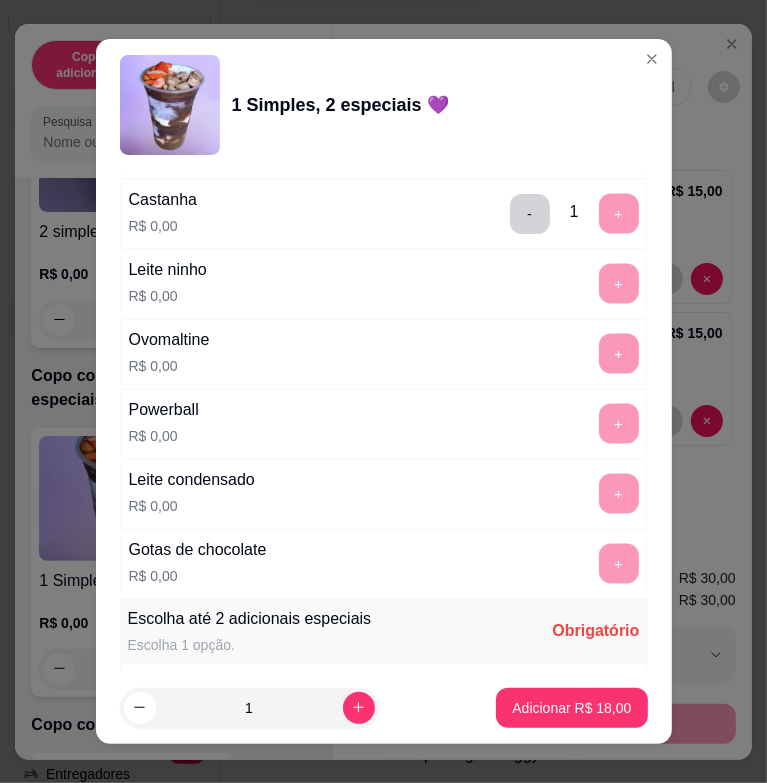 scroll, scrollTop: 1800, scrollLeft: 0, axis: vertical 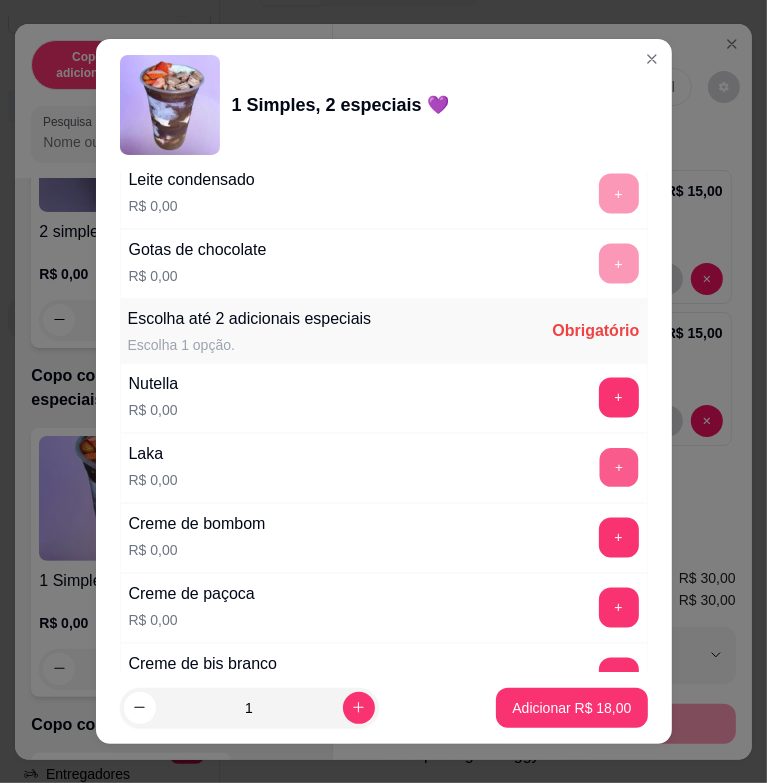 click on "+" at bounding box center (618, 468) 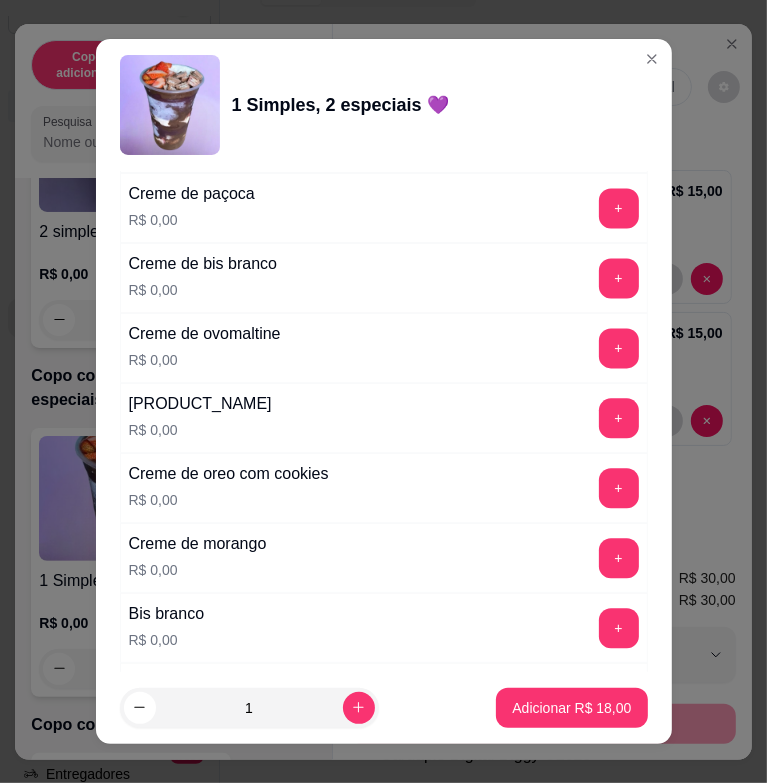 scroll, scrollTop: 2600, scrollLeft: 0, axis: vertical 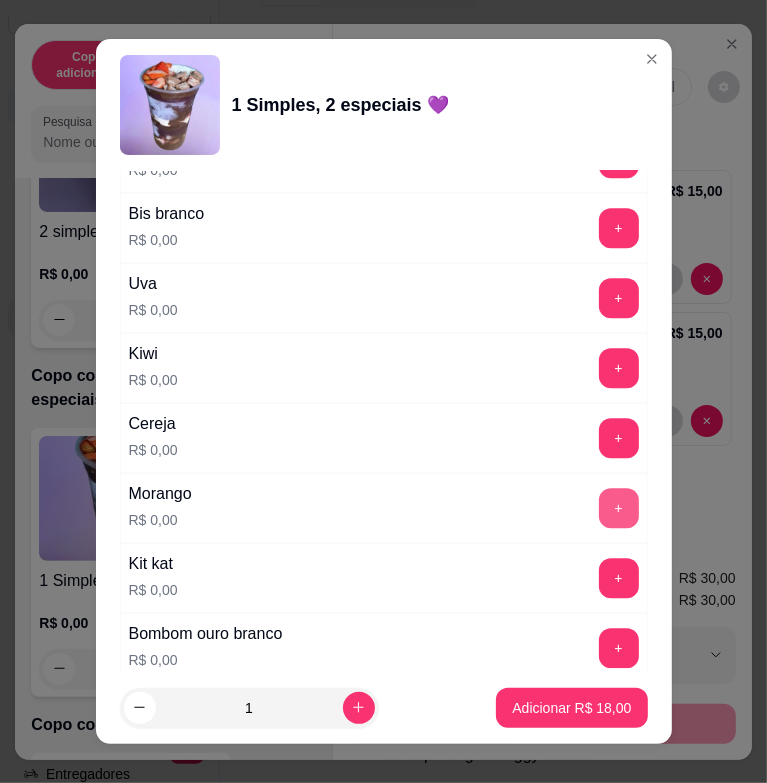 click on "+" at bounding box center (619, 508) 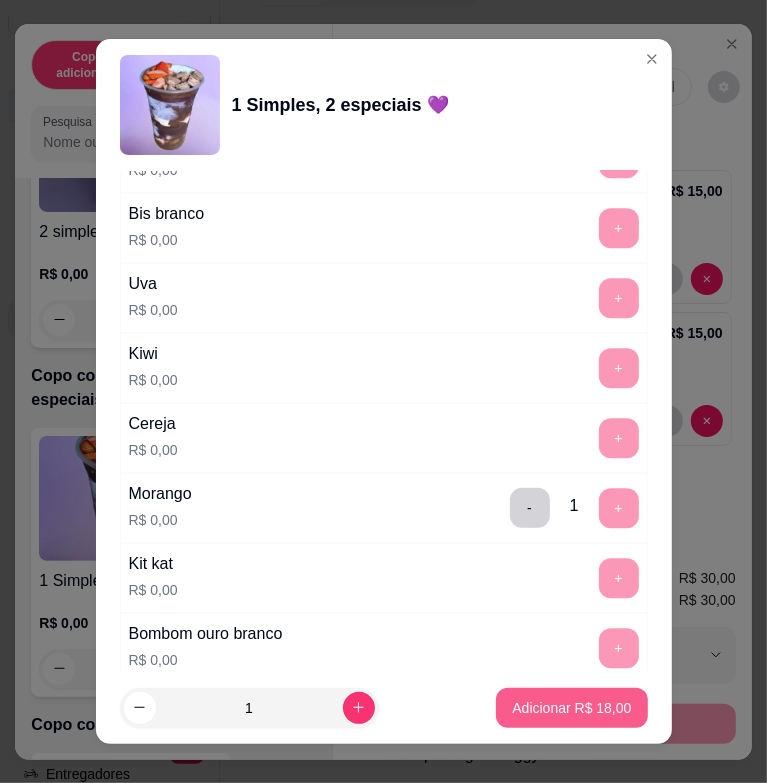 click on "Adicionar   R$ 18,00" at bounding box center [571, 708] 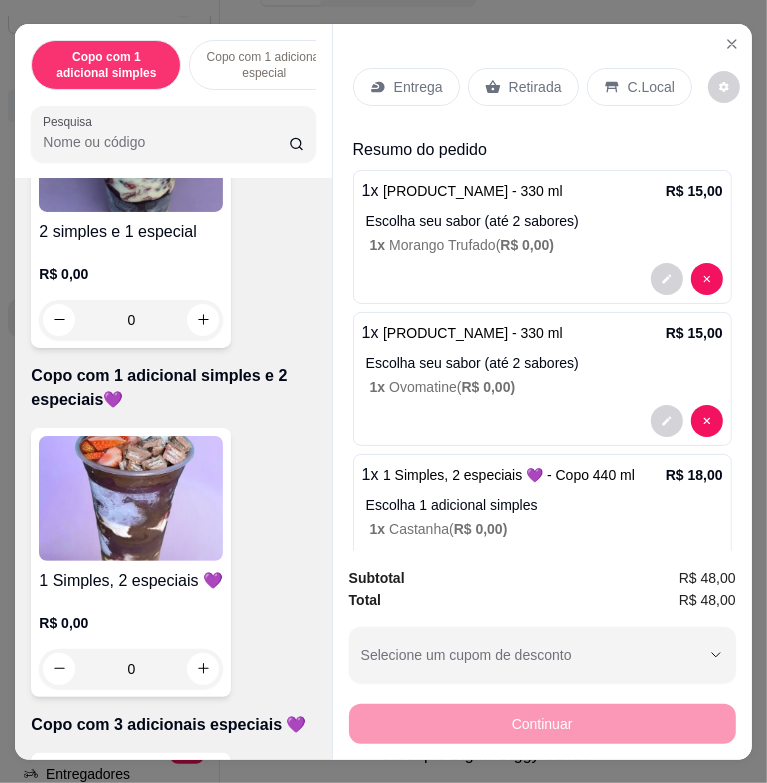 click on "Entrega" at bounding box center [418, 87] 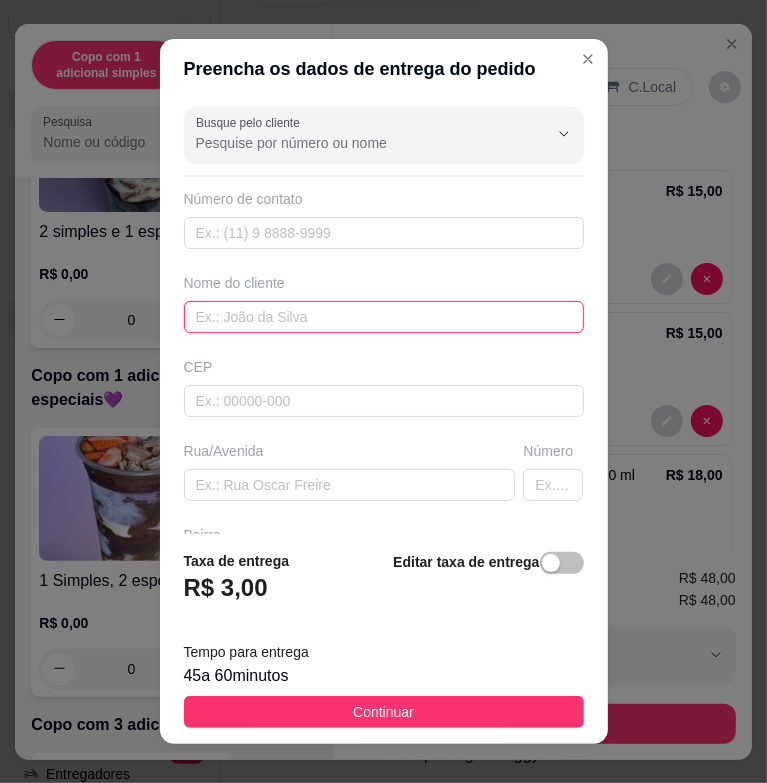 click at bounding box center (384, 317) 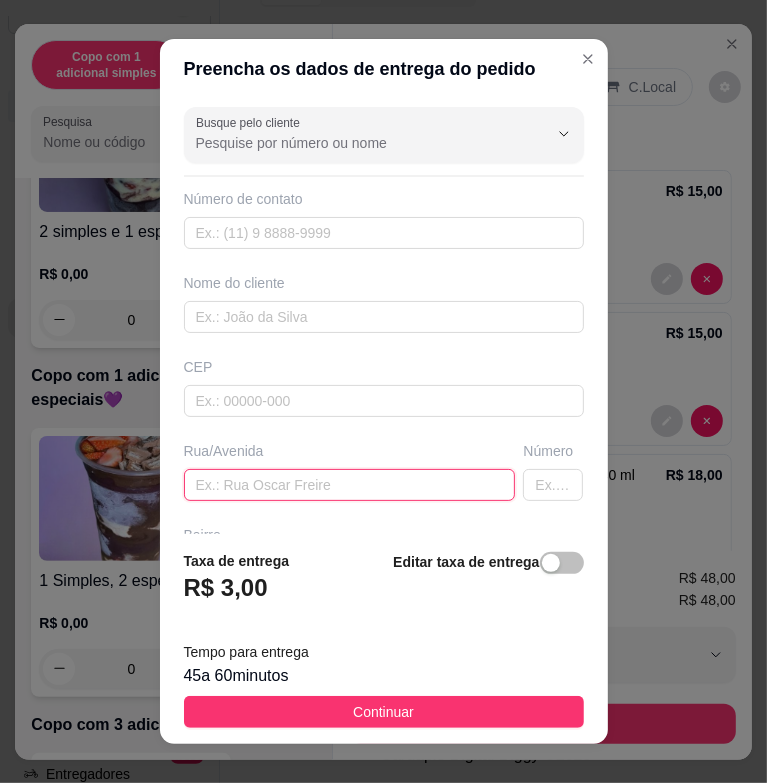 click at bounding box center [350, 485] 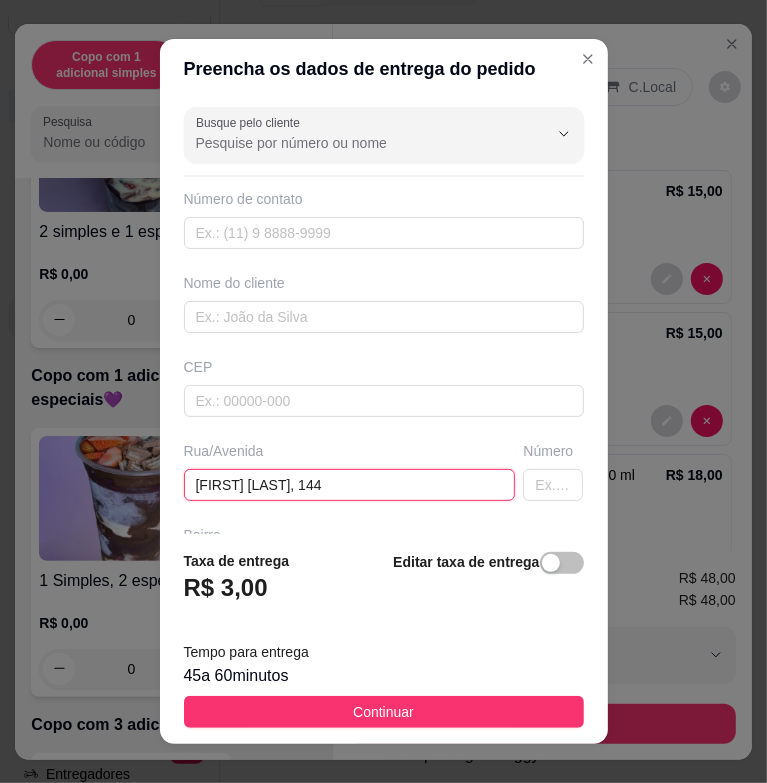 click on "[FIRST] [LAST], 144" at bounding box center (350, 485) 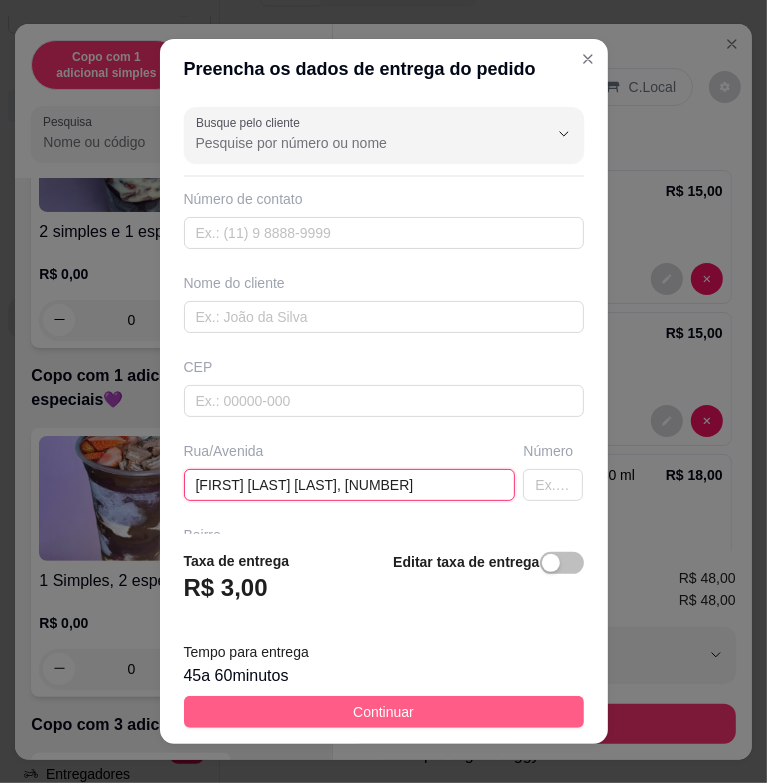 type on "[FIRST] [LAST] [LAST], [NUMBER]" 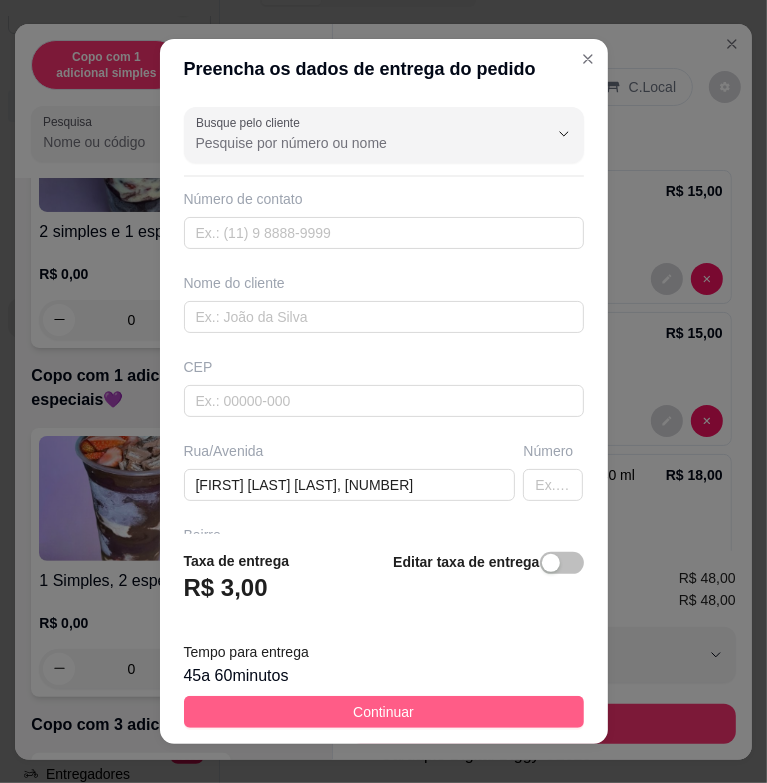 click on "Continuar" at bounding box center (384, 712) 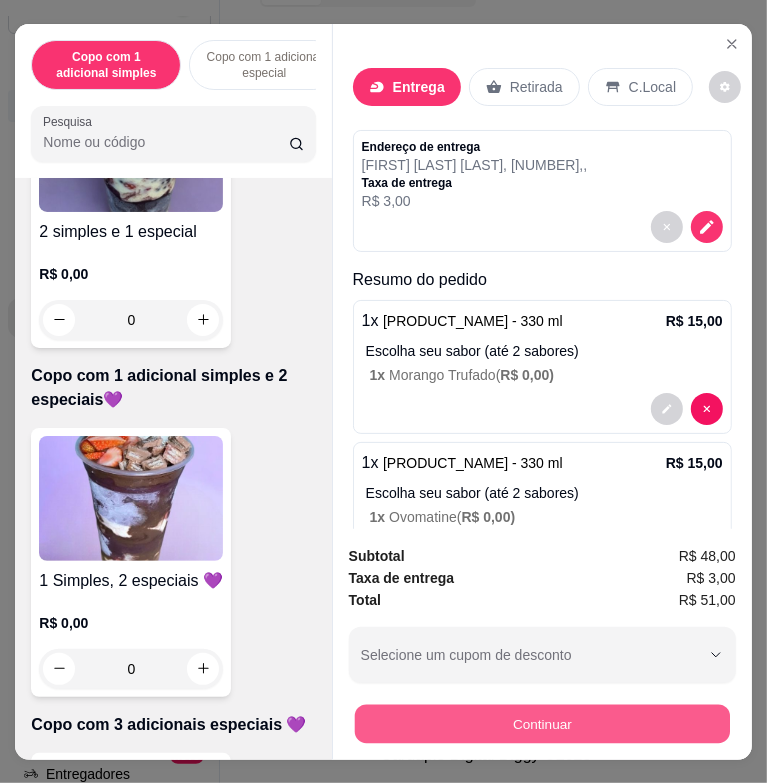 click on "Continuar" at bounding box center [541, 723] 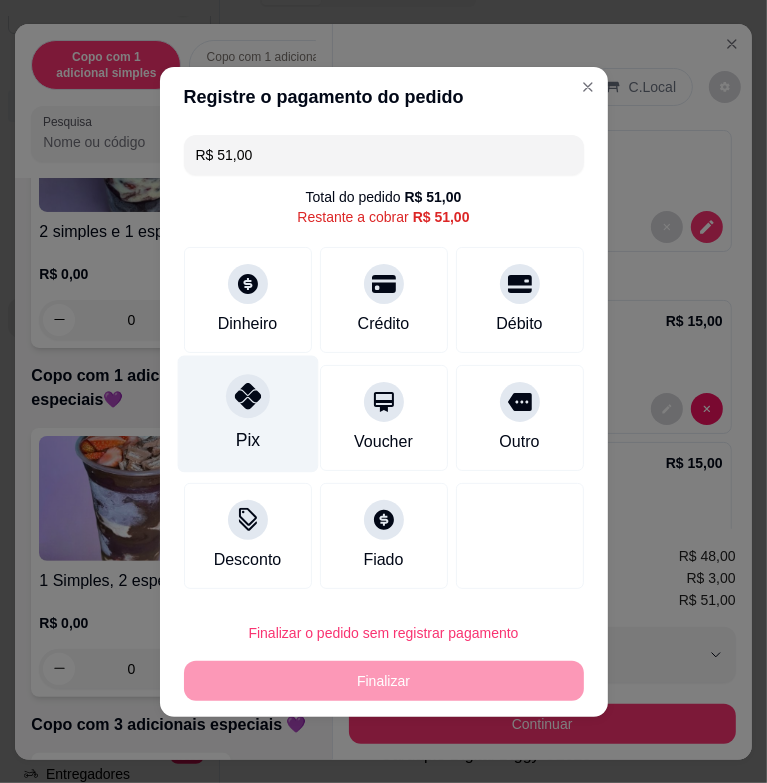 click on "Pix" at bounding box center (247, 413) 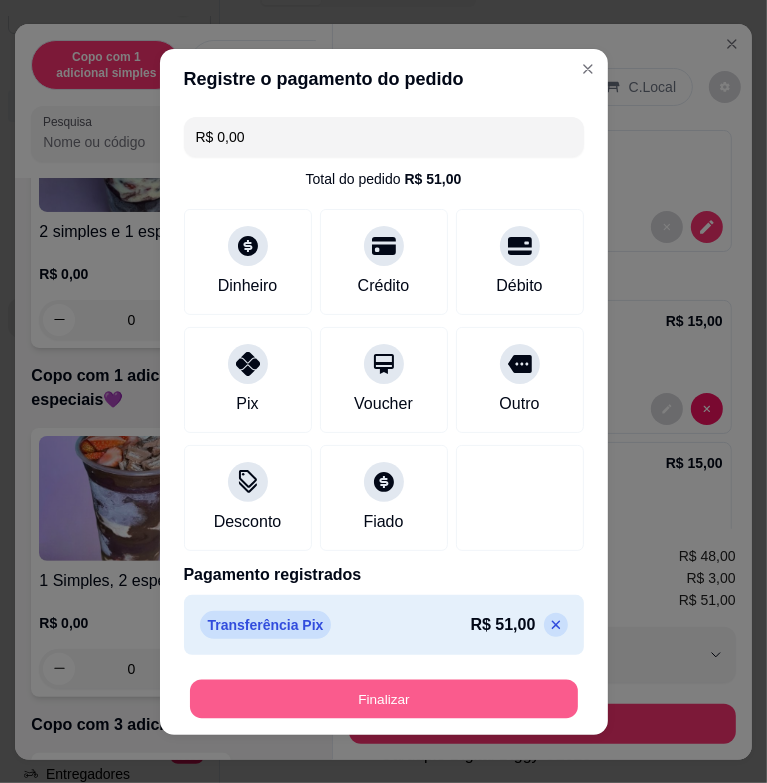 click on "Finalizar" at bounding box center [384, 698] 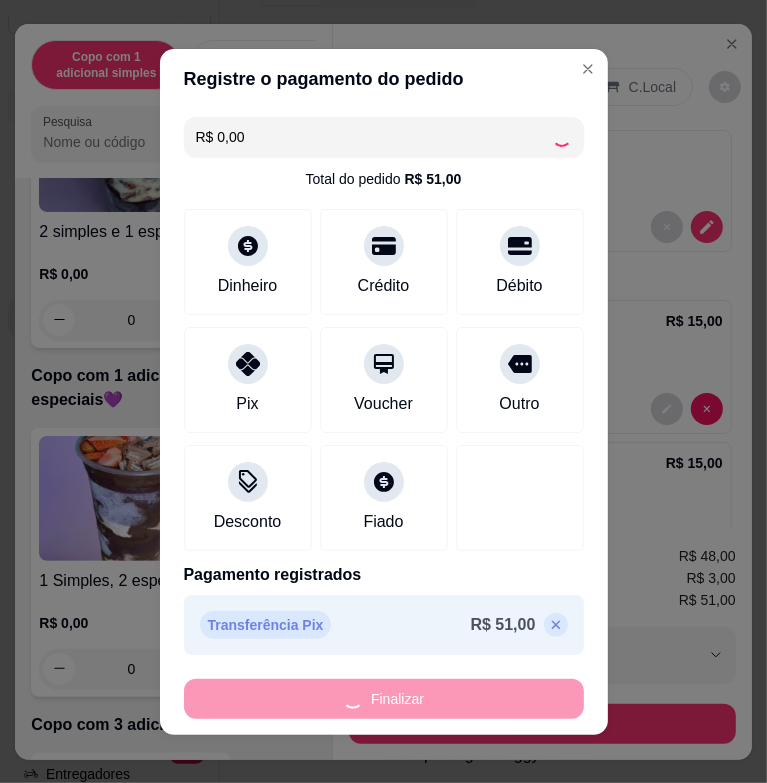 type on "-R$ 51,00" 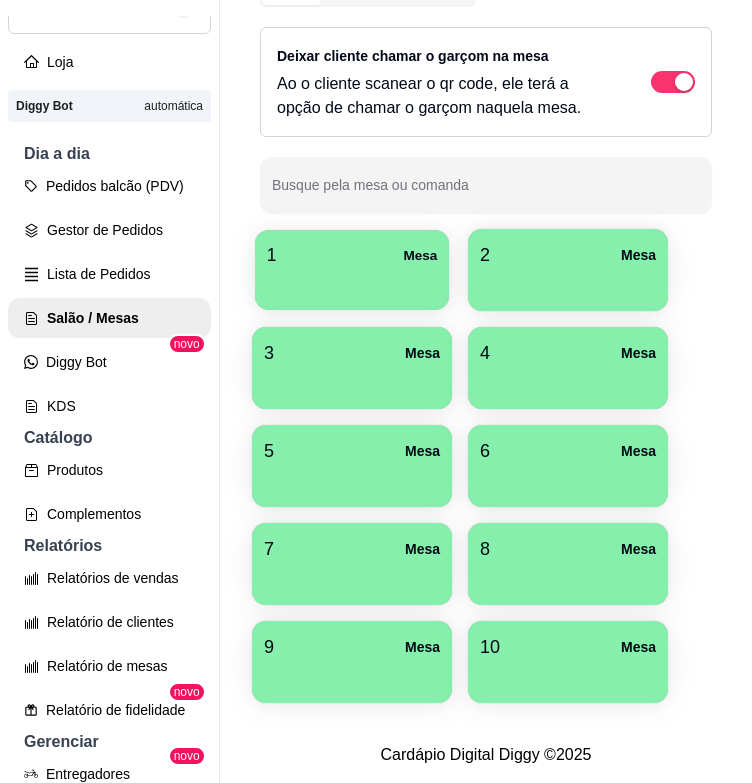 click at bounding box center (352, 283) 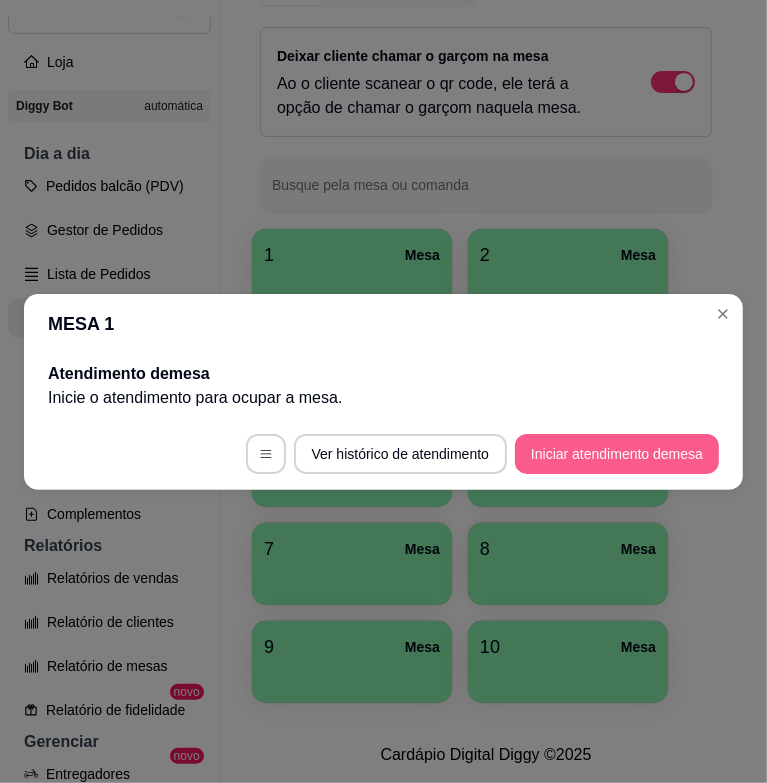 click on "Iniciar atendimento de  mesa" at bounding box center [617, 454] 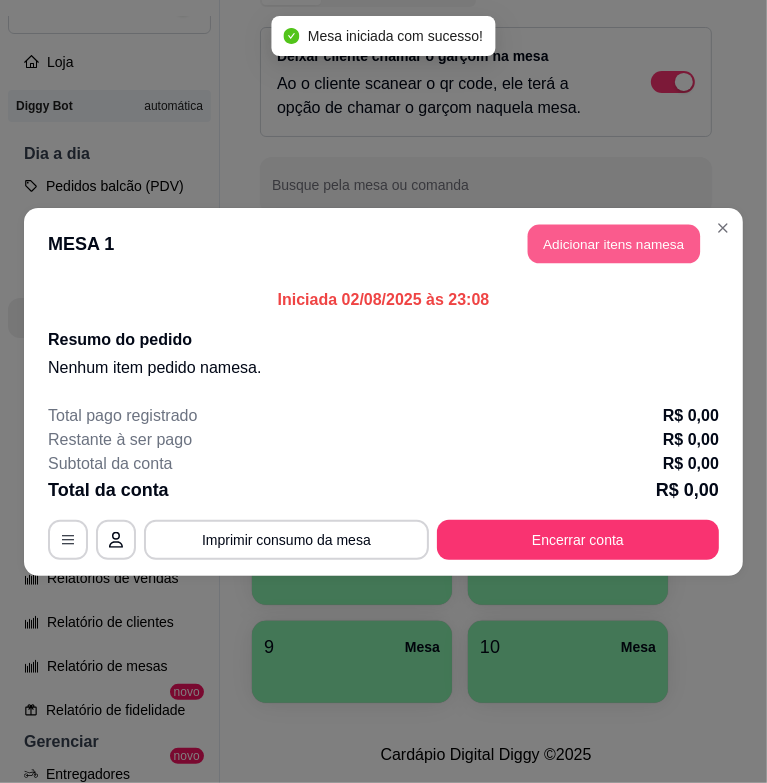 click on "Adicionar itens na  mesa" at bounding box center [614, 243] 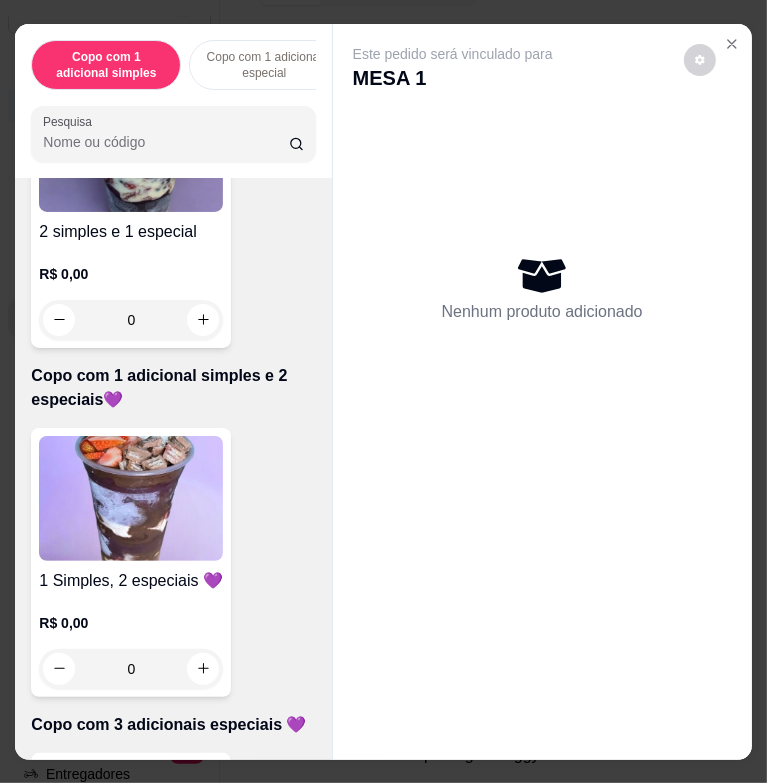 scroll, scrollTop: 1400, scrollLeft: 0, axis: vertical 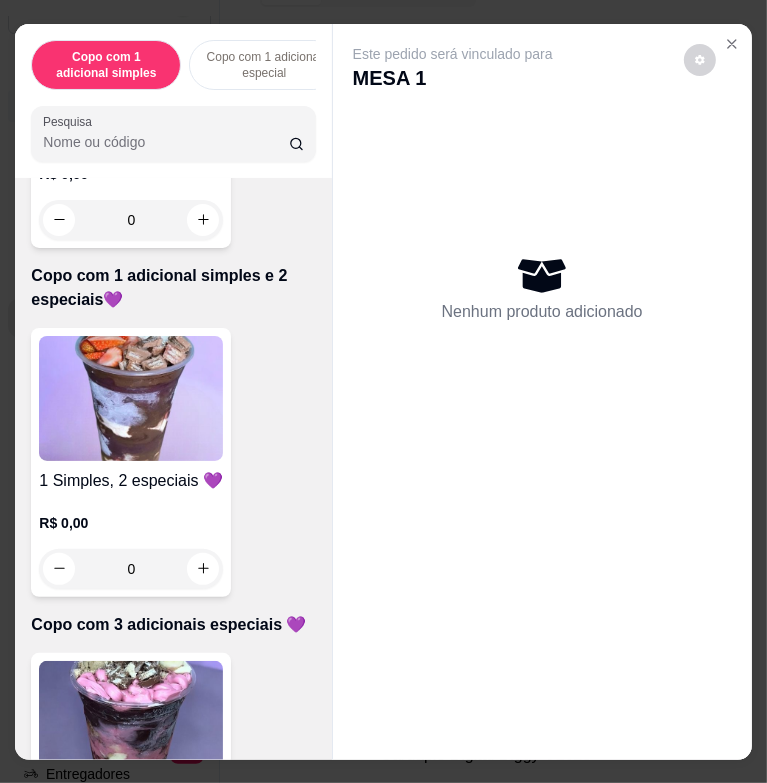 click on "R$ 0,00 0" at bounding box center [131, 202] 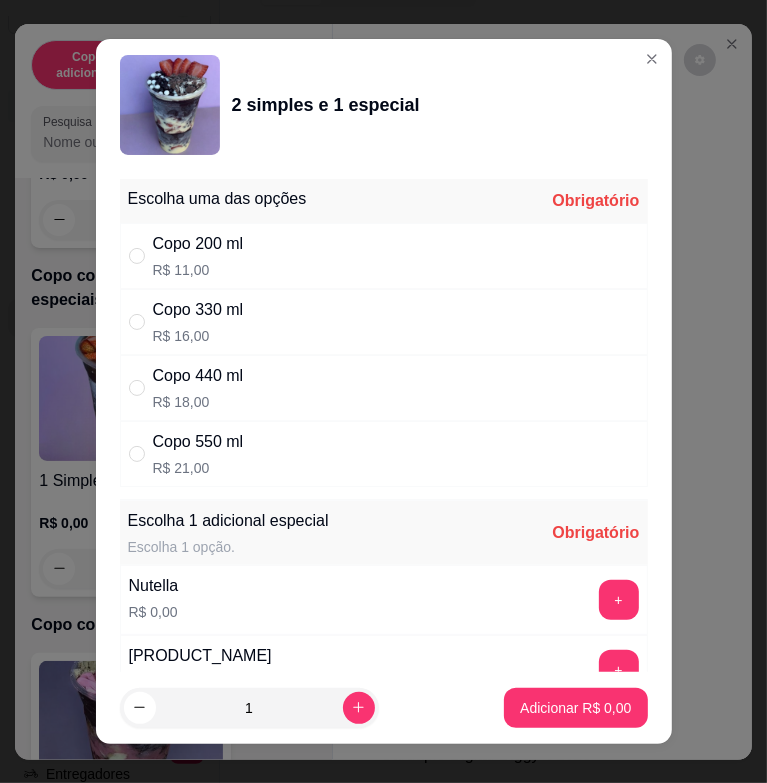 click on "Este pedido será vinculado para   MESA 1" at bounding box center (534, 68) 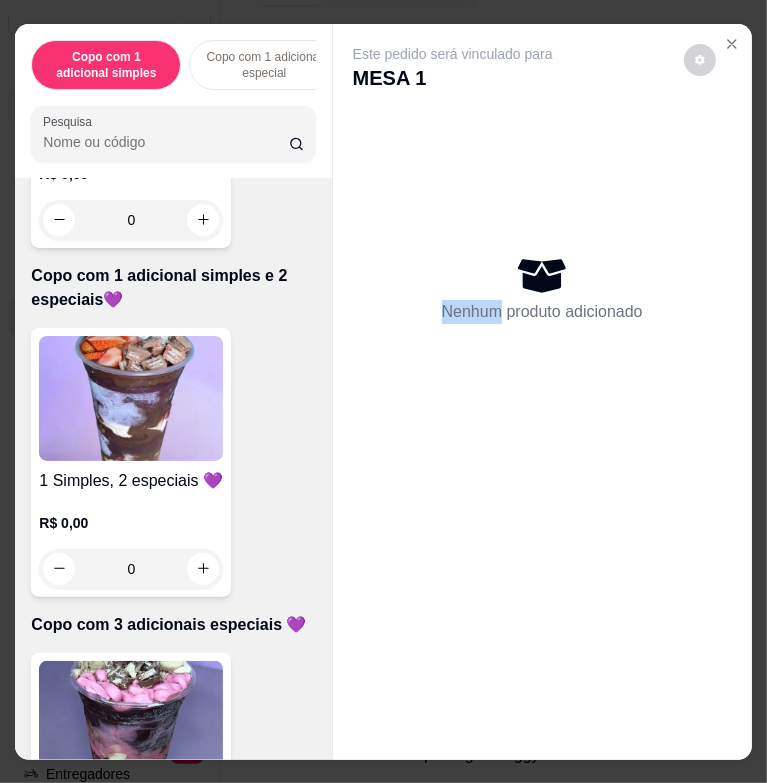 click at bounding box center (131, 398) 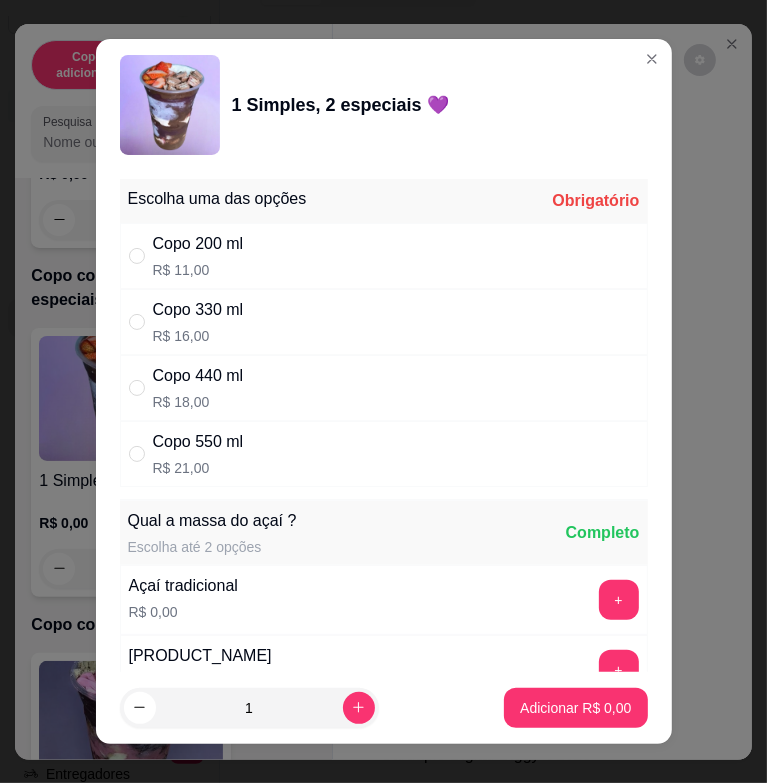 click on "Copo 330 ml R$ 16,00" at bounding box center [384, 322] 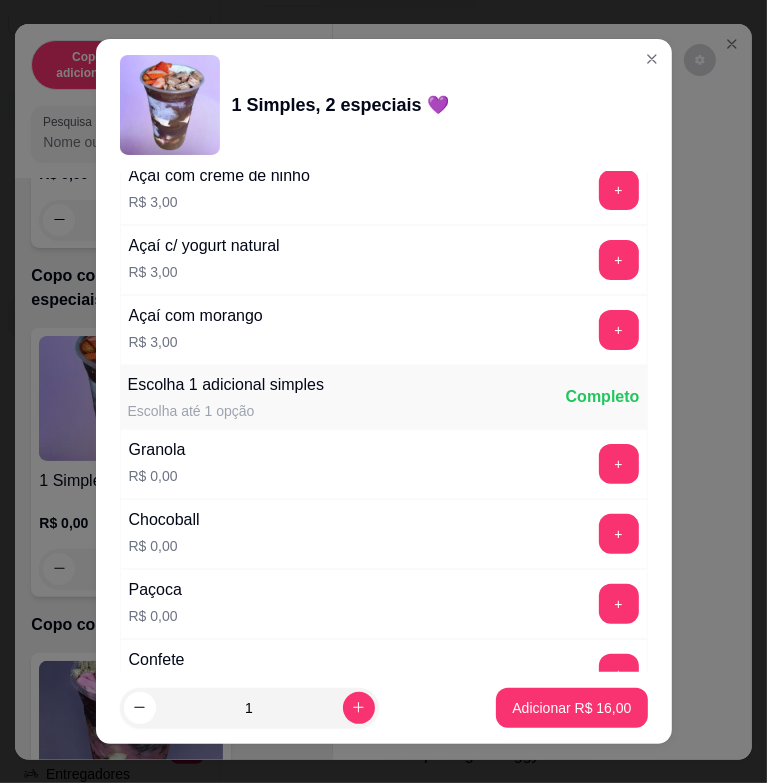 scroll, scrollTop: 1200, scrollLeft: 0, axis: vertical 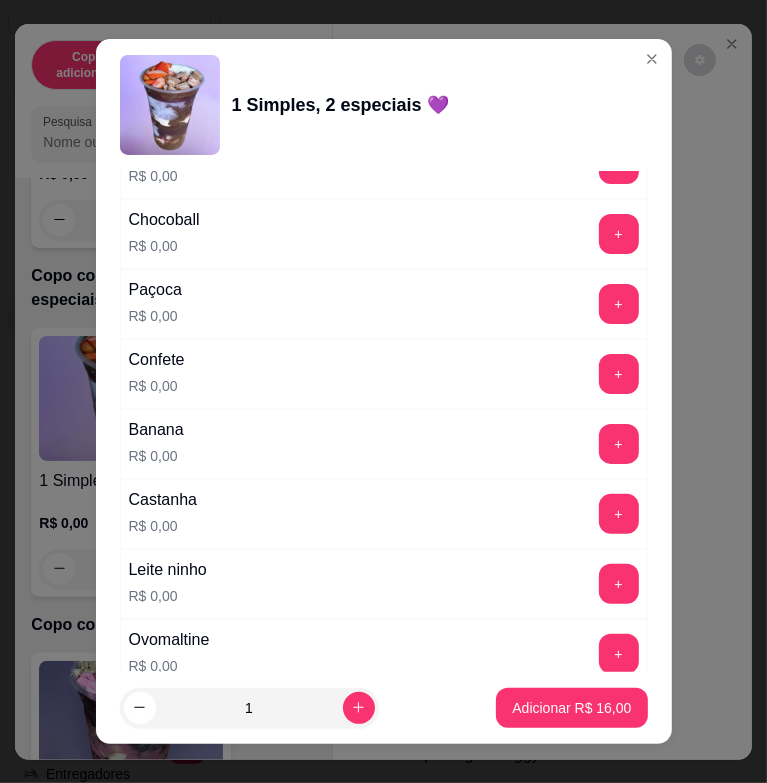 drag, startPoint x: 560, startPoint y: 551, endPoint x: 569, endPoint y: 558, distance: 11.401754 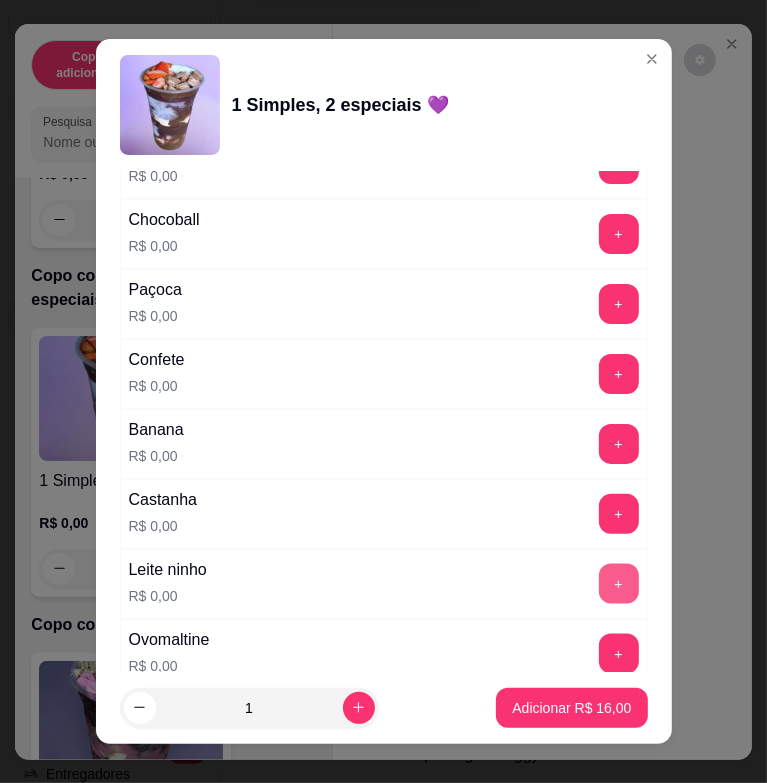 click on "+" at bounding box center [619, 584] 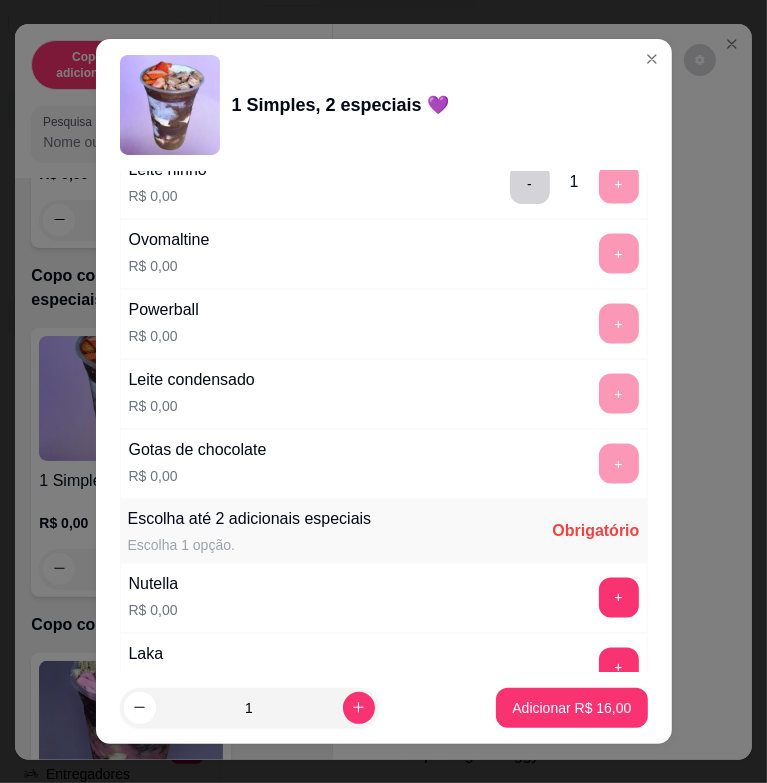 scroll, scrollTop: 1900, scrollLeft: 0, axis: vertical 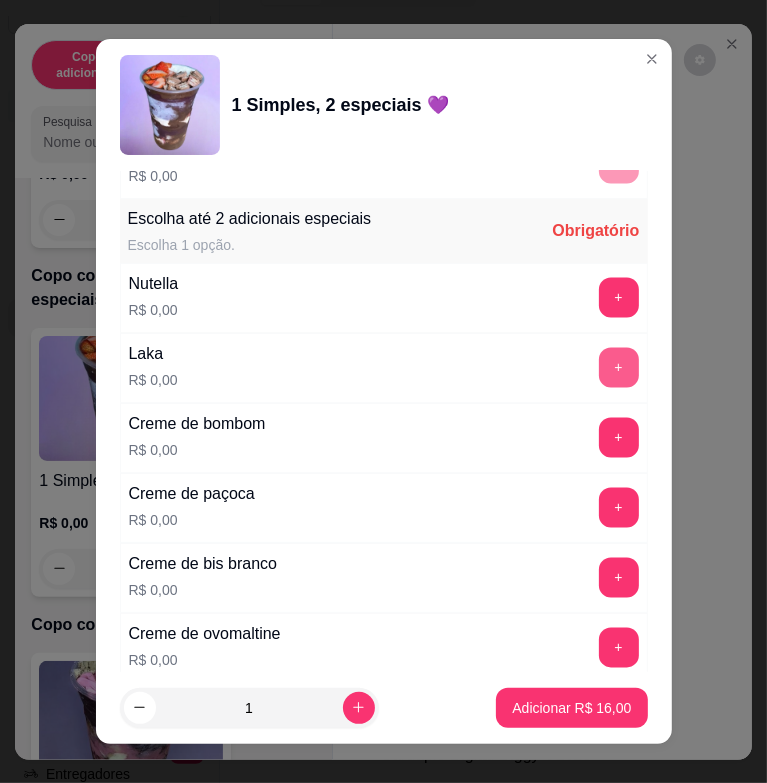 click on "+" at bounding box center [619, 368] 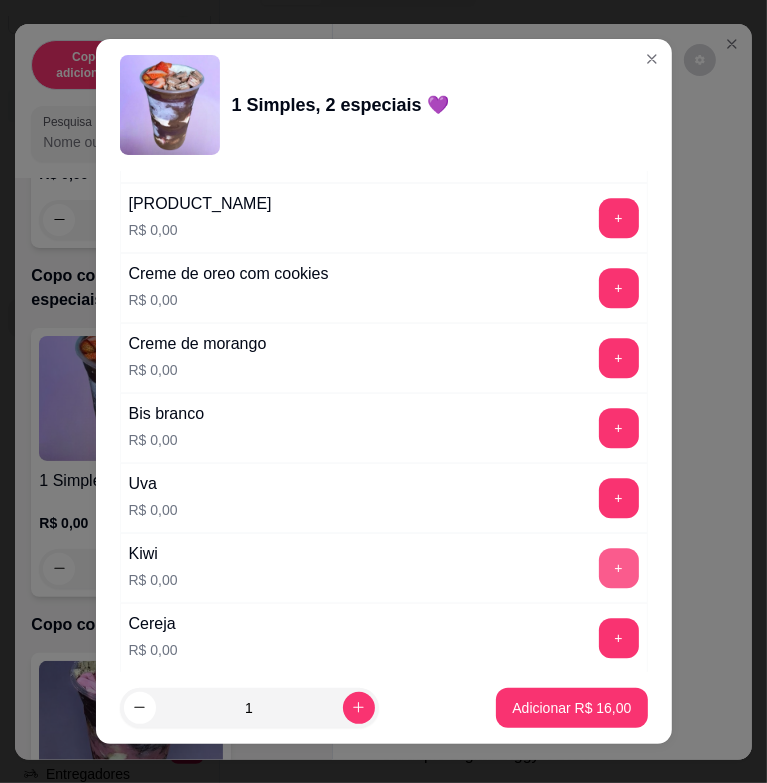 scroll, scrollTop: 2600, scrollLeft: 0, axis: vertical 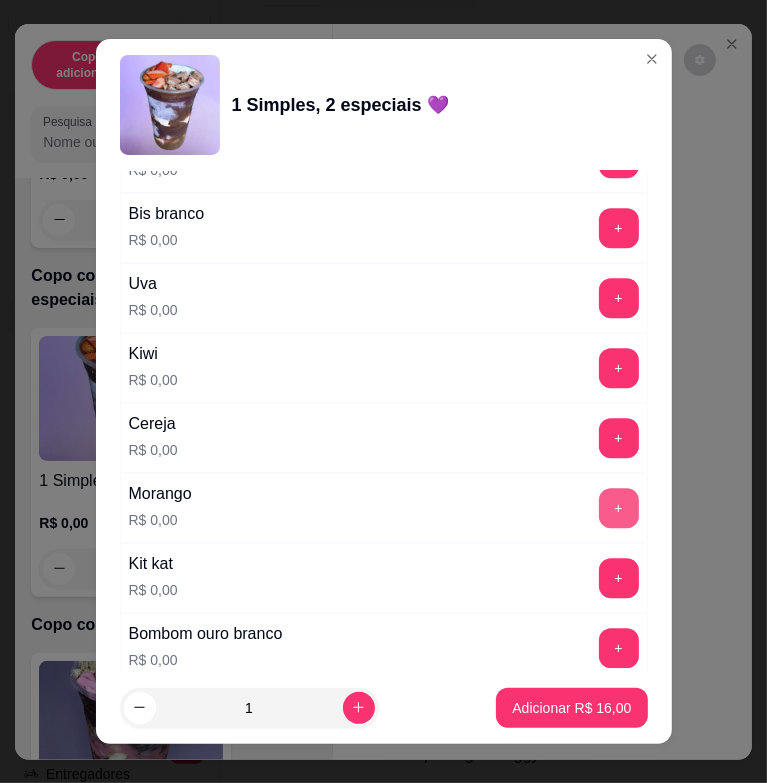 click on "+" at bounding box center (619, 508) 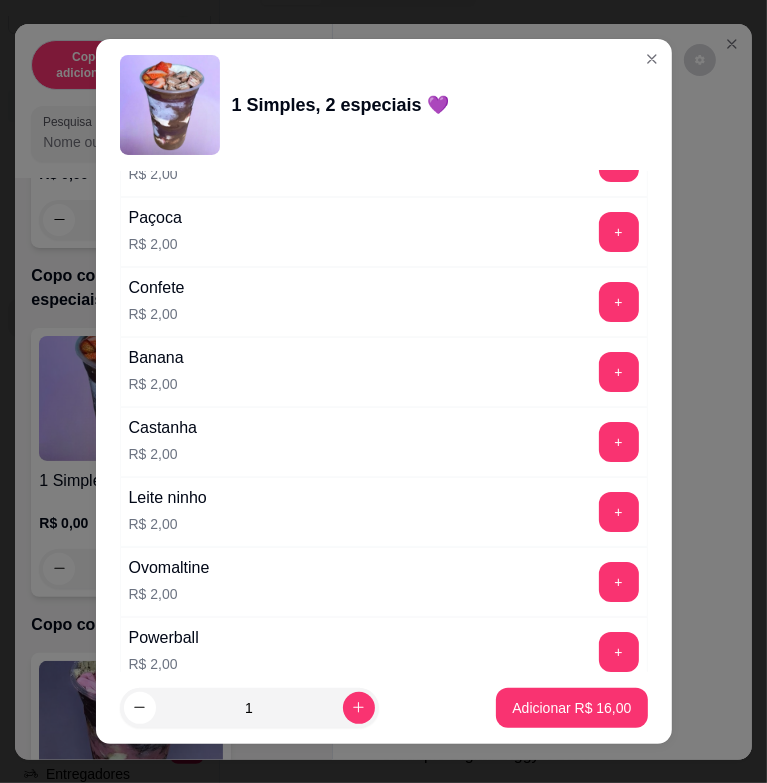 scroll, scrollTop: 3600, scrollLeft: 0, axis: vertical 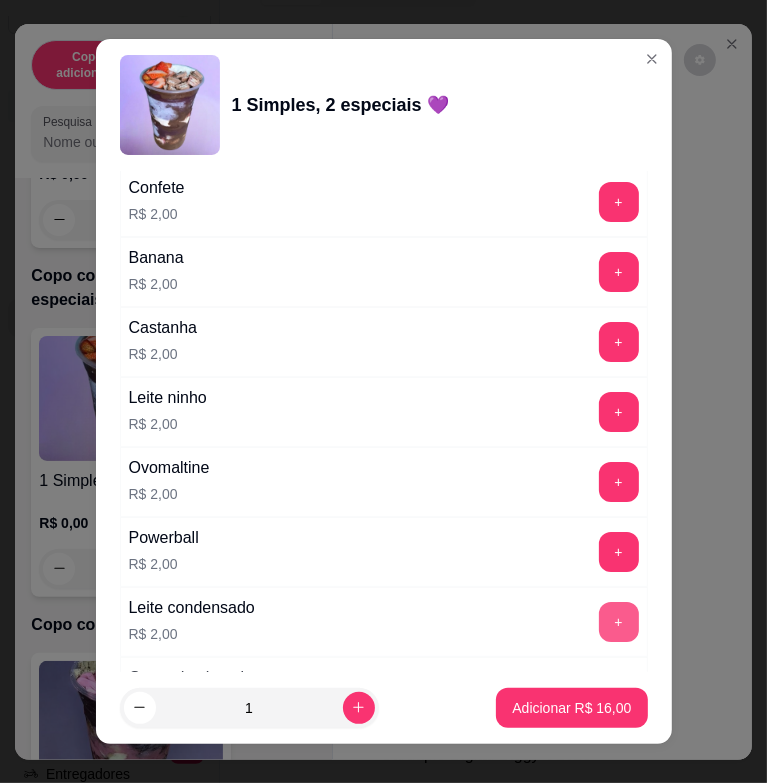 click on "+" at bounding box center [619, 622] 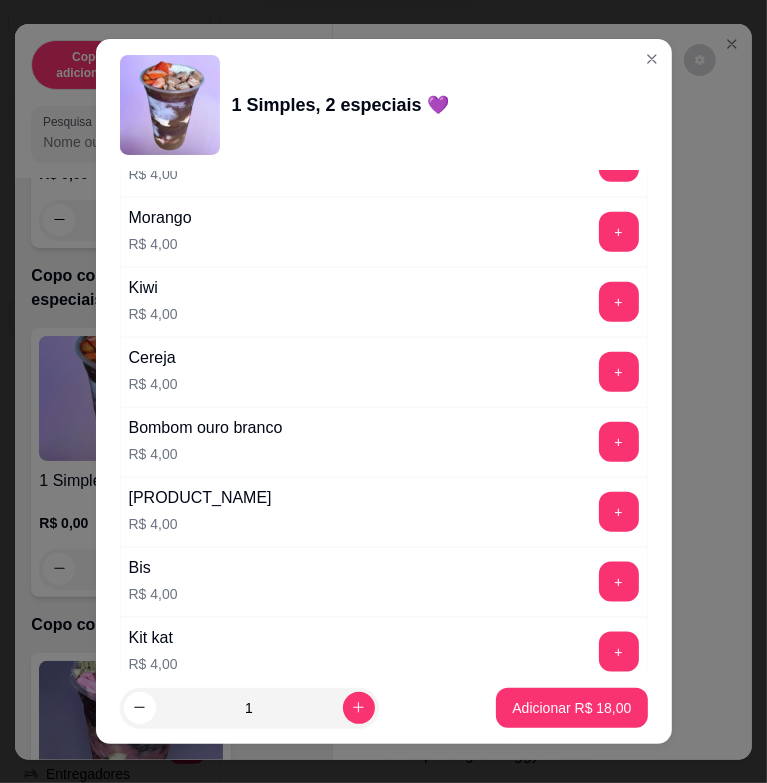 scroll, scrollTop: 5104, scrollLeft: 0, axis: vertical 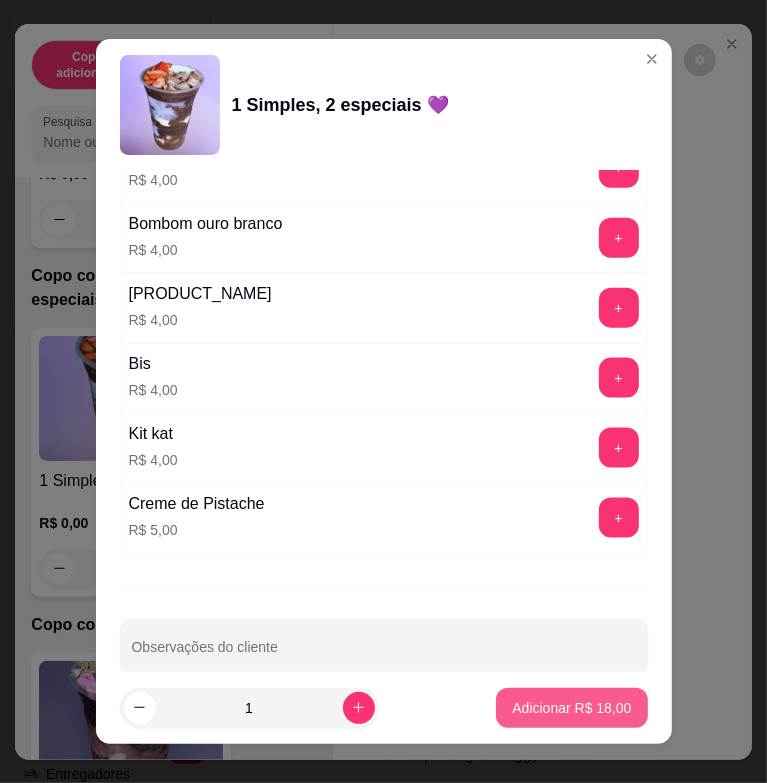 click on "Adicionar   R$ 18,00" at bounding box center [571, 708] 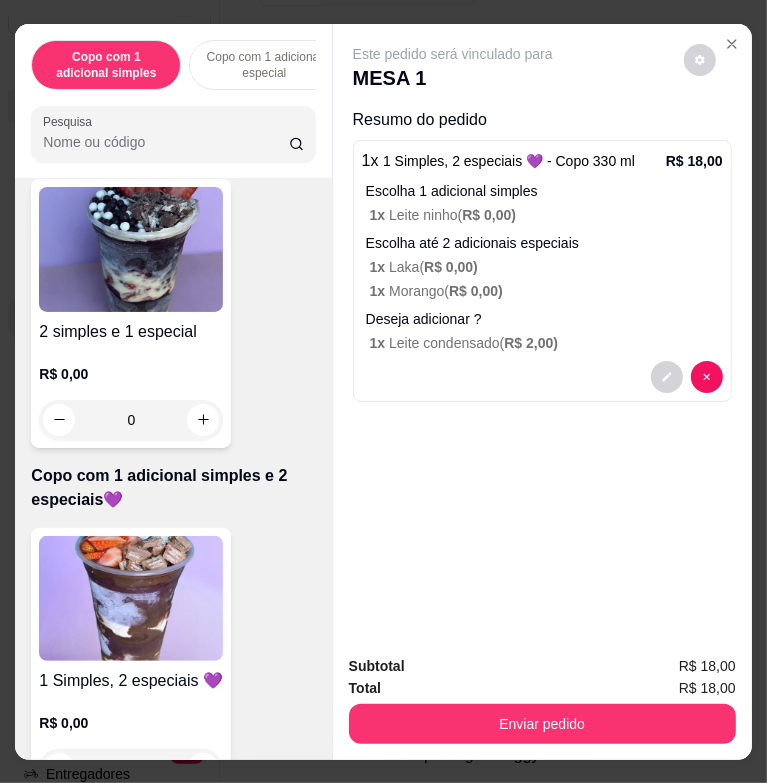 scroll, scrollTop: 1300, scrollLeft: 0, axis: vertical 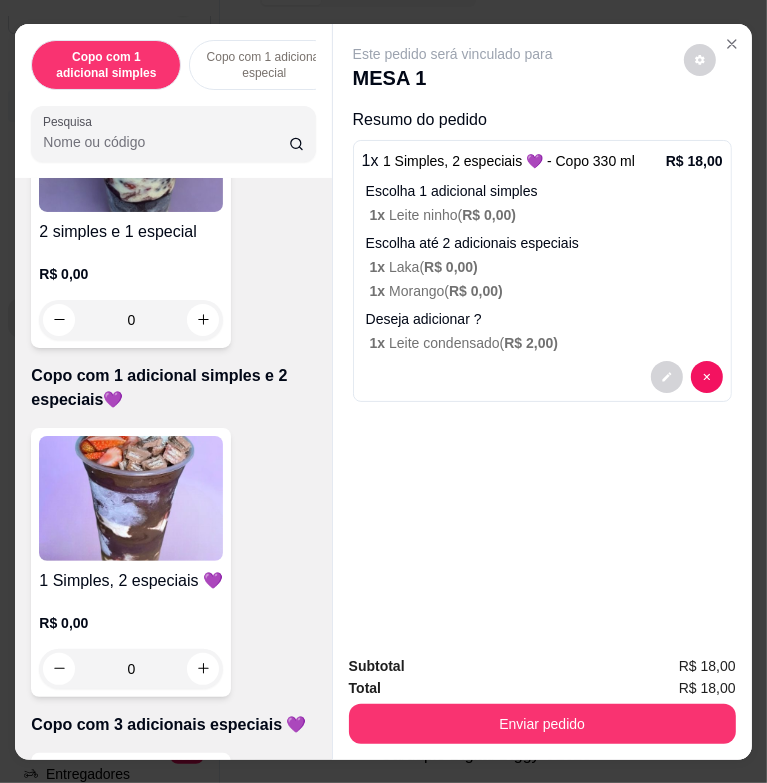 click at bounding box center (131, 498) 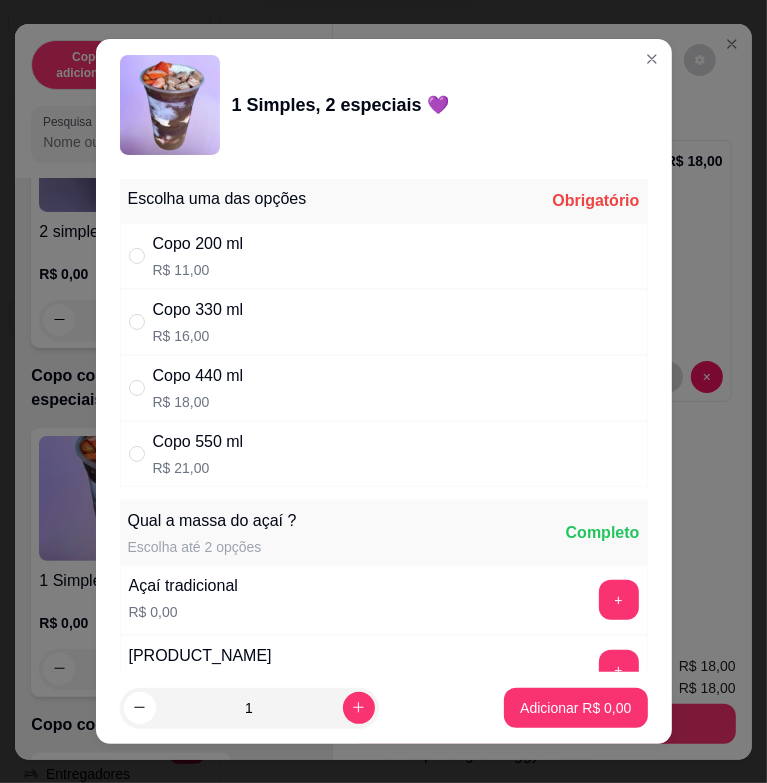 click on "Copo 330 ml R$ 16,00" at bounding box center (384, 322) 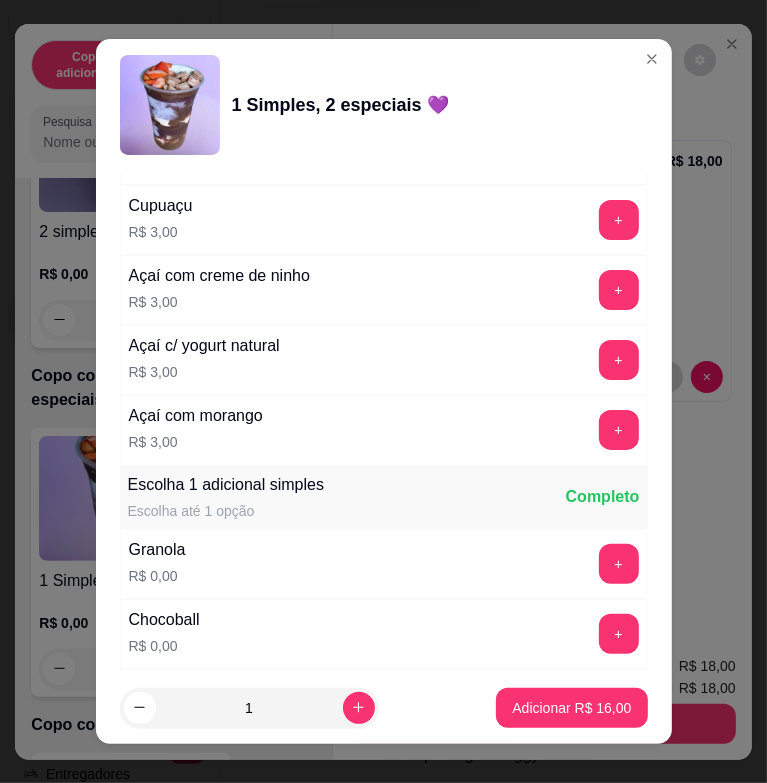 scroll, scrollTop: 1200, scrollLeft: 0, axis: vertical 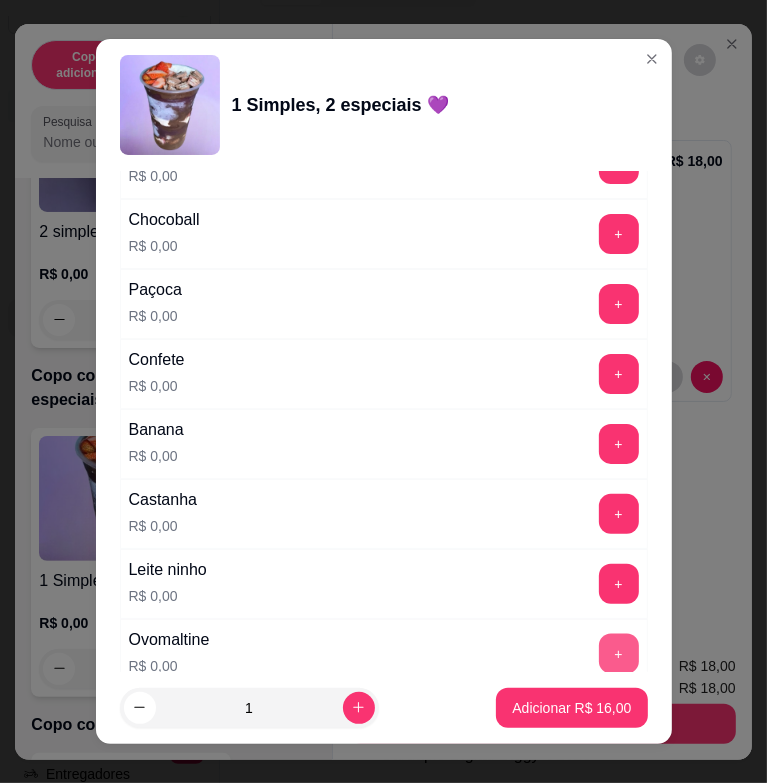 click on "+" at bounding box center [619, 654] 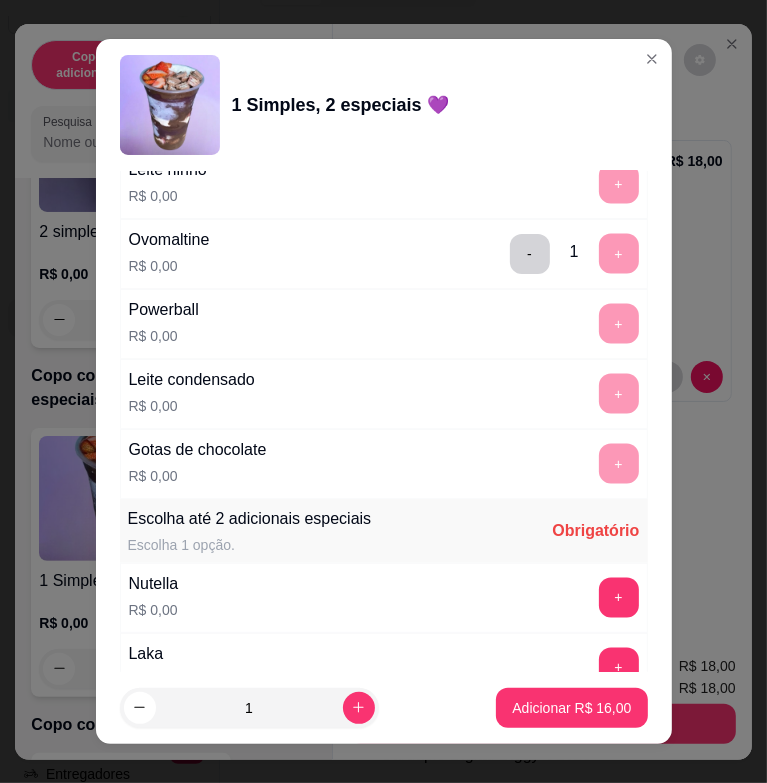 scroll, scrollTop: 1700, scrollLeft: 0, axis: vertical 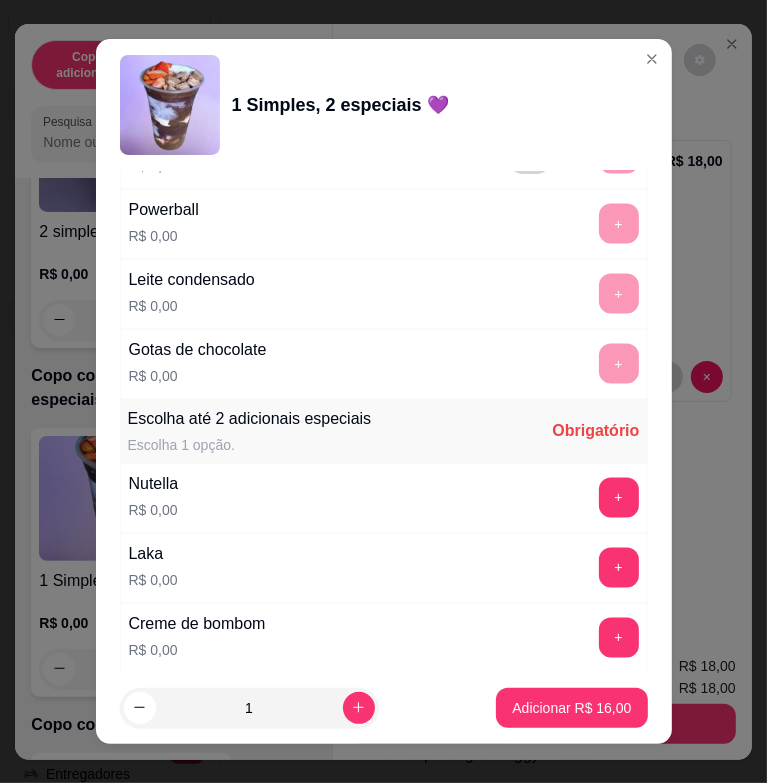 click on "Nutella R$ 0,00 +" at bounding box center [384, 498] 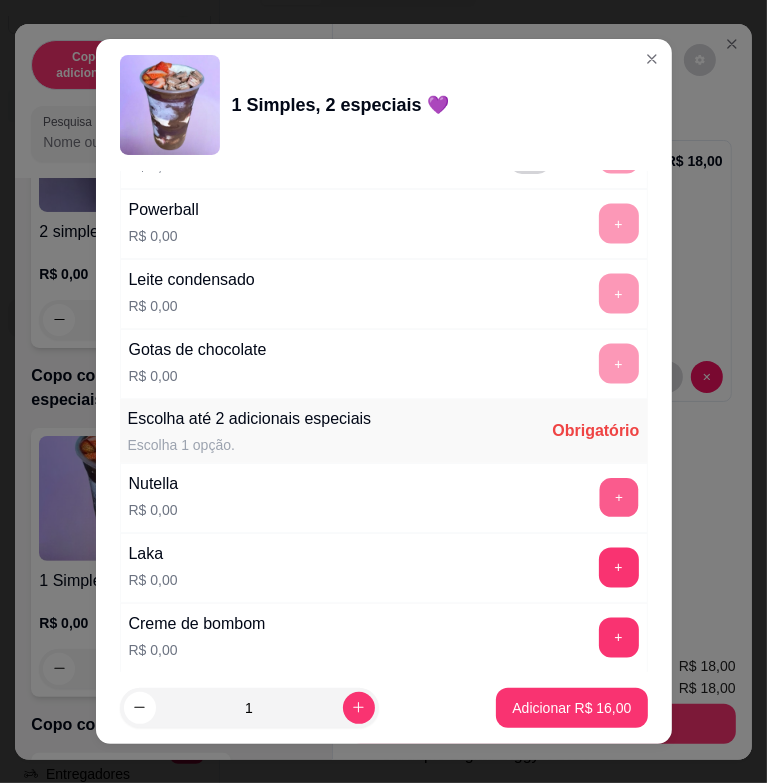click on "+" at bounding box center [618, 498] 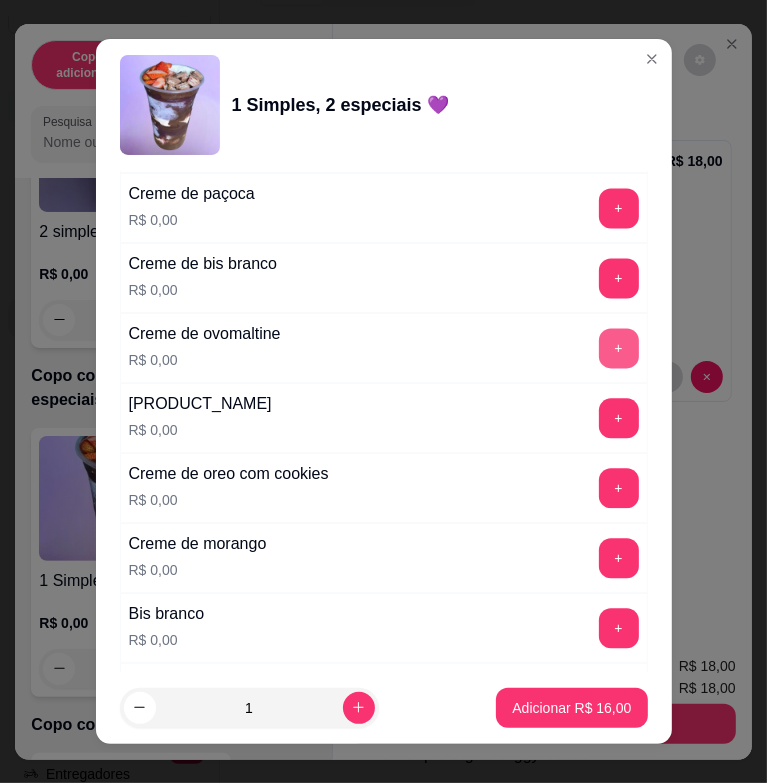 scroll, scrollTop: 2000, scrollLeft: 0, axis: vertical 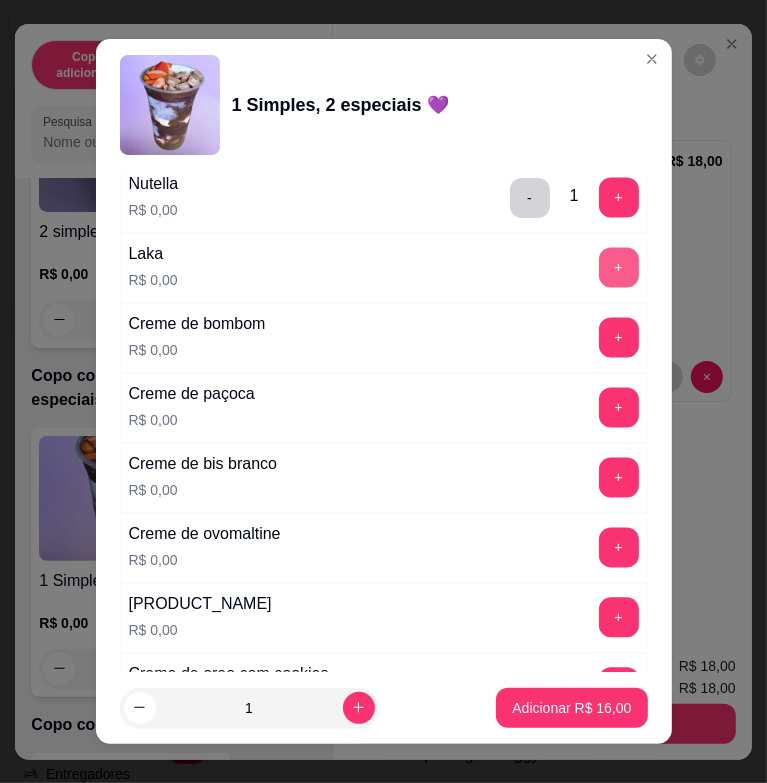 click on "+" at bounding box center [619, 268] 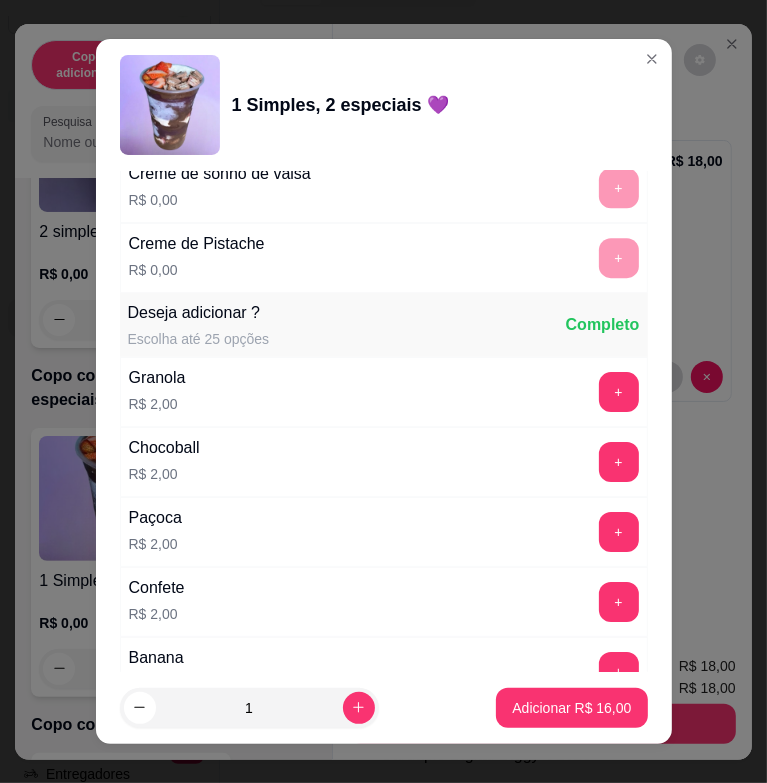 scroll, scrollTop: 3400, scrollLeft: 0, axis: vertical 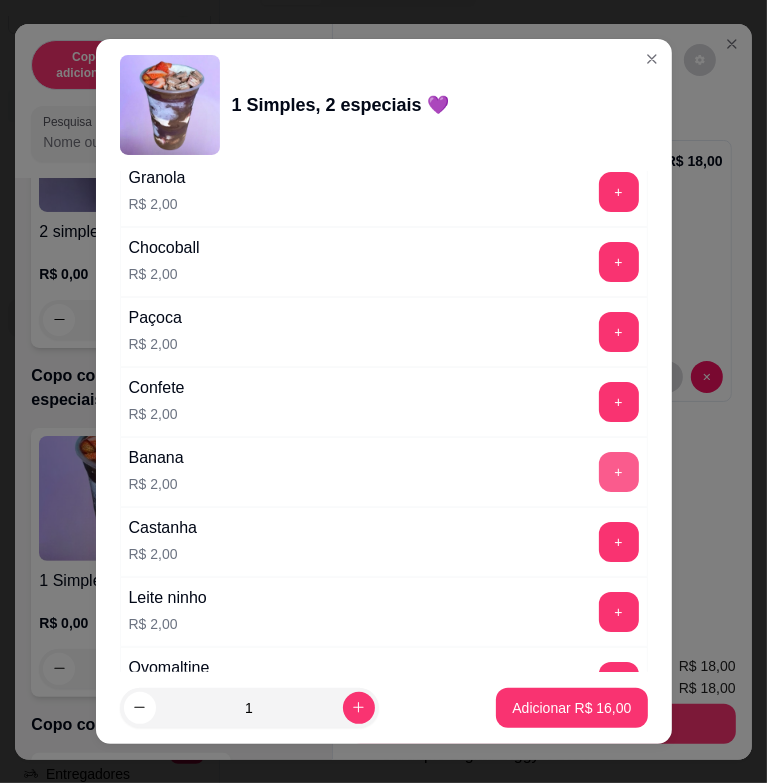 click on "+" at bounding box center (619, 472) 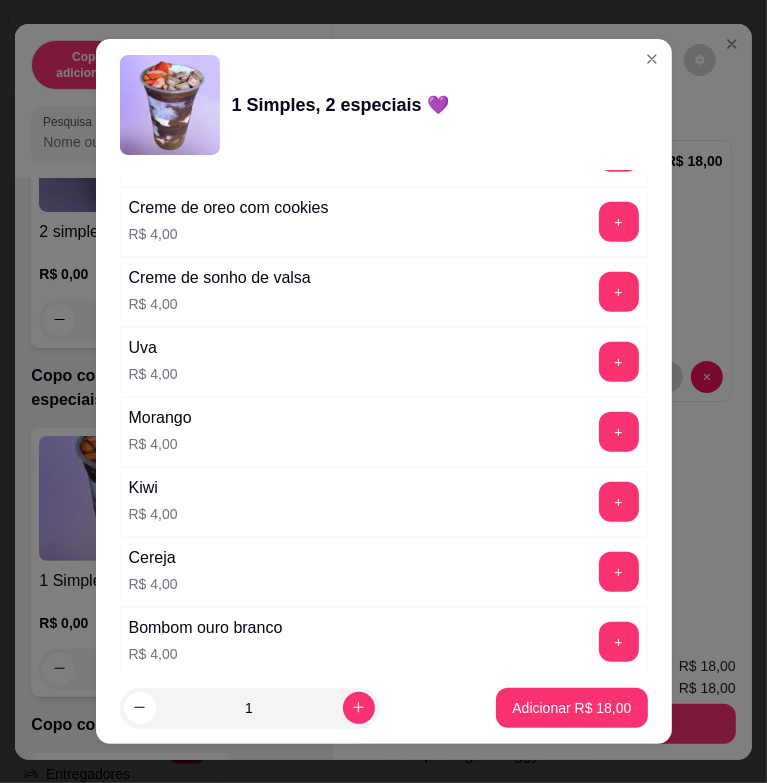 scroll, scrollTop: 5104, scrollLeft: 0, axis: vertical 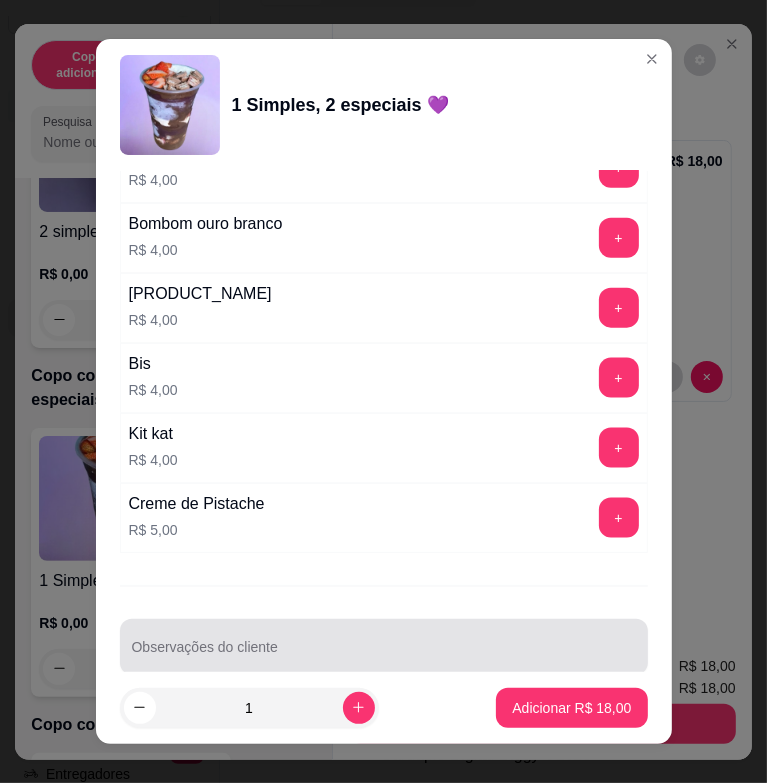 click on "Observações do cliente" at bounding box center (384, 655) 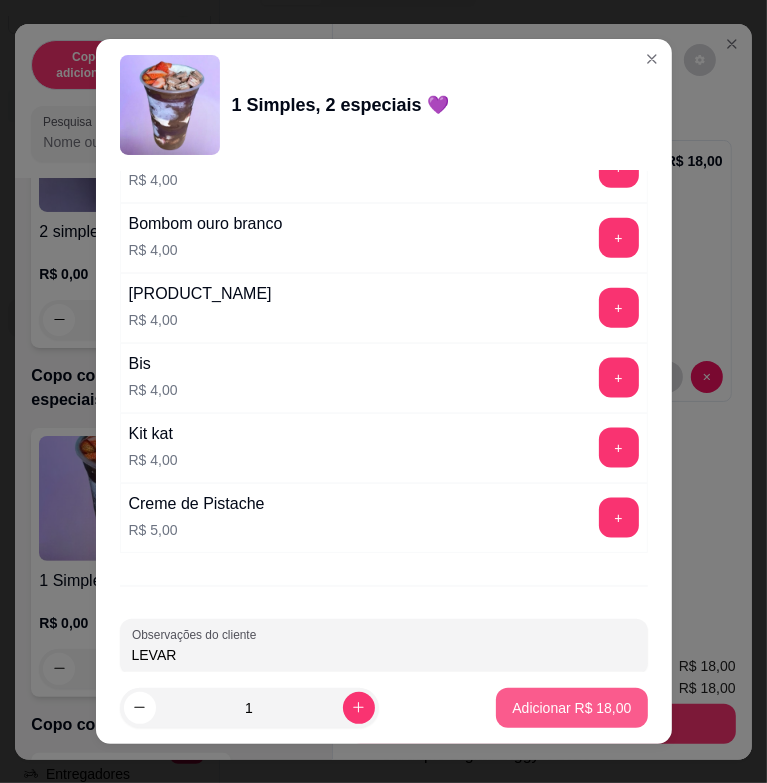 type on "LEVAR" 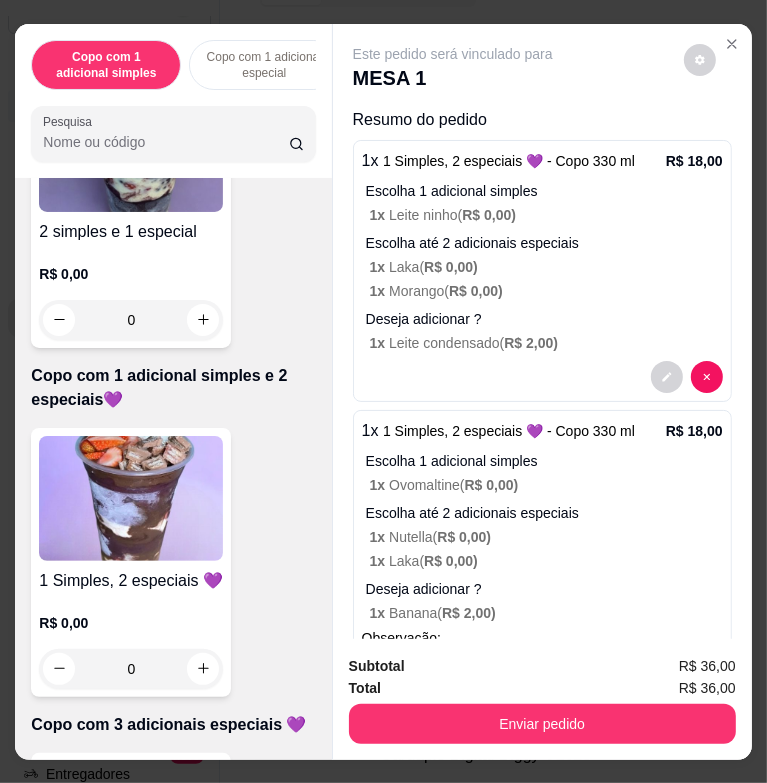 scroll, scrollTop: 104, scrollLeft: 0, axis: vertical 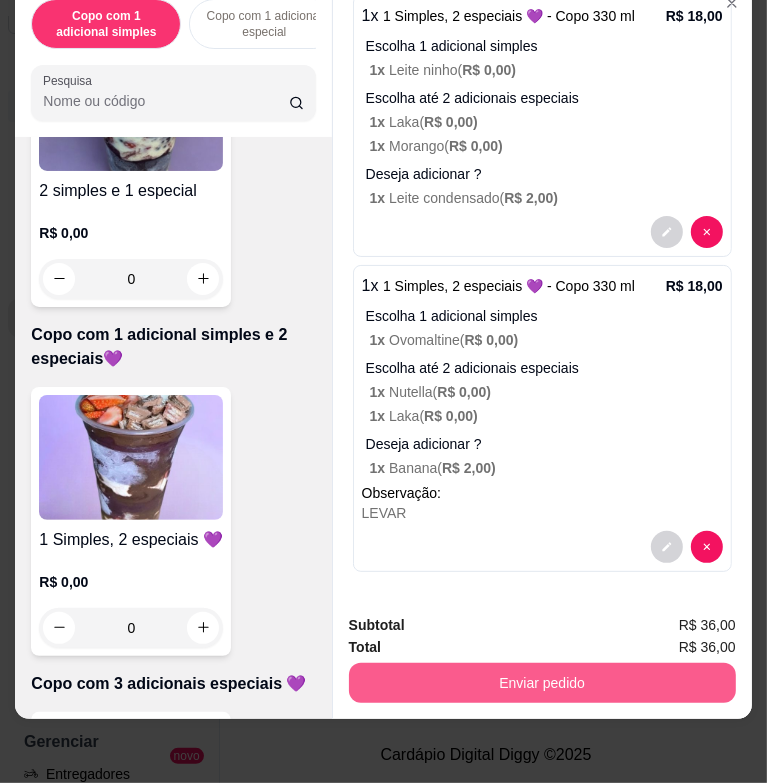 click on "Enviar pedido" at bounding box center [542, 683] 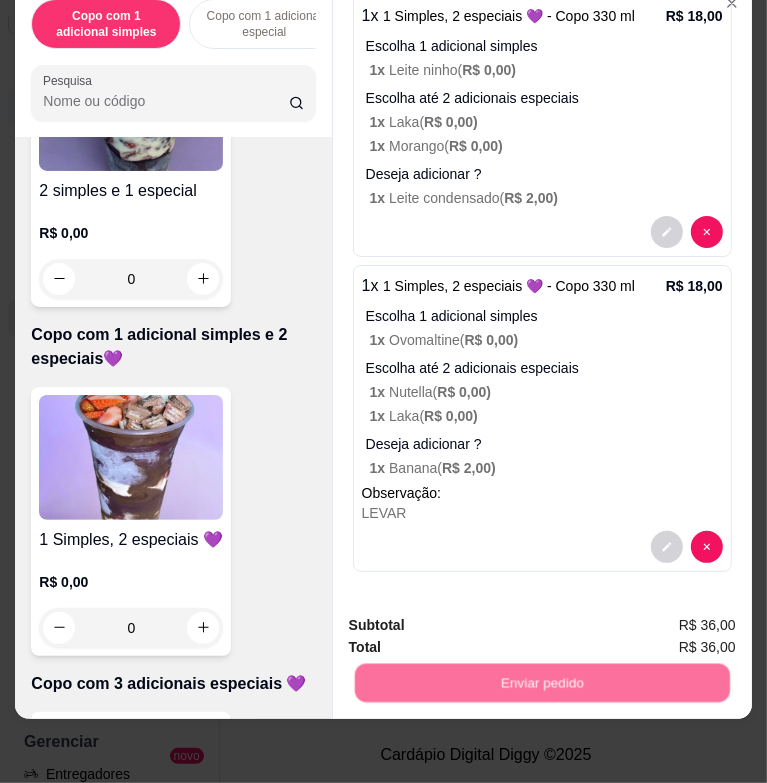 click on "Não registrar e enviar pedido" at bounding box center (473, 618) 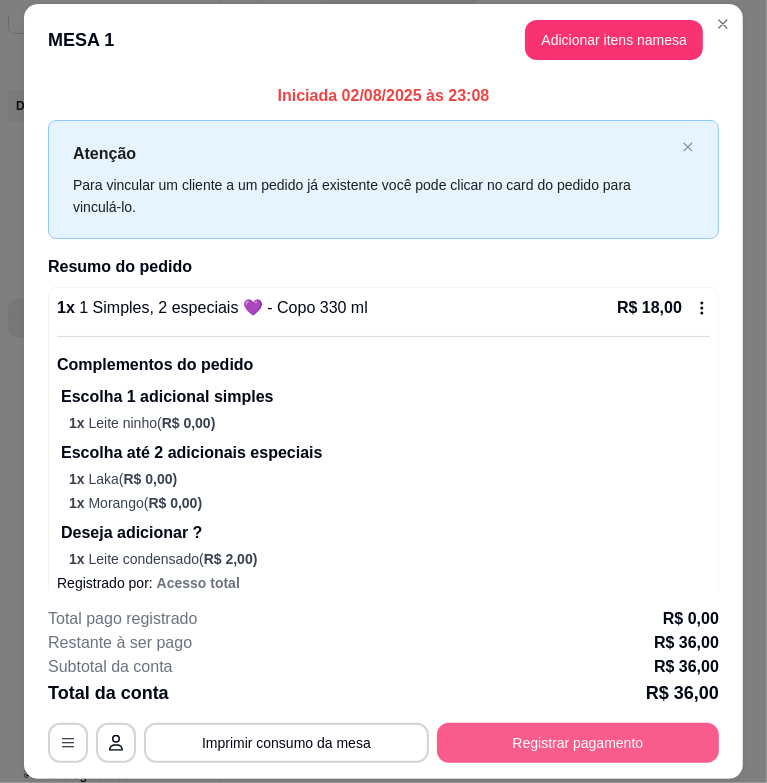 click on "Registrar pagamento" at bounding box center (578, 743) 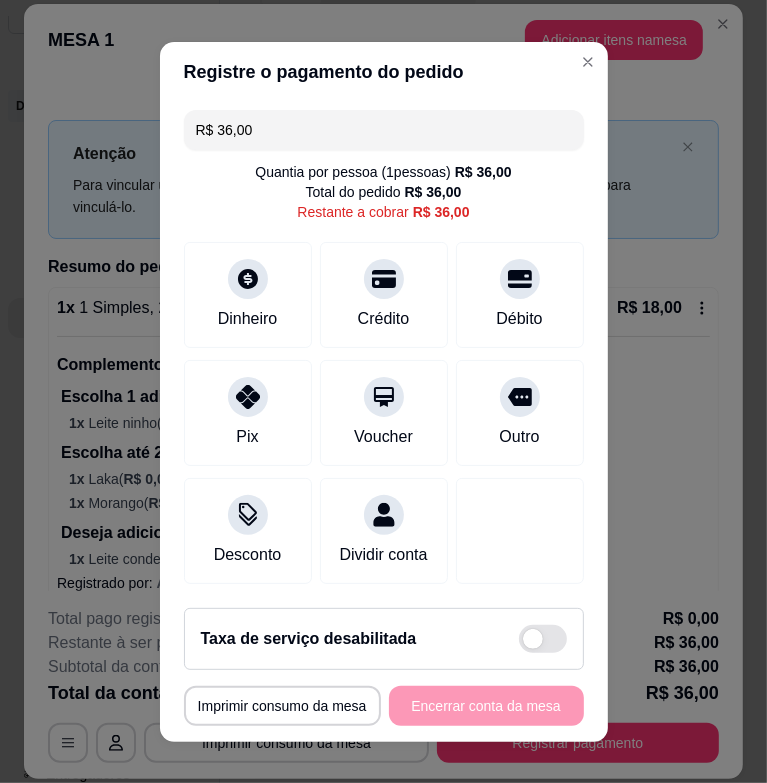 click on "R$ 36,00" at bounding box center (384, 130) 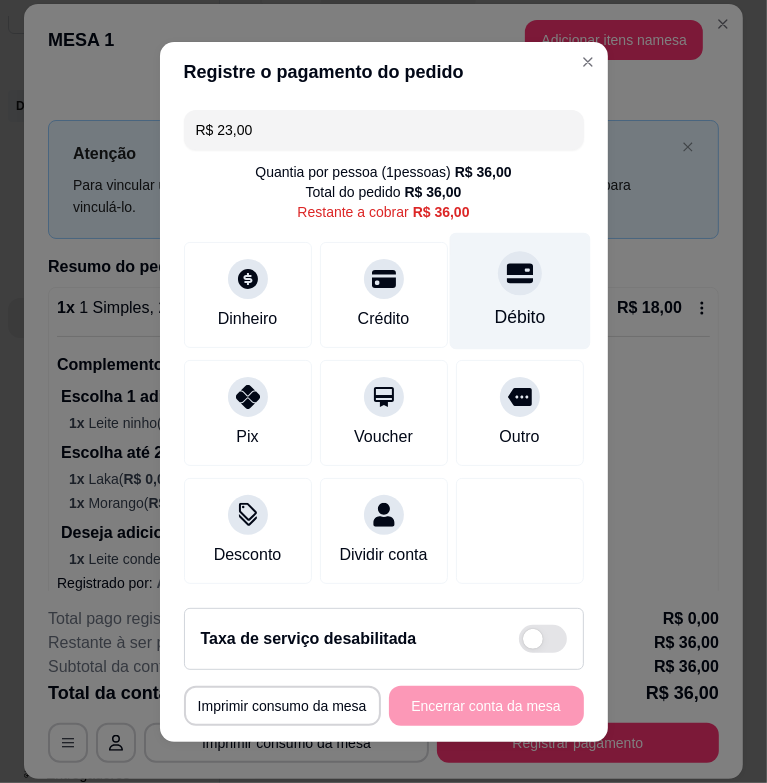 click 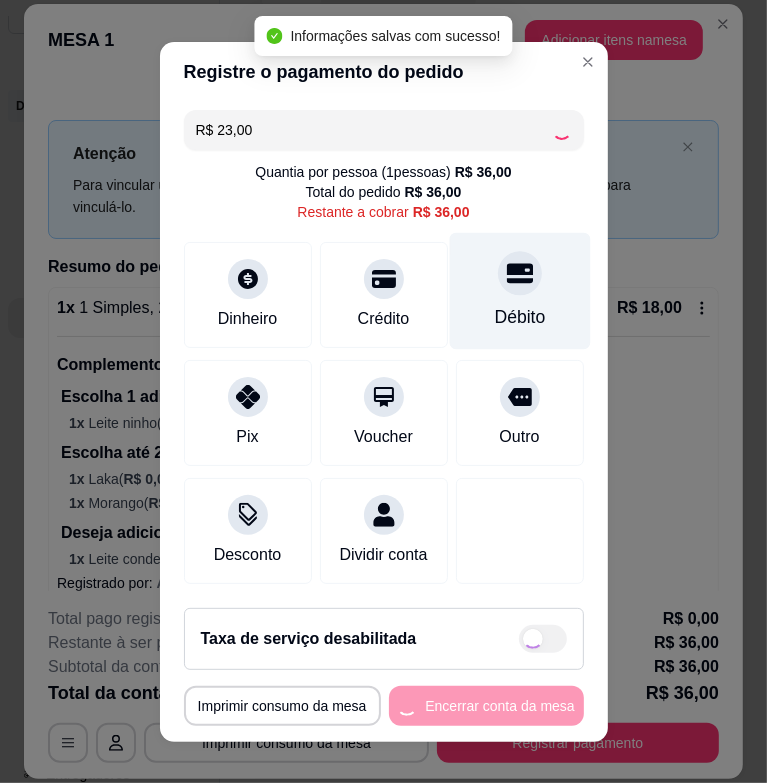 type on "R$ 13,00" 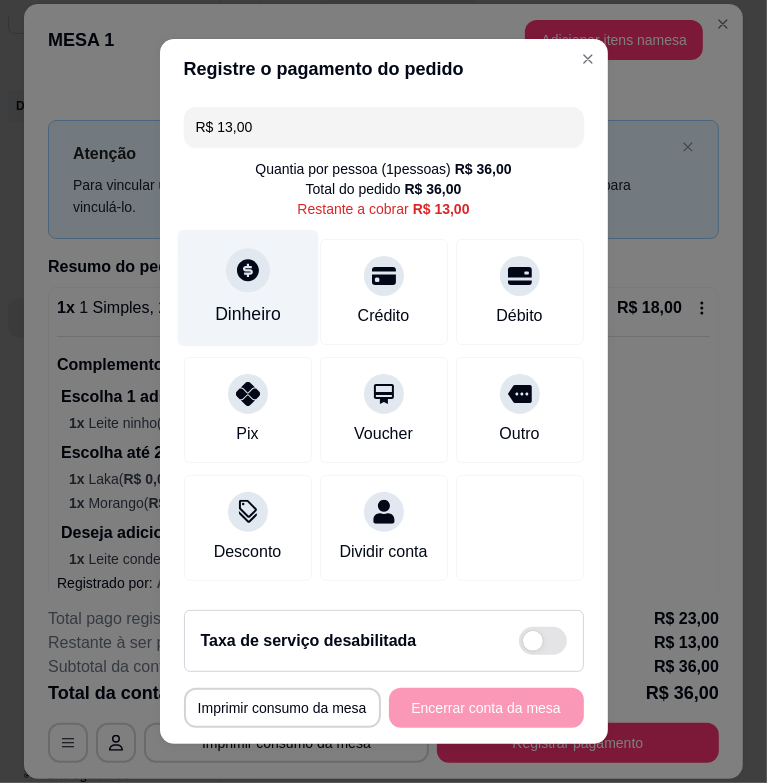 click at bounding box center [248, 271] 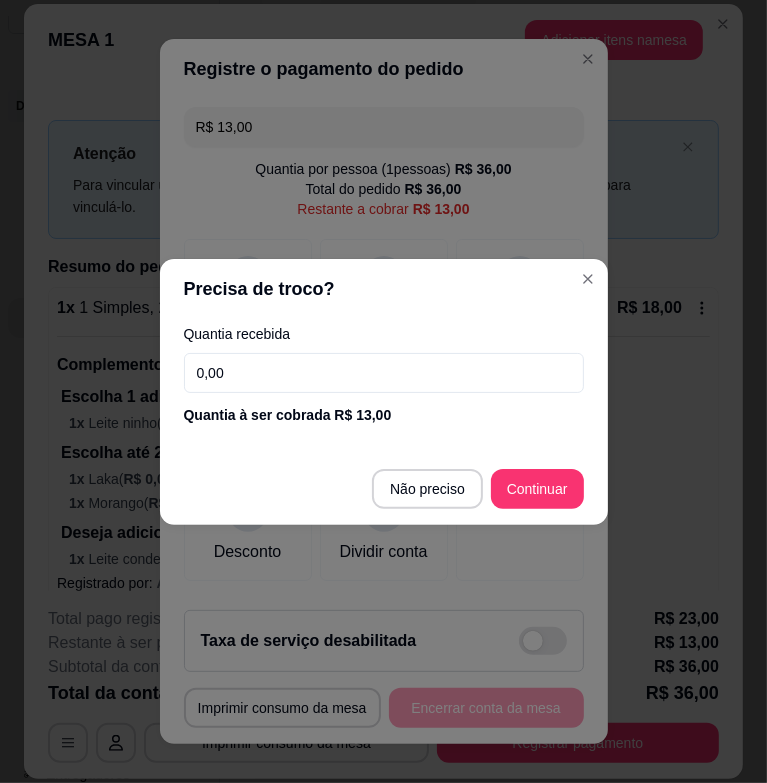 click on "0,00" at bounding box center (384, 373) 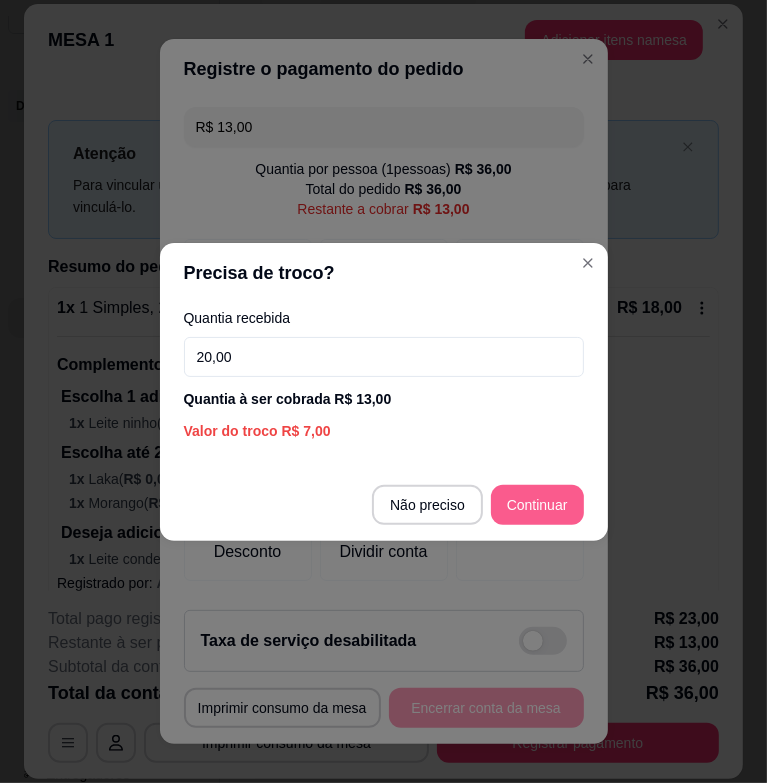 type on "20,00" 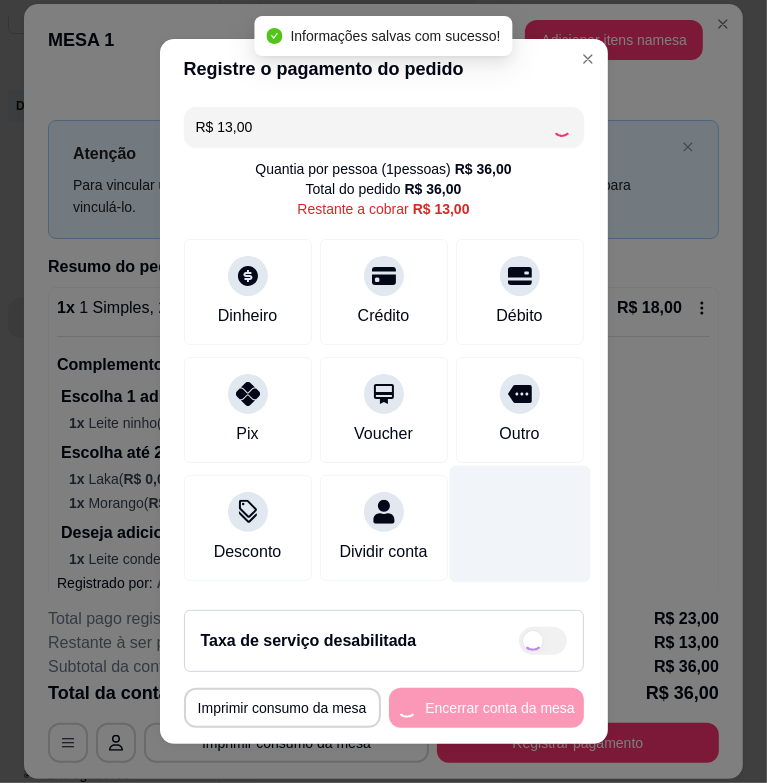 type on "R$ 0,00" 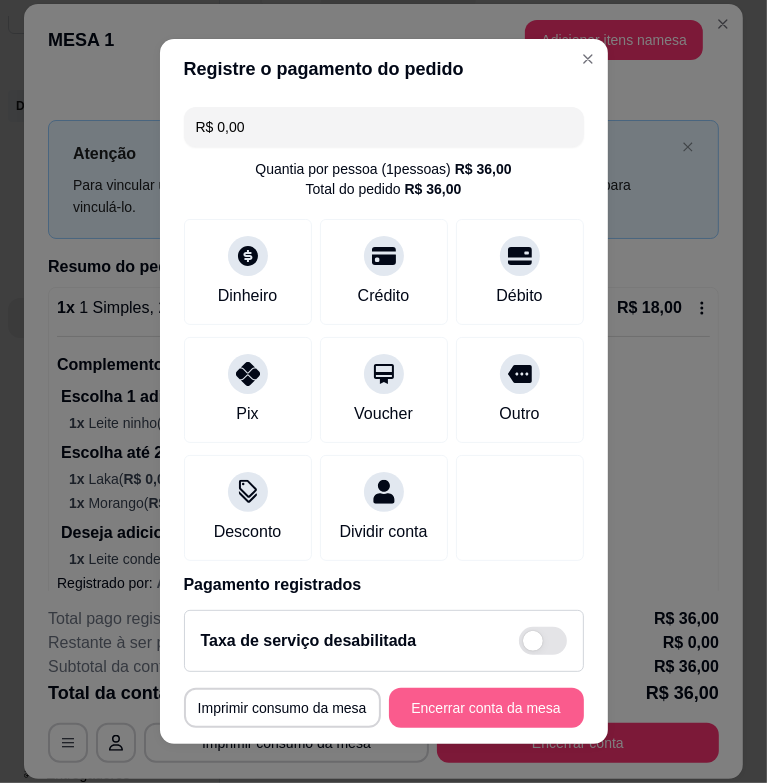 click on "Encerrar conta da mesa" at bounding box center (486, 708) 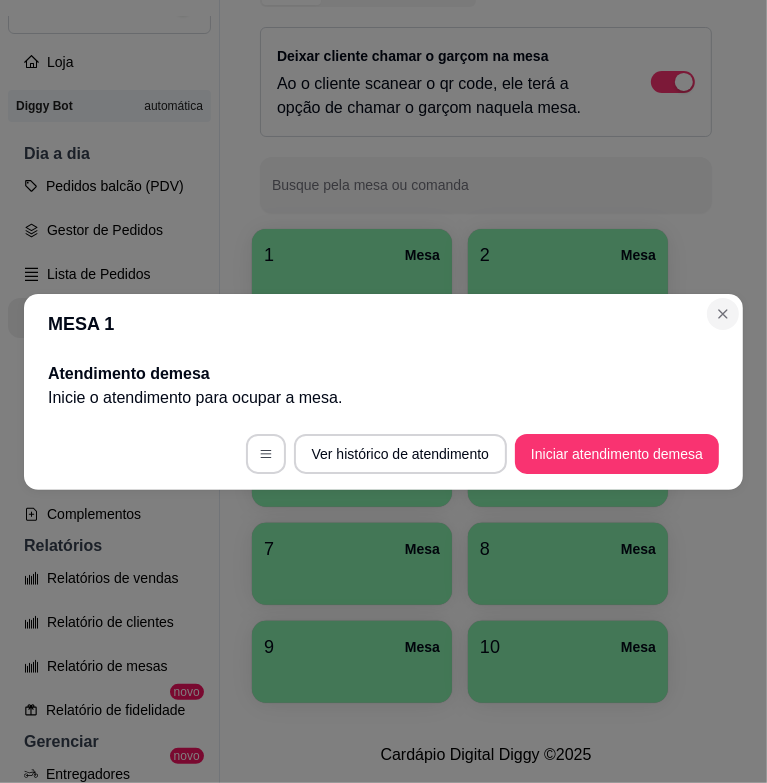 drag, startPoint x: 704, startPoint y: 342, endPoint x: 720, endPoint y: 323, distance: 24.839485 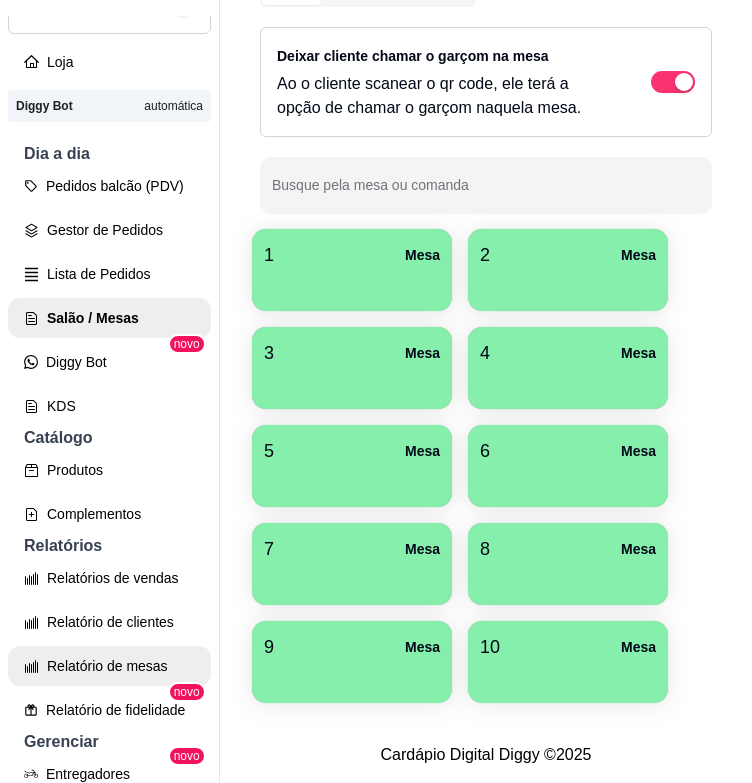 scroll, scrollTop: 300, scrollLeft: 0, axis: vertical 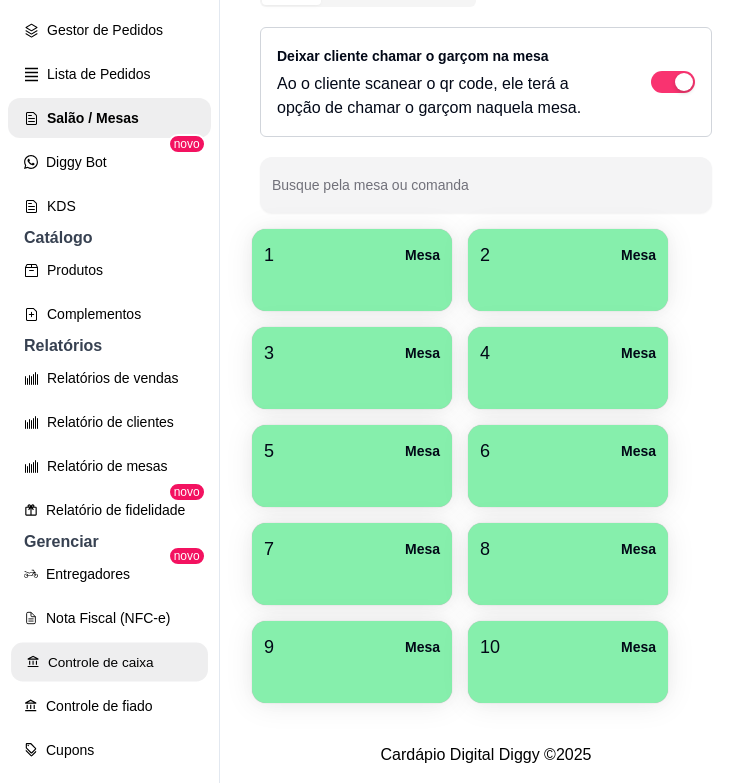click on "Controle de caixa" at bounding box center [109, 662] 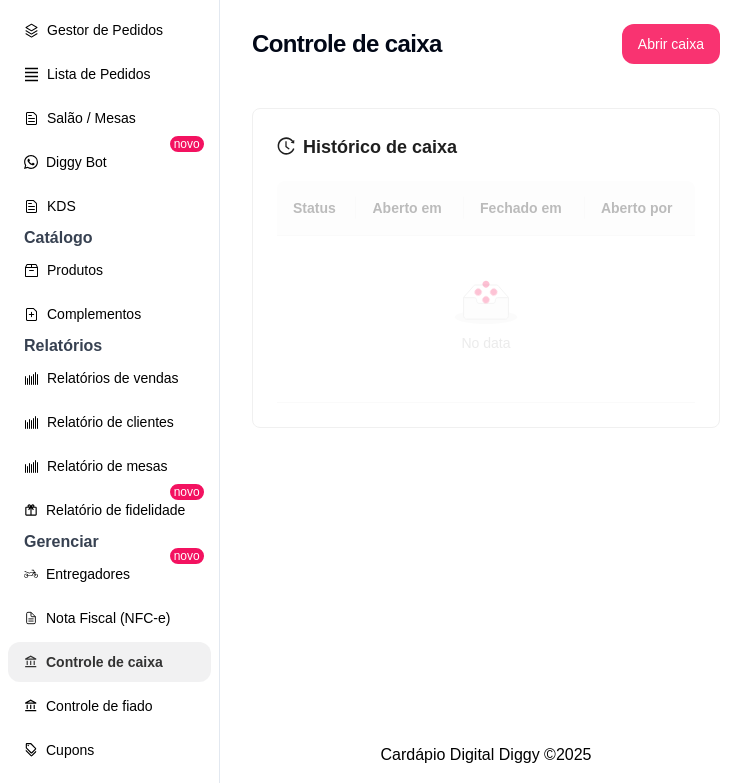 scroll, scrollTop: 0, scrollLeft: 0, axis: both 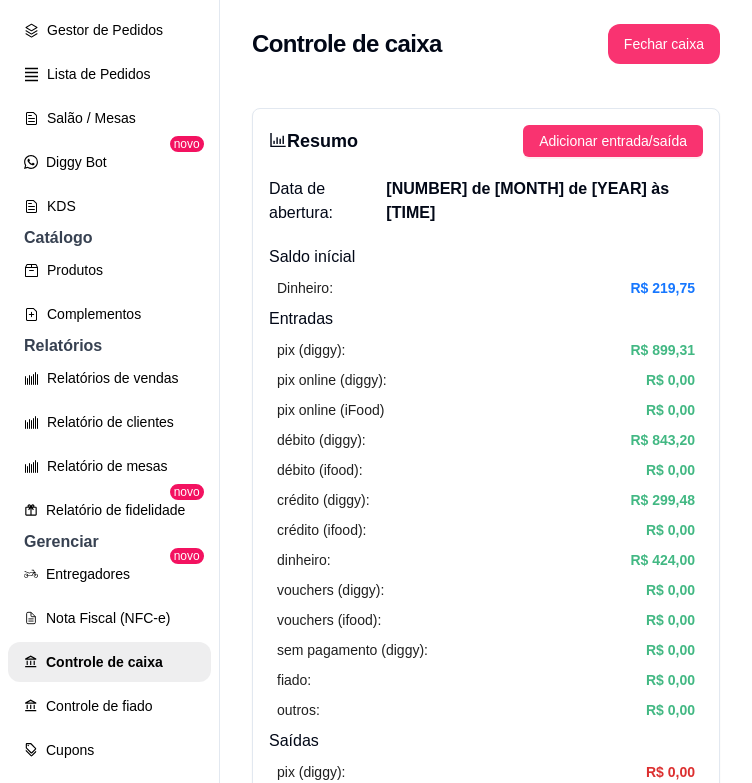 click on "Adicionar entrada/saída" at bounding box center [613, 141] 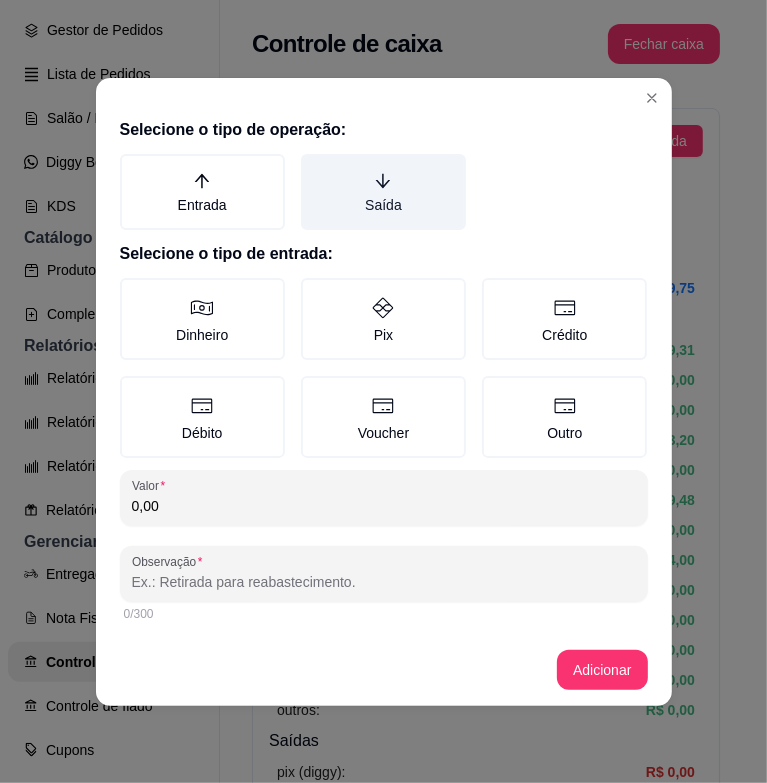 click on "Saída" at bounding box center [383, 192] 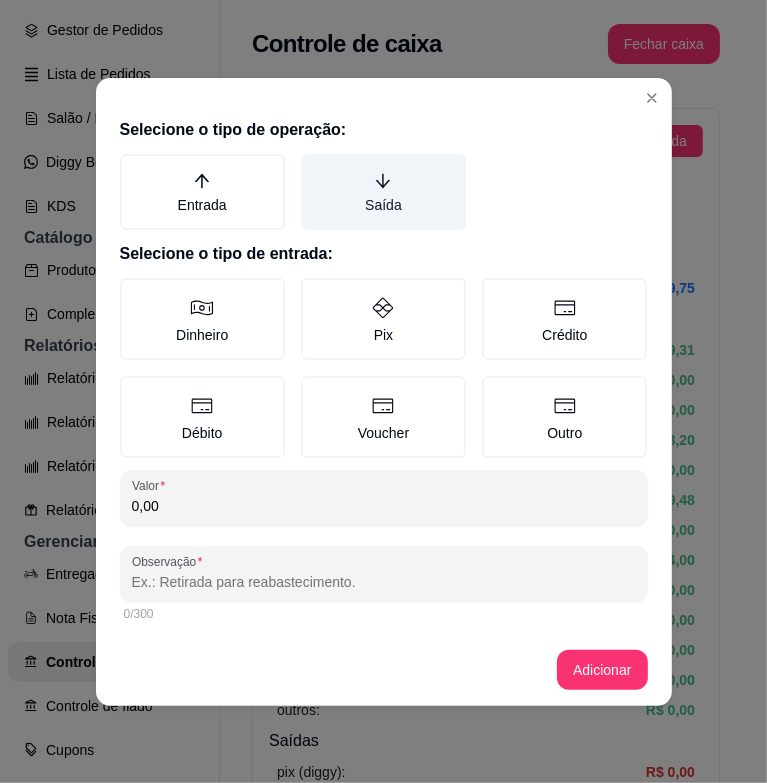 click on "Saída" at bounding box center (308, 161) 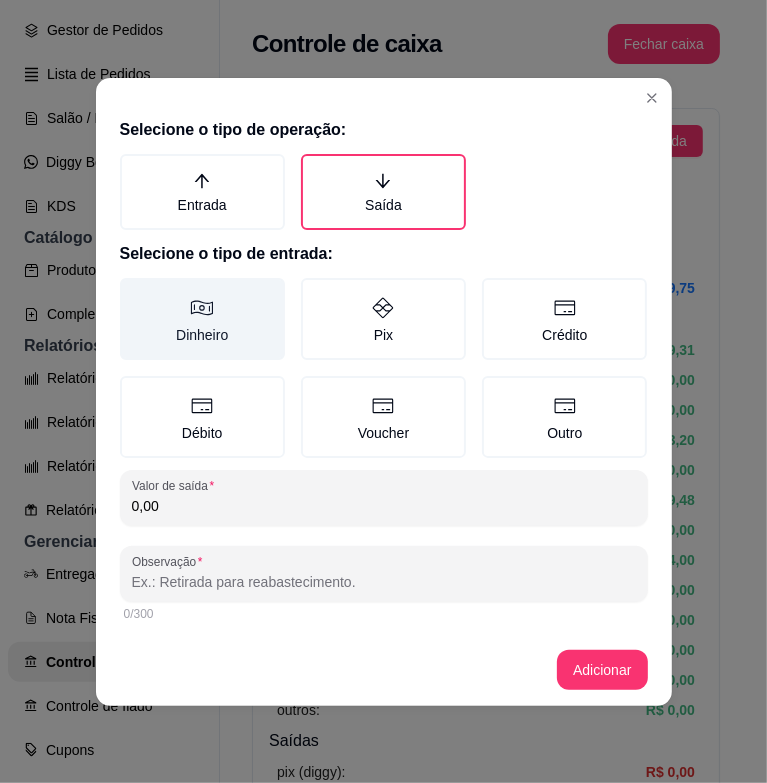drag, startPoint x: 271, startPoint y: 319, endPoint x: 268, endPoint y: 338, distance: 19.235384 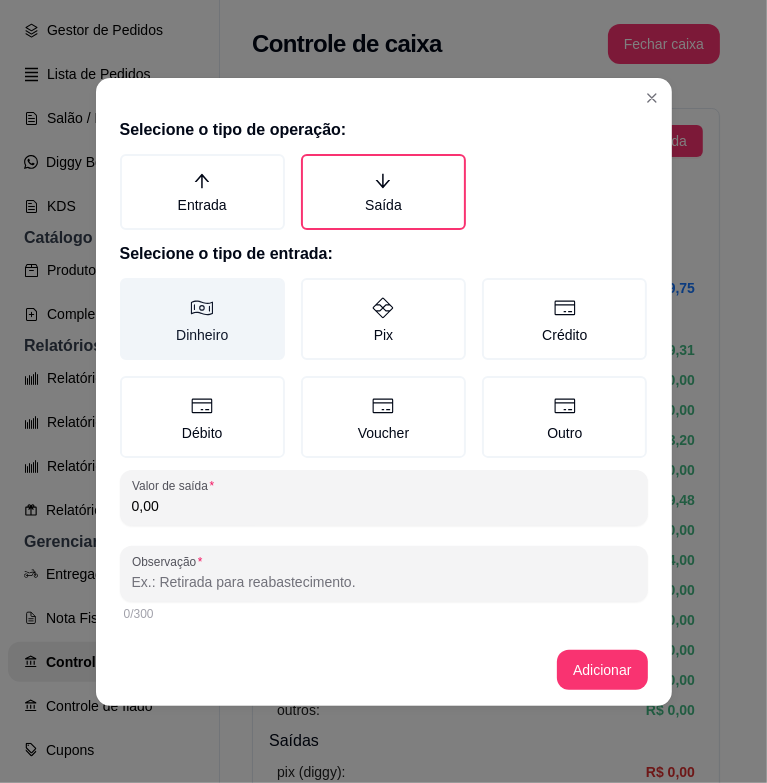 click on "Dinheiro" at bounding box center [127, 285] 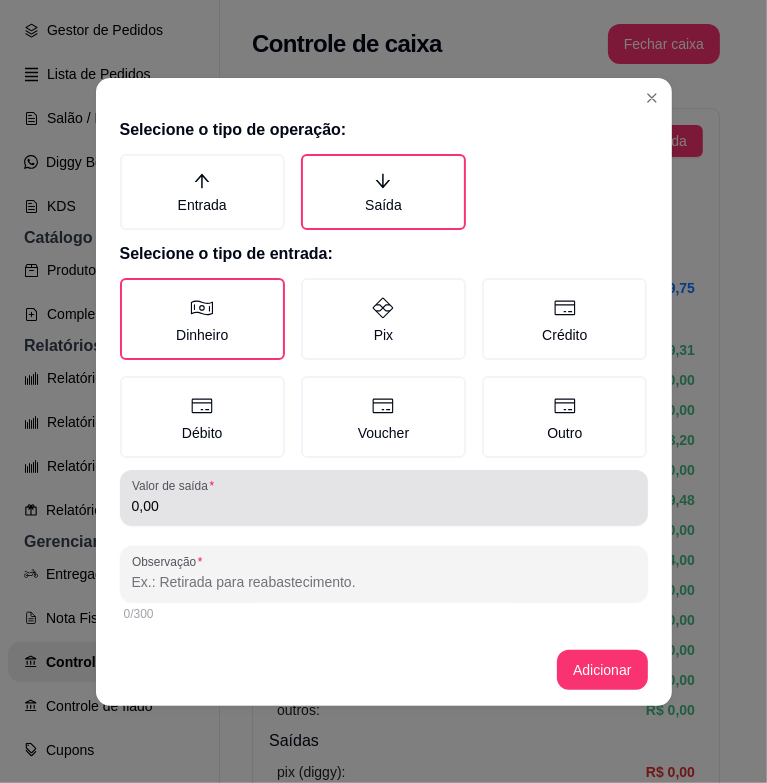 click on "0,00" at bounding box center (384, 506) 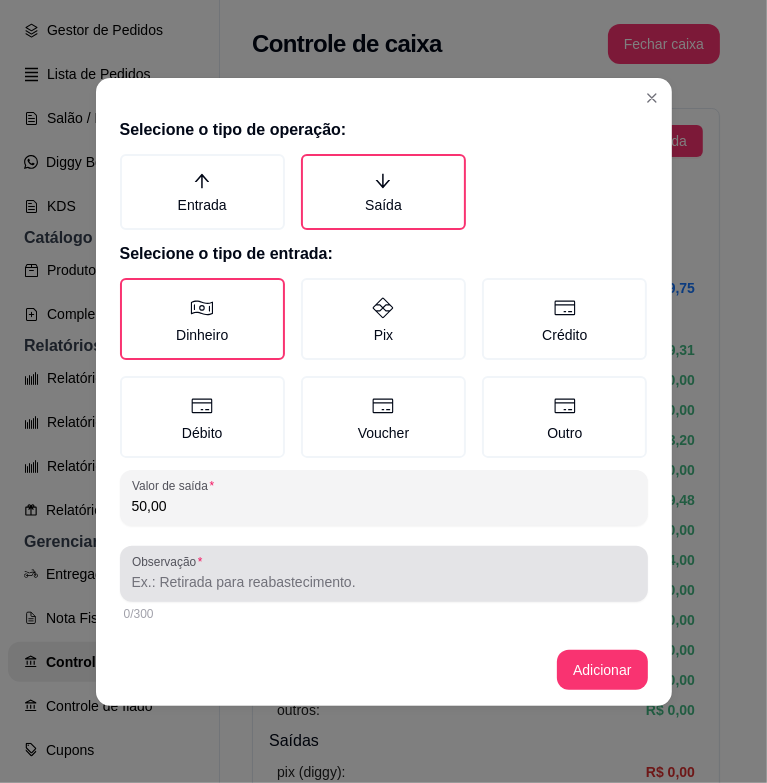 type on "50,00" 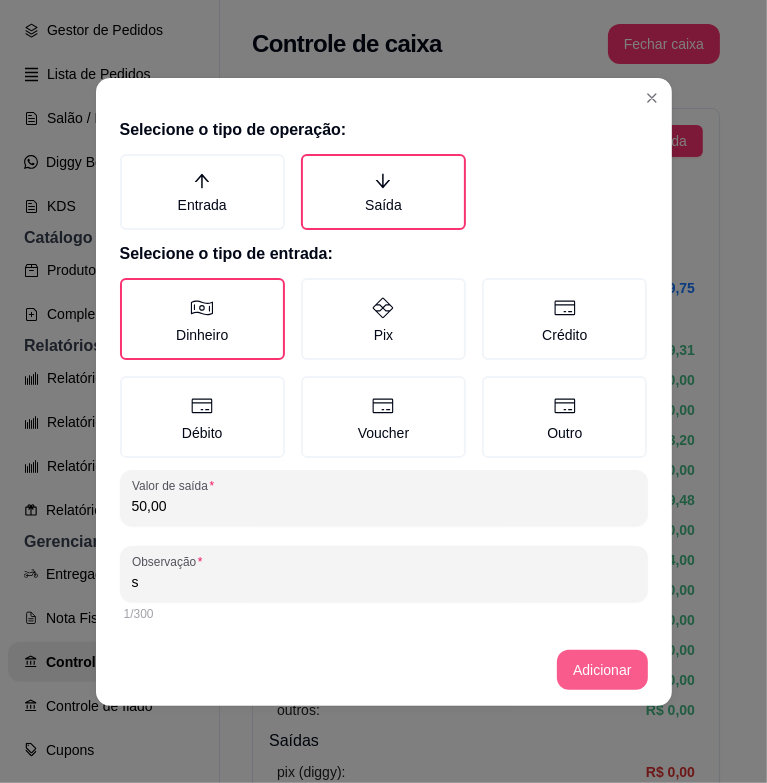 type on "s" 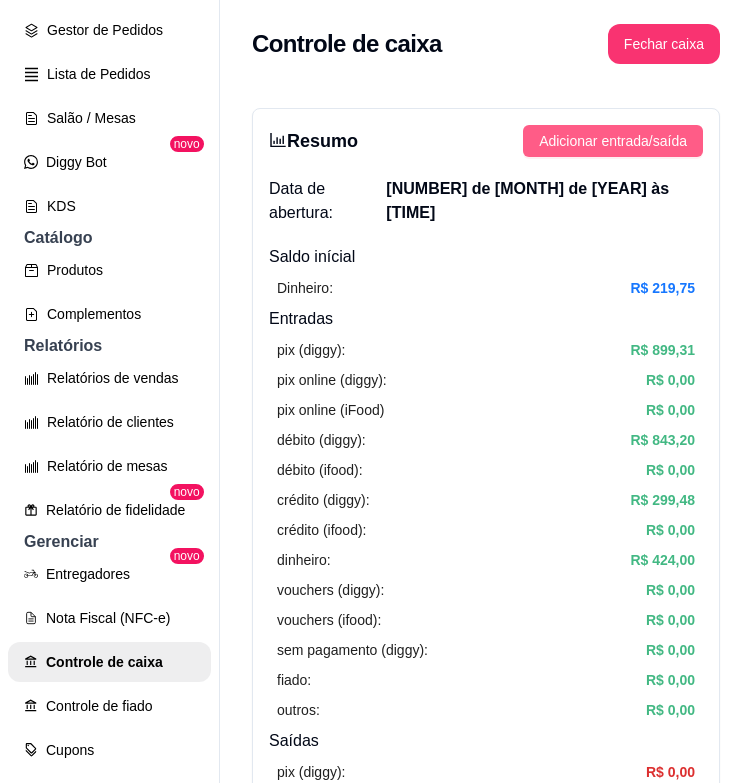 click on "Adicionar entrada/saída" at bounding box center (613, 141) 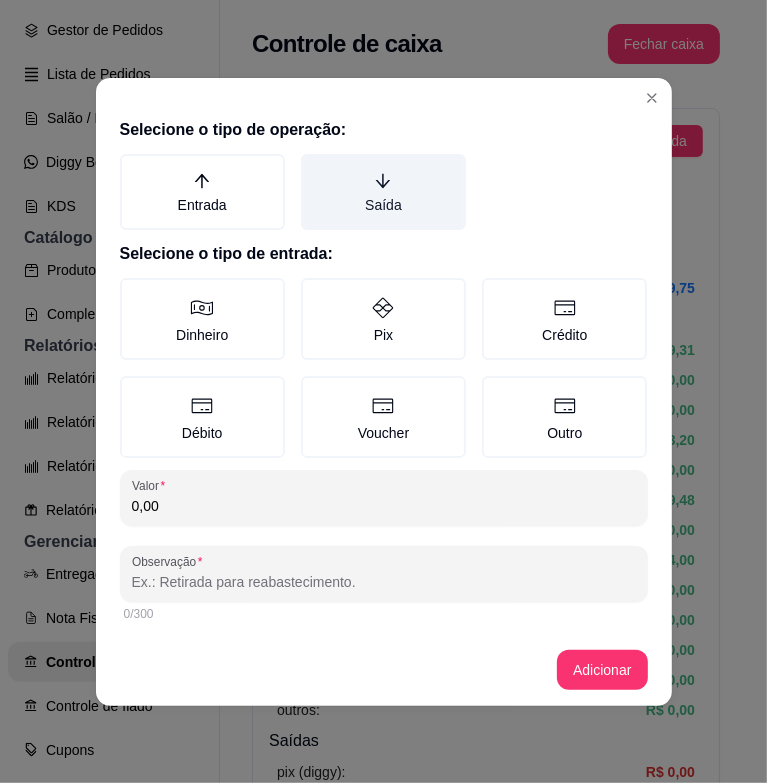 click on "Saída" at bounding box center (383, 192) 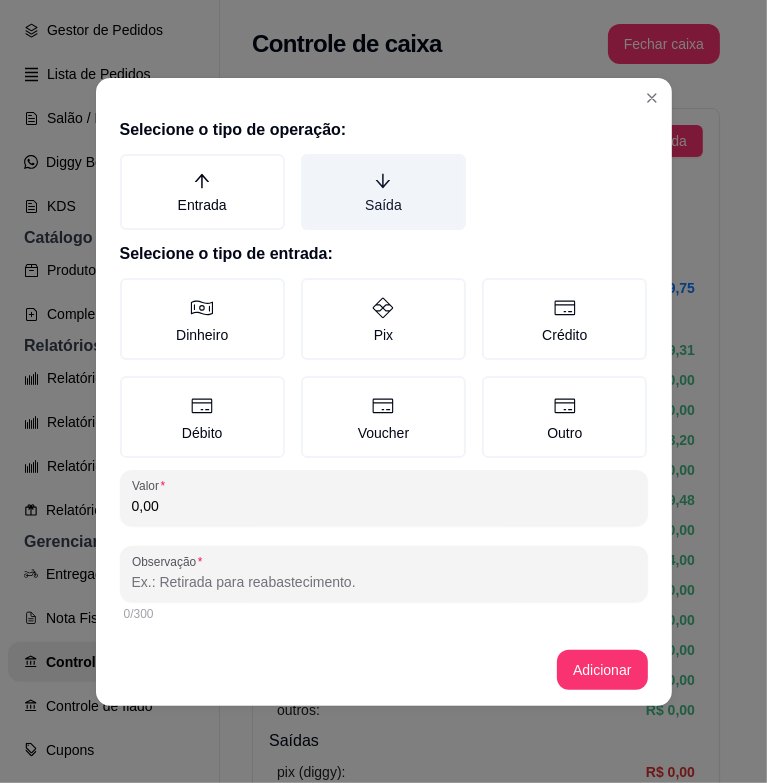 click on "Saída" at bounding box center [308, 161] 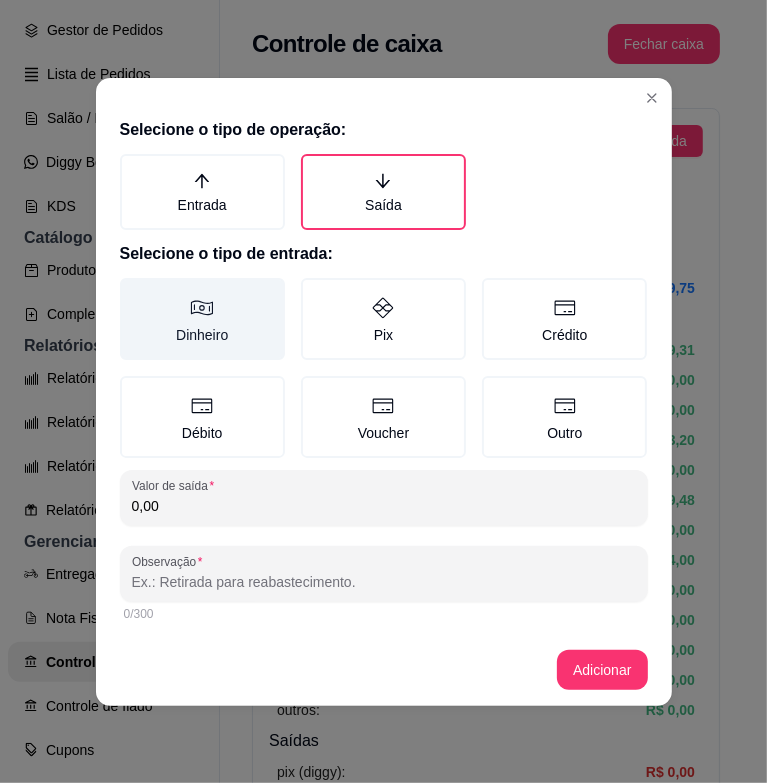 click on "Dinheiro" at bounding box center (202, 319) 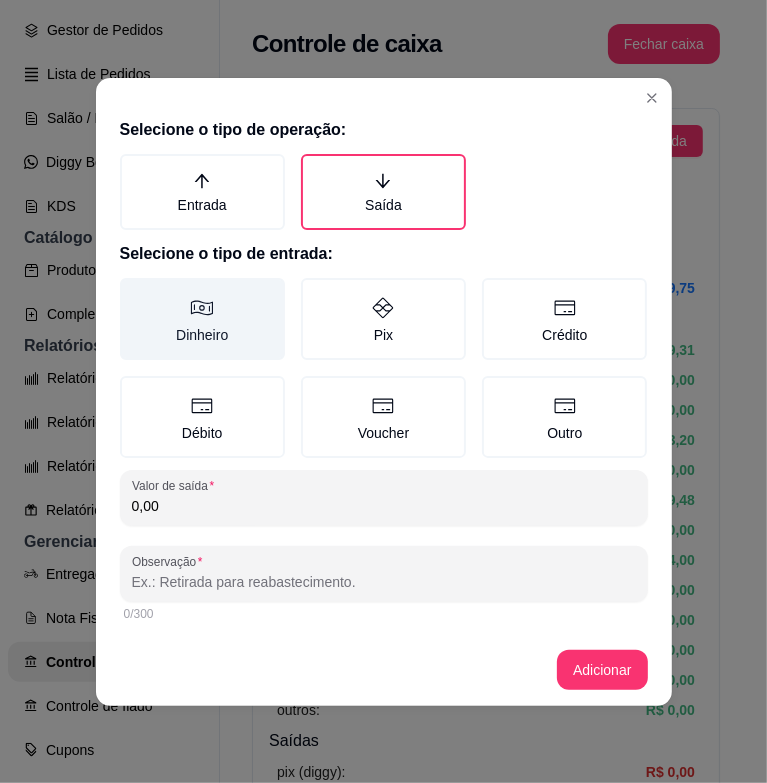 click on "Dinheiro" at bounding box center (127, 285) 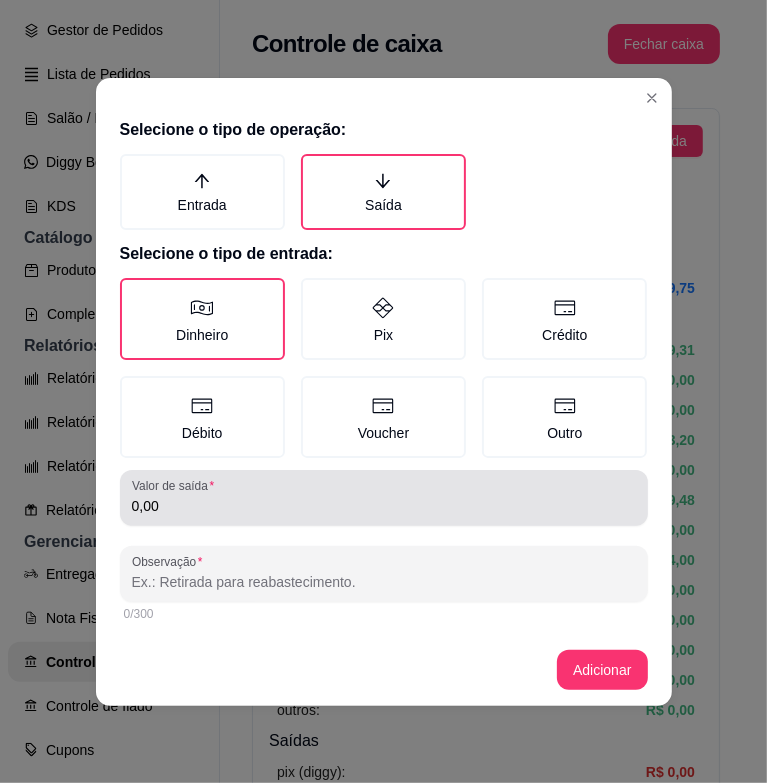 click on "0,00" at bounding box center (384, 498) 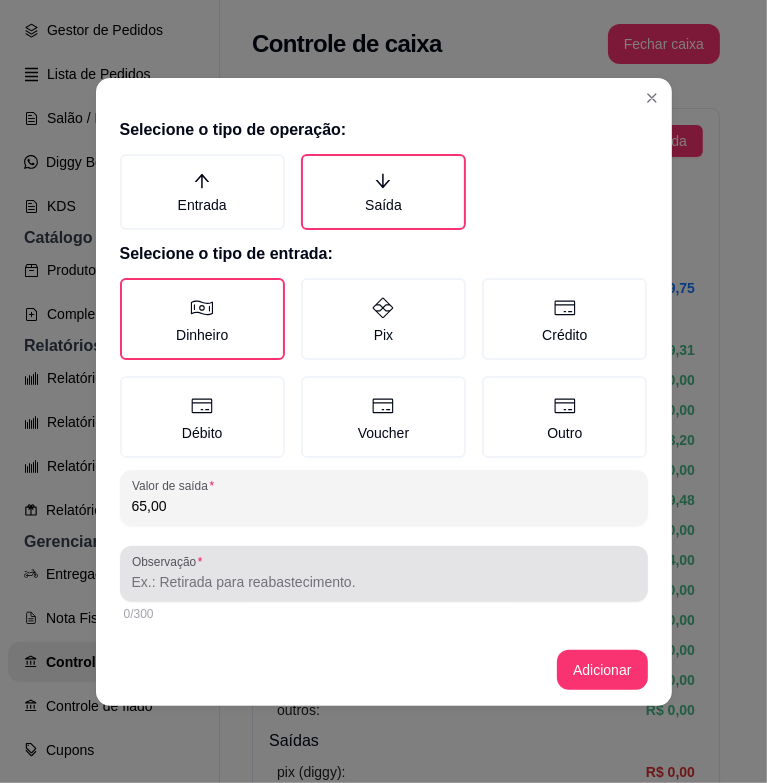 type on "65,00" 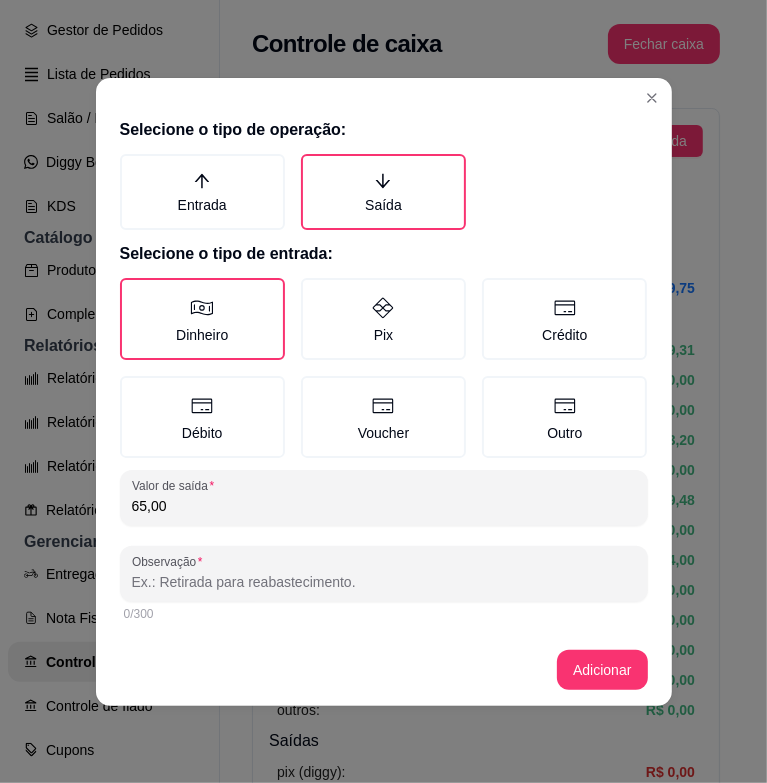 click on "Observação" at bounding box center (384, 582) 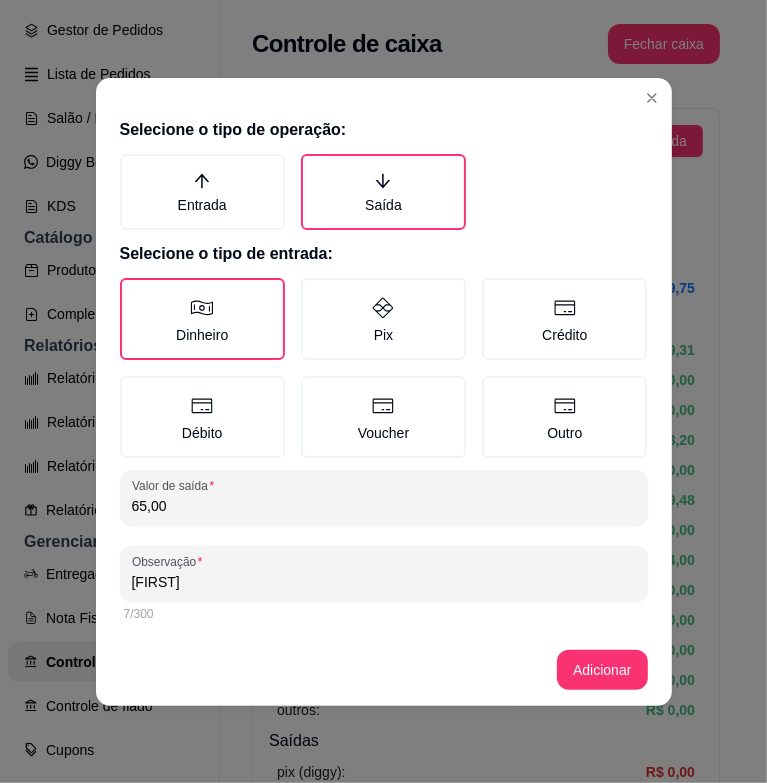 type on "[FIRST]" 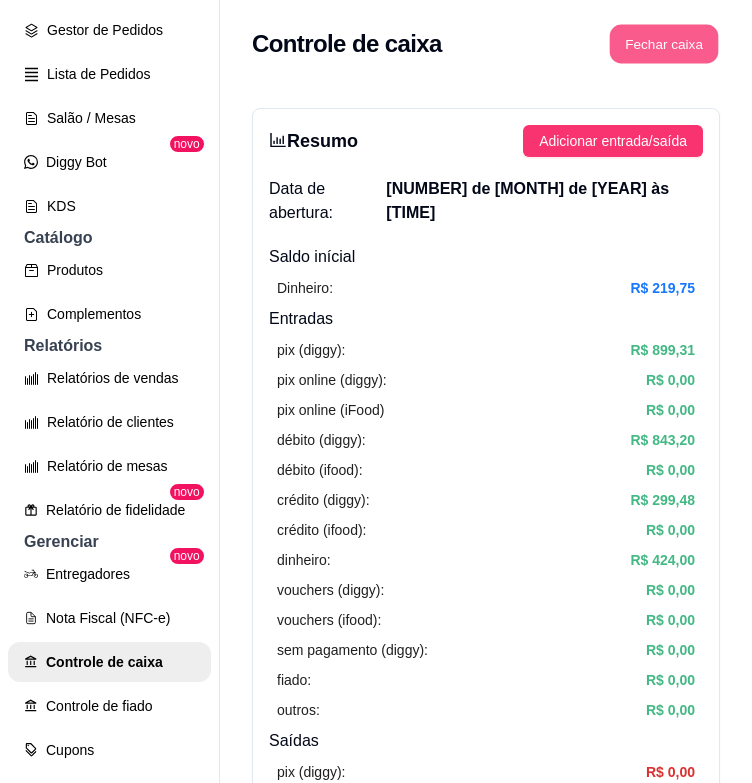 click on "Fechar caixa" at bounding box center (664, 44) 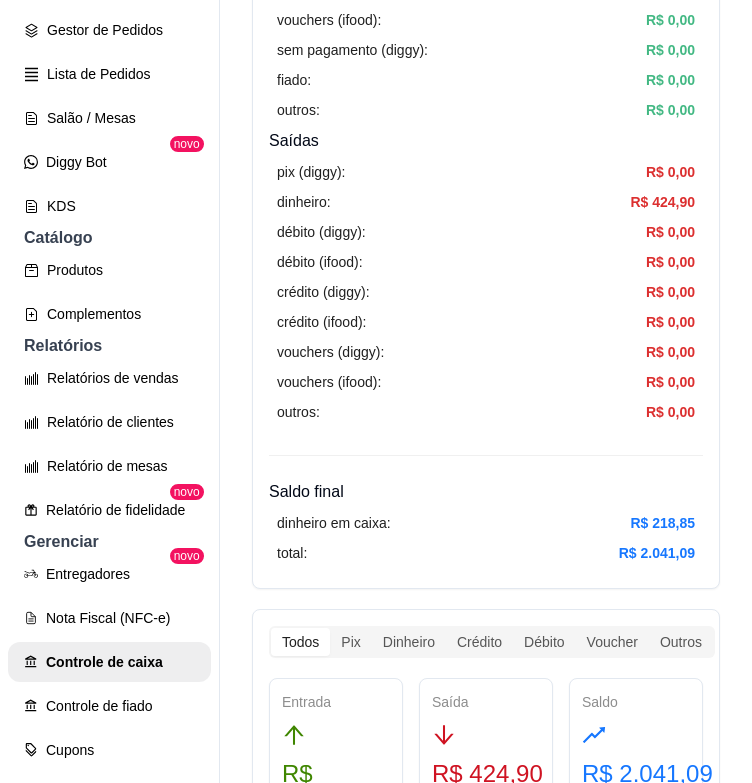 scroll, scrollTop: 0, scrollLeft: 0, axis: both 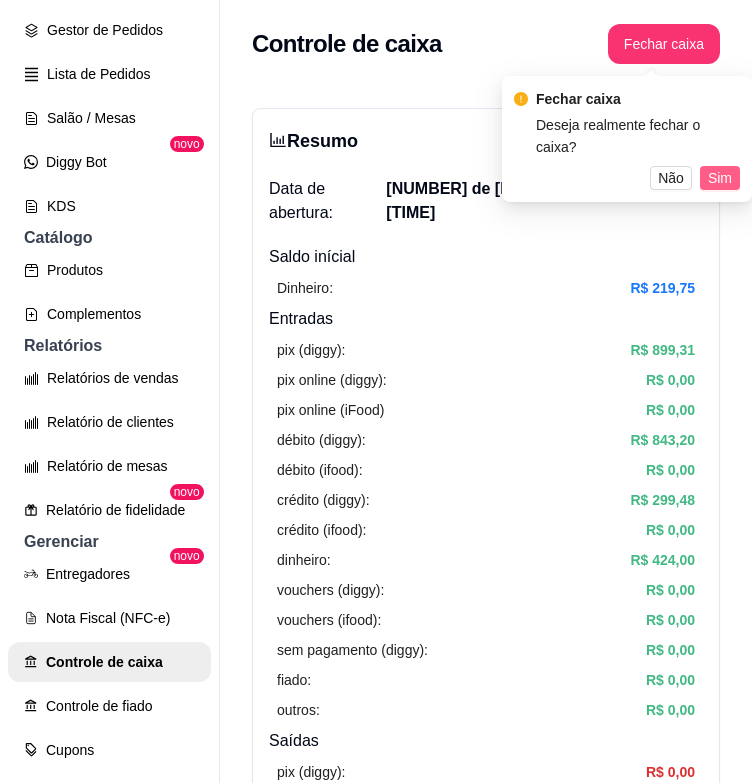 click on "Sim" at bounding box center [720, 178] 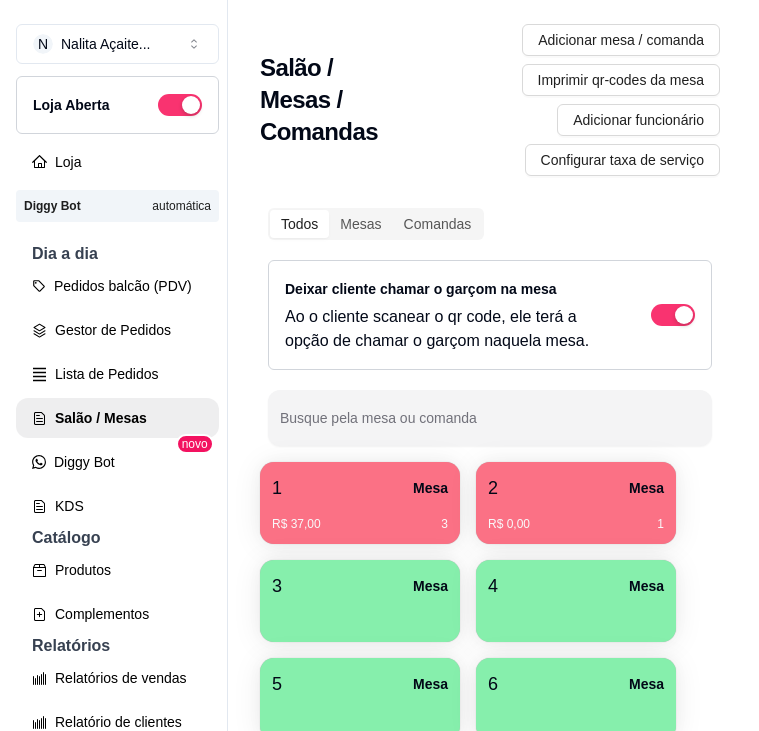 scroll, scrollTop: 0, scrollLeft: 0, axis: both 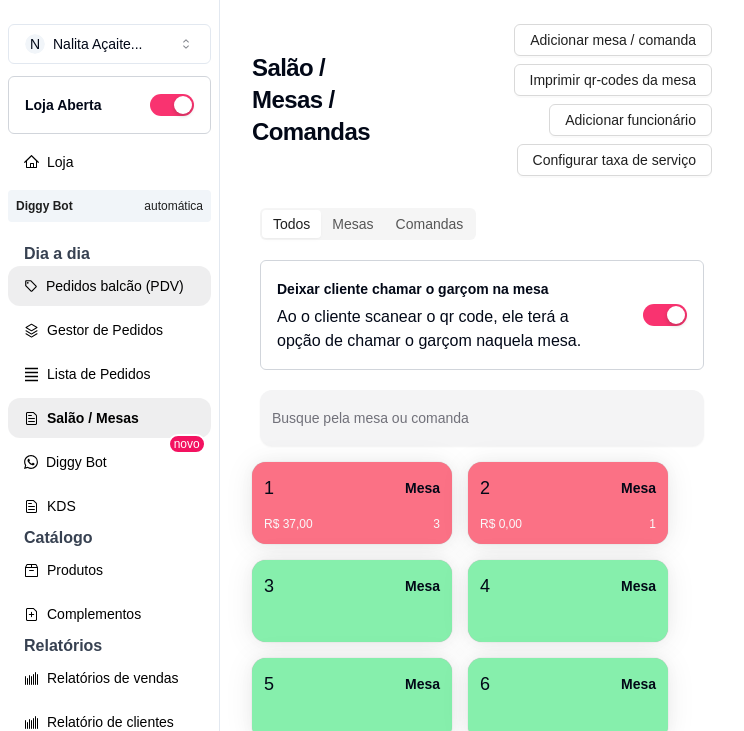 click on "Pedidos balcão (PDV)" at bounding box center (109, 286) 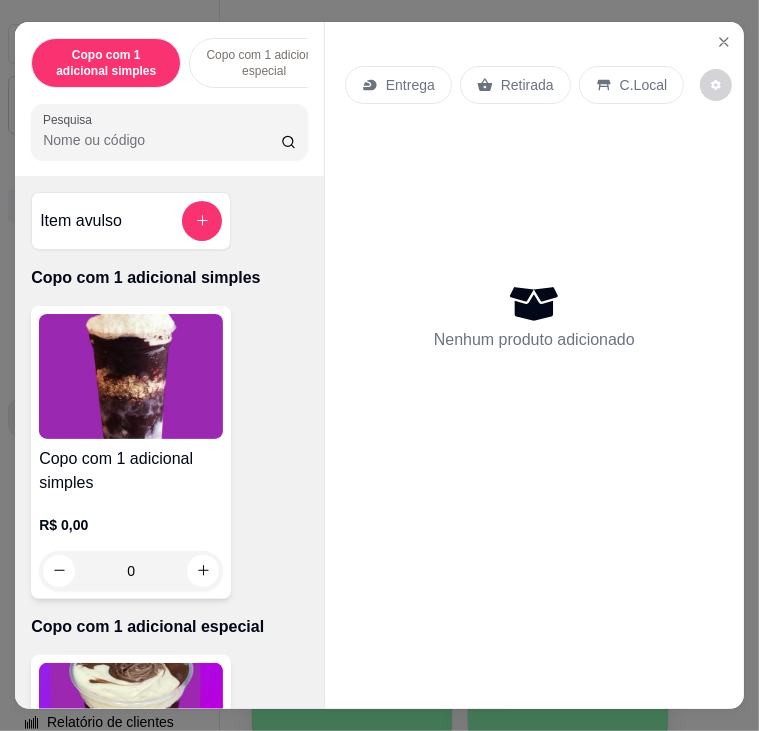 scroll, scrollTop: 49, scrollLeft: 0, axis: vertical 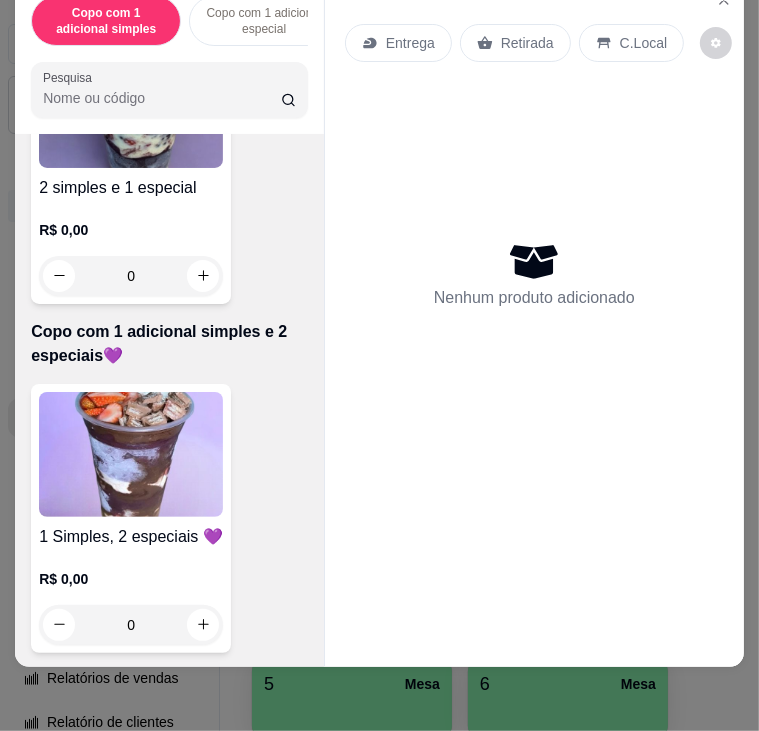 click at bounding box center (131, 454) 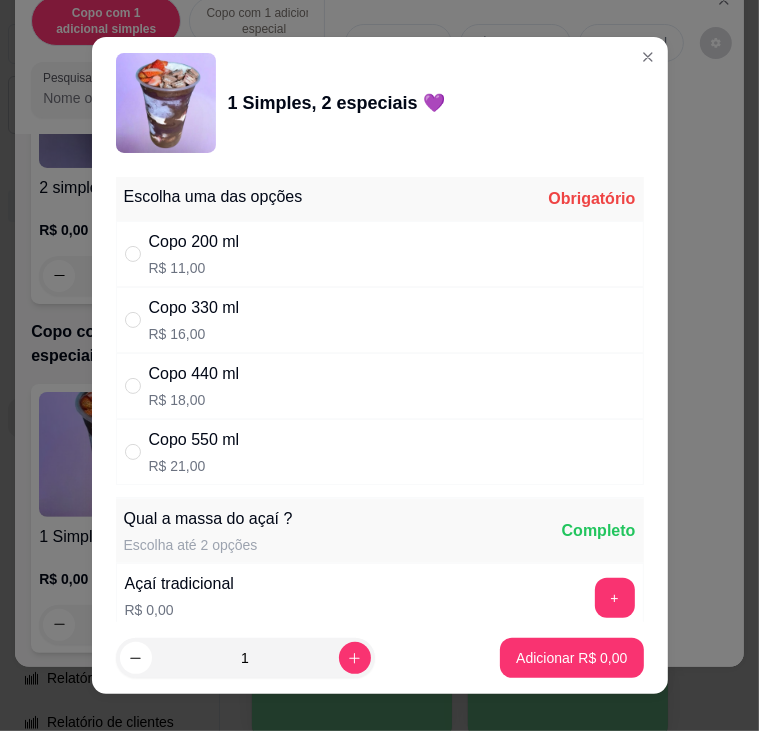 click on "Copo 330 ml R$ 16,00" at bounding box center (380, 320) 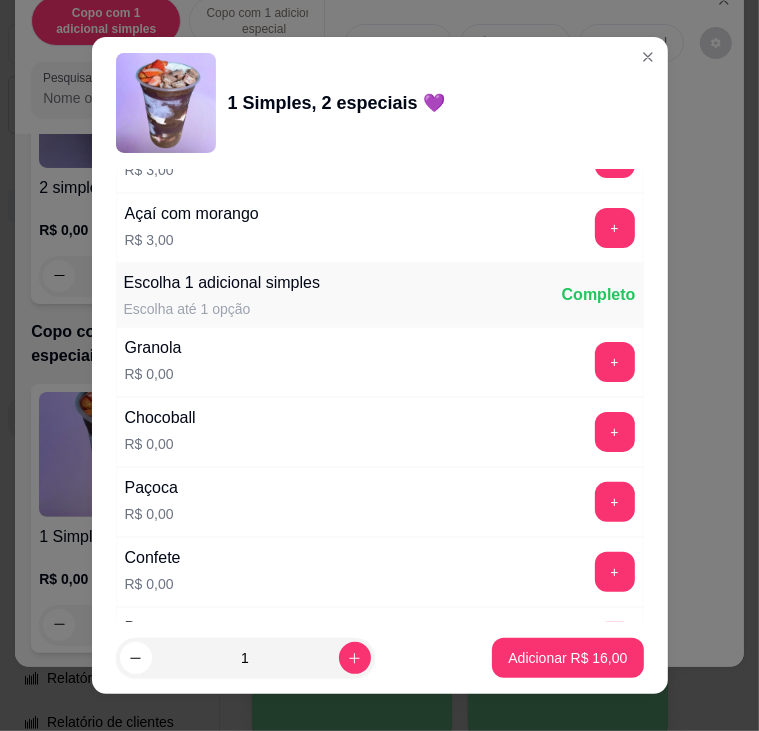 scroll, scrollTop: 1400, scrollLeft: 0, axis: vertical 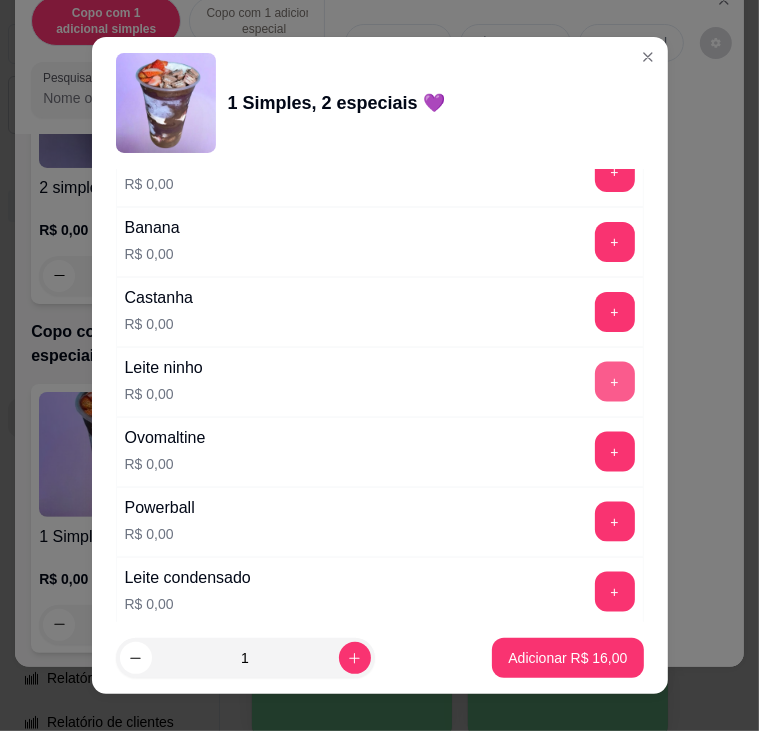 click on "+" at bounding box center [615, 382] 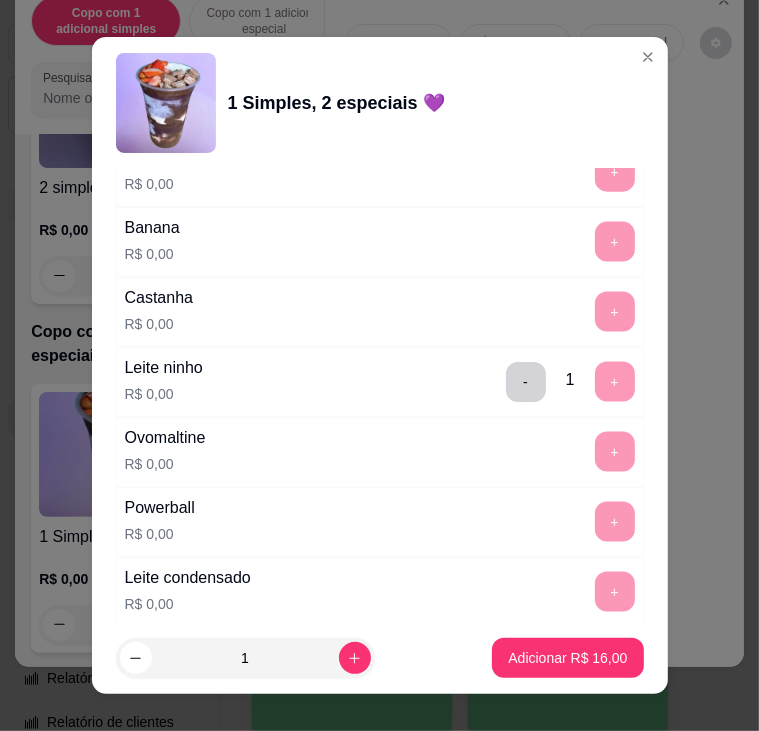 scroll, scrollTop: 1800, scrollLeft: 0, axis: vertical 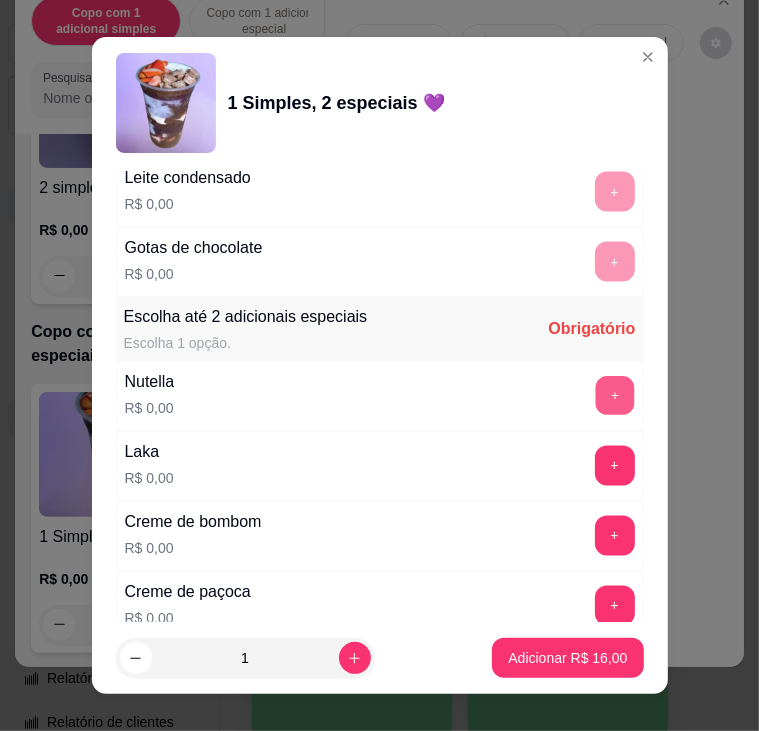 click on "+" at bounding box center [614, 395] 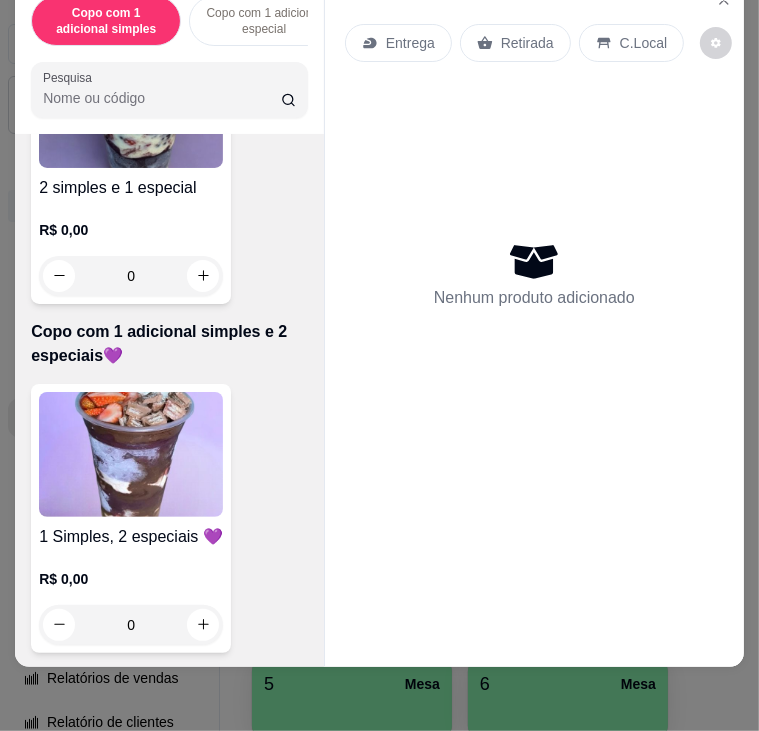 scroll, scrollTop: 1600, scrollLeft: 0, axis: vertical 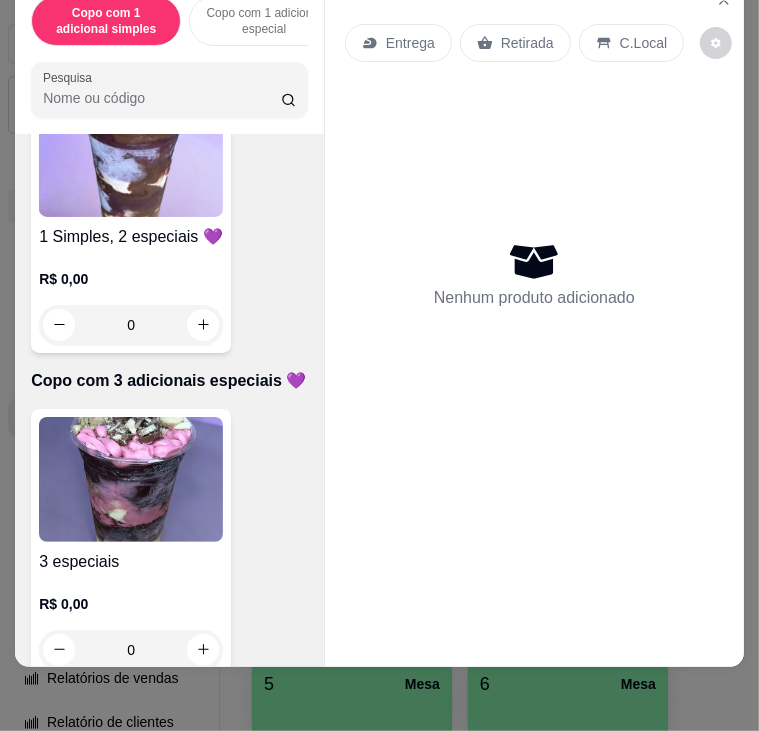click at bounding box center (131, 479) 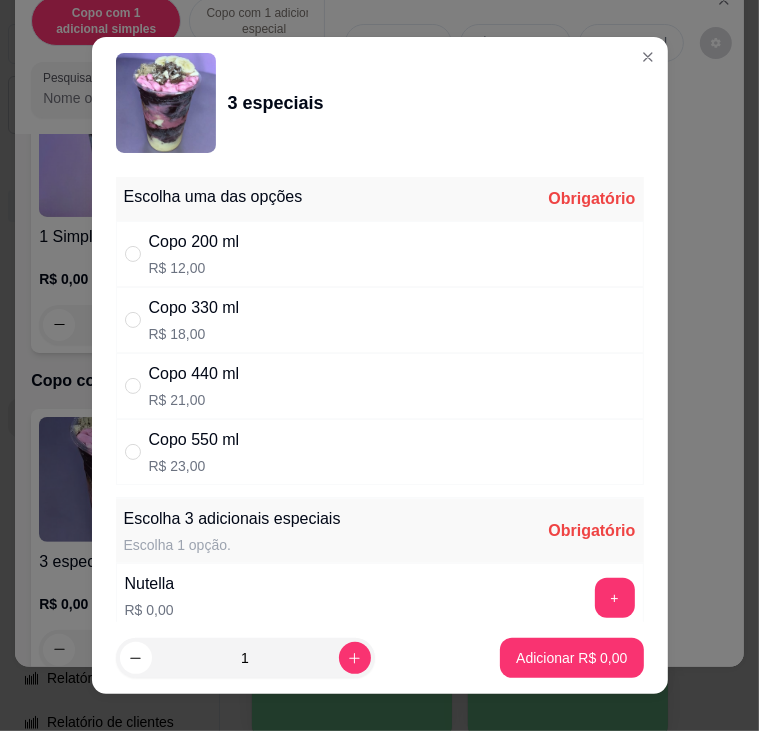 click on "Copo 330 ml R$ 18,00" at bounding box center [380, 320] 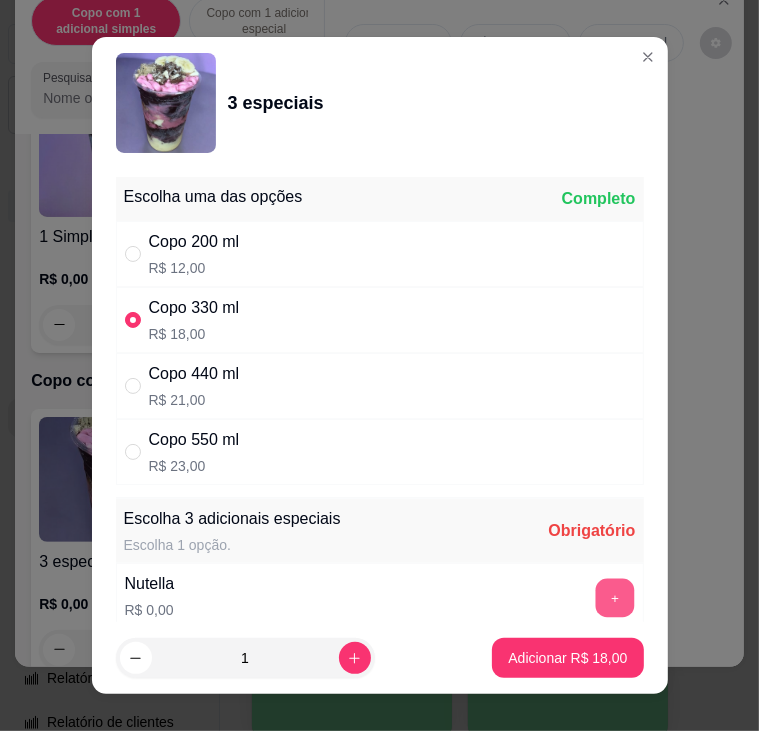 click on "+" at bounding box center [614, 597] 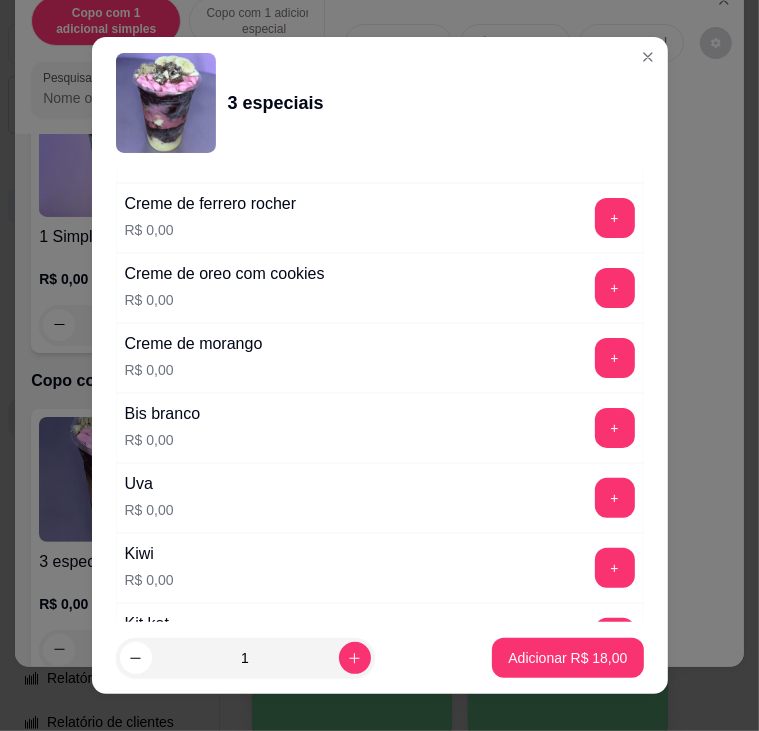 scroll, scrollTop: 300, scrollLeft: 0, axis: vertical 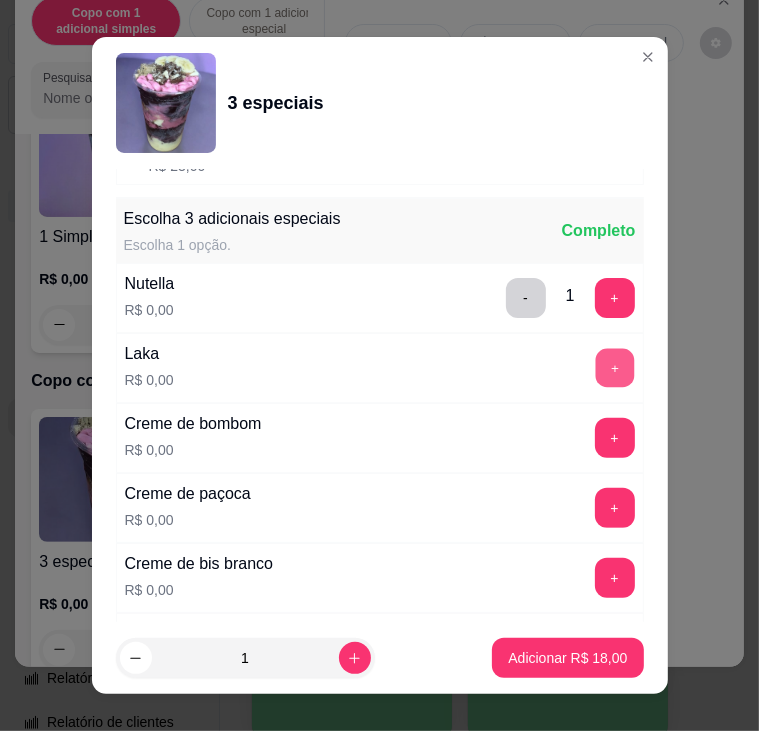 click on "+" at bounding box center (614, 367) 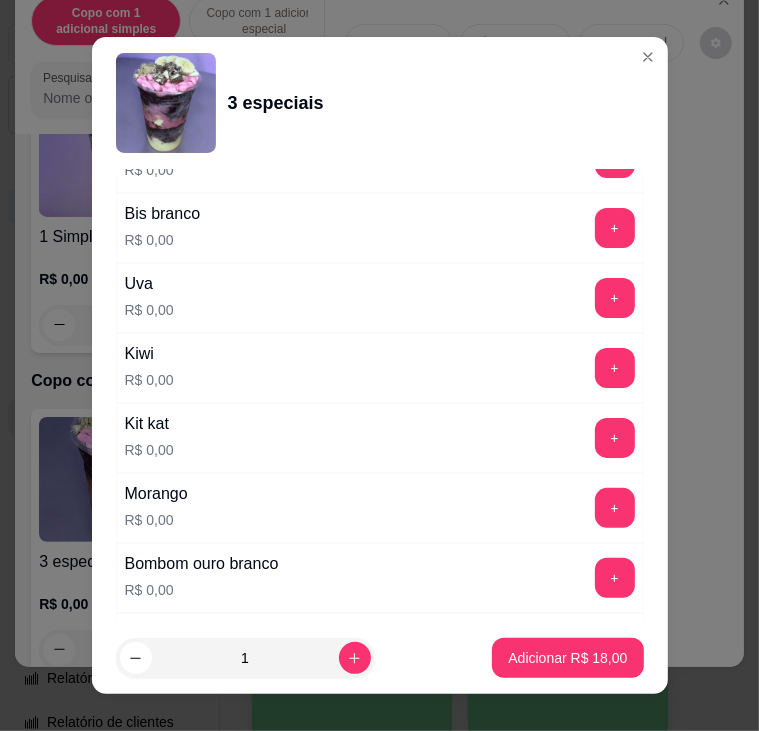 scroll, scrollTop: 1100, scrollLeft: 0, axis: vertical 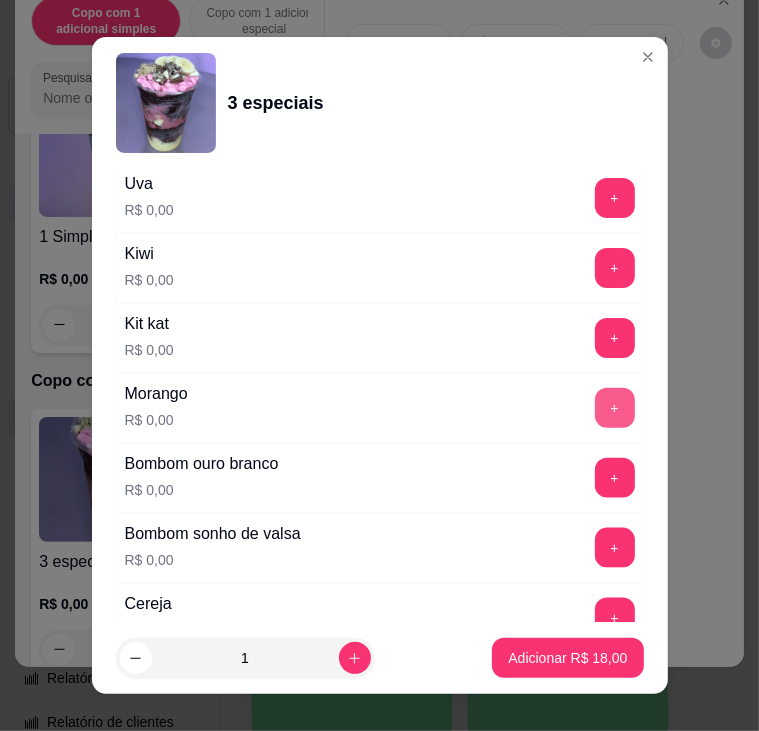 click on "+" at bounding box center [615, 408] 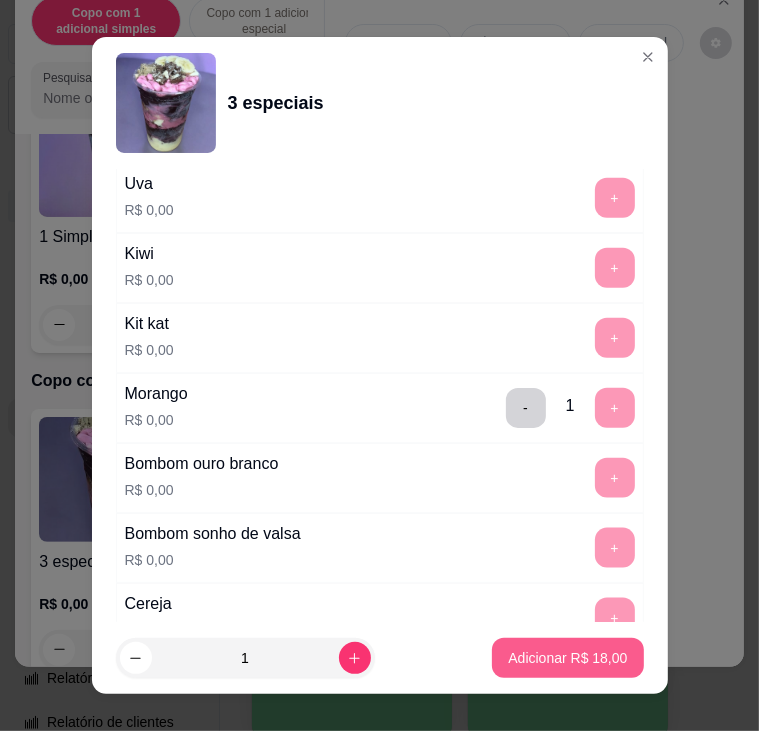 click on "Adicionar   R$ 18,00" at bounding box center (567, 658) 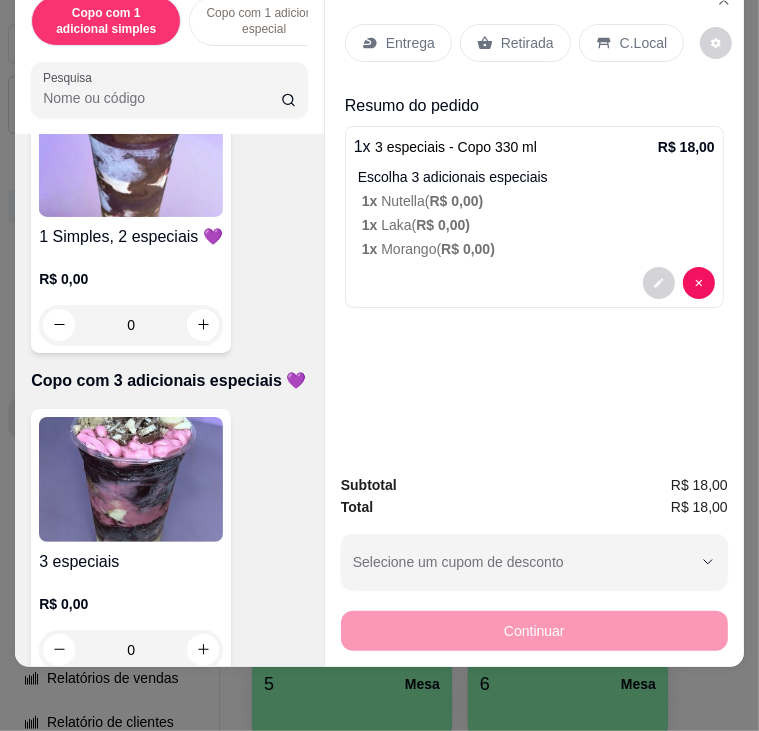 click on "Entrega" at bounding box center [410, 43] 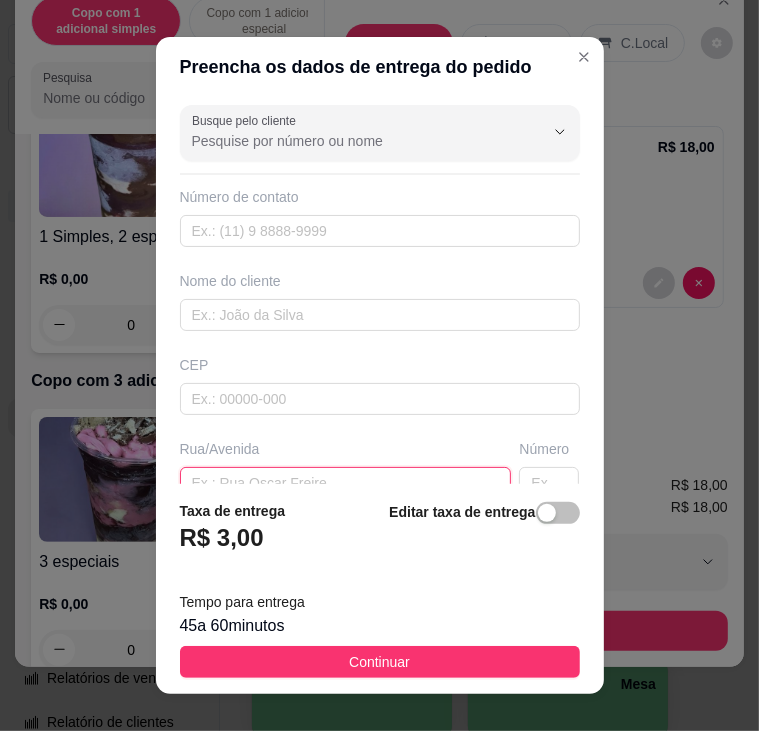click at bounding box center [346, 483] 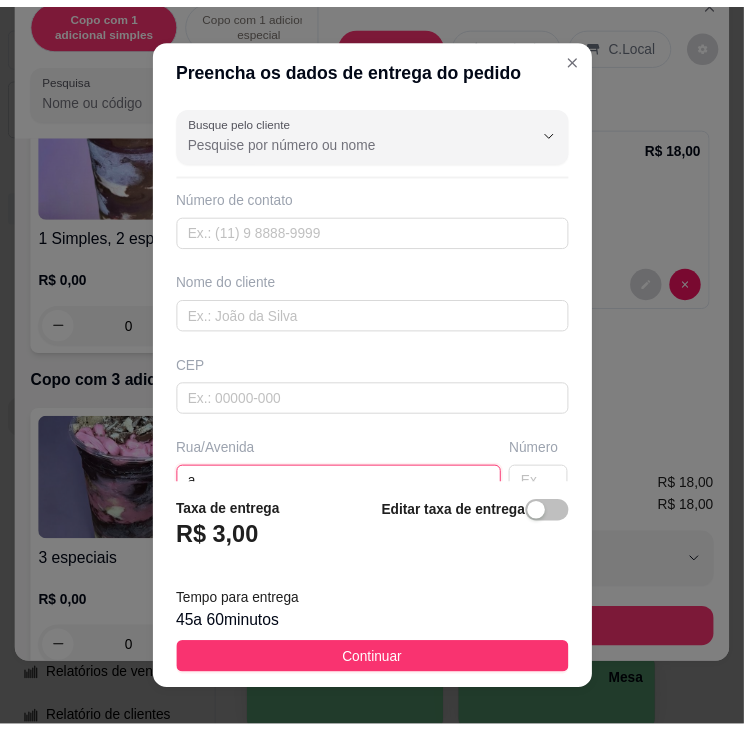 scroll, scrollTop: 7, scrollLeft: 0, axis: vertical 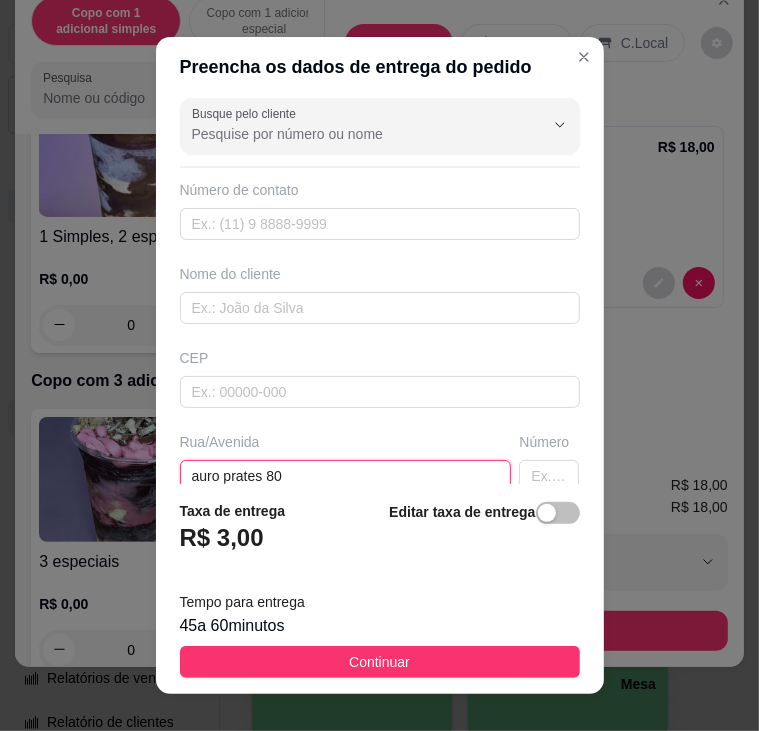 type on "[FIRST] [NUMBER]" 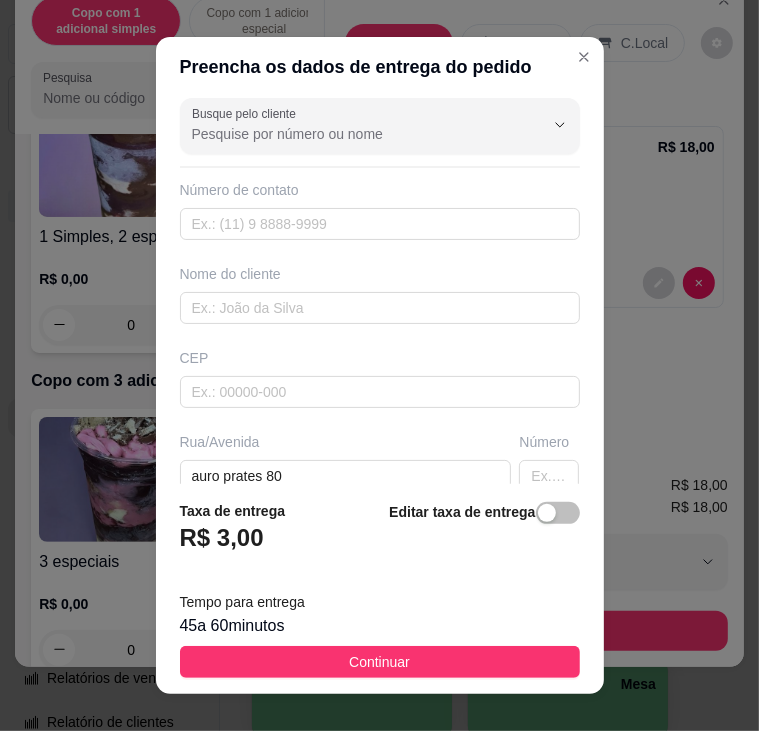 drag, startPoint x: 440, startPoint y: 262, endPoint x: 435, endPoint y: 330, distance: 68.18358 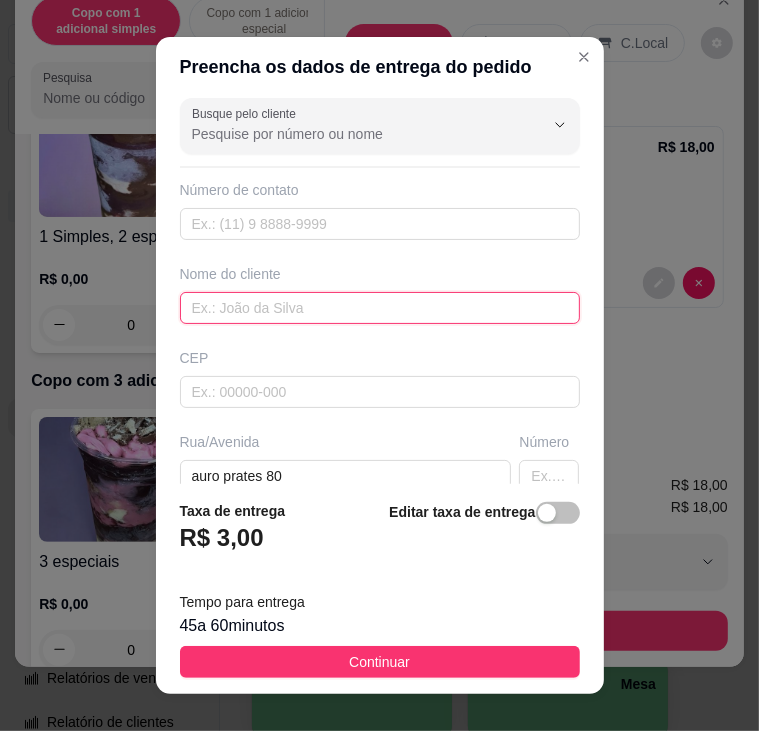 click at bounding box center [380, 308] 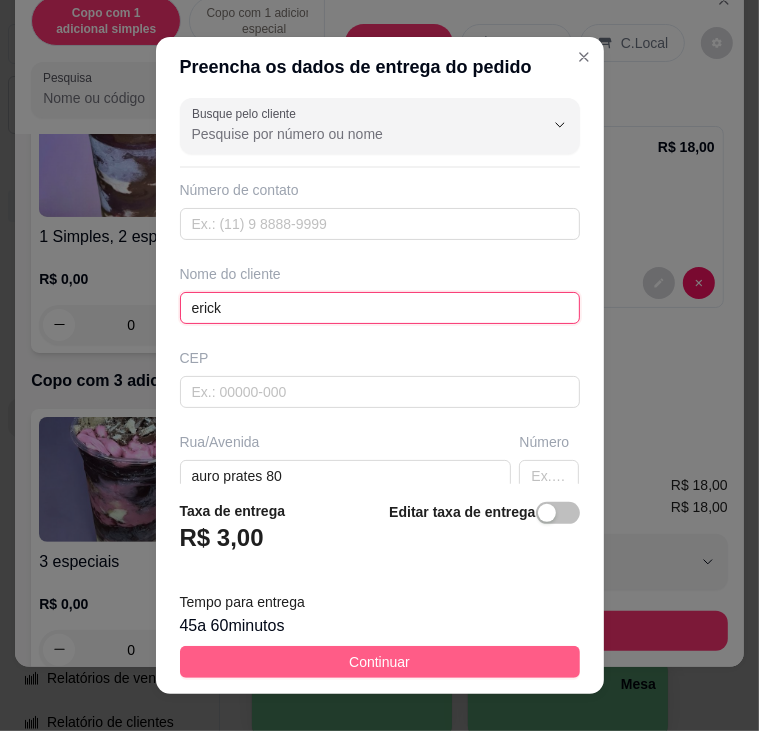 type on "[FIRST]" 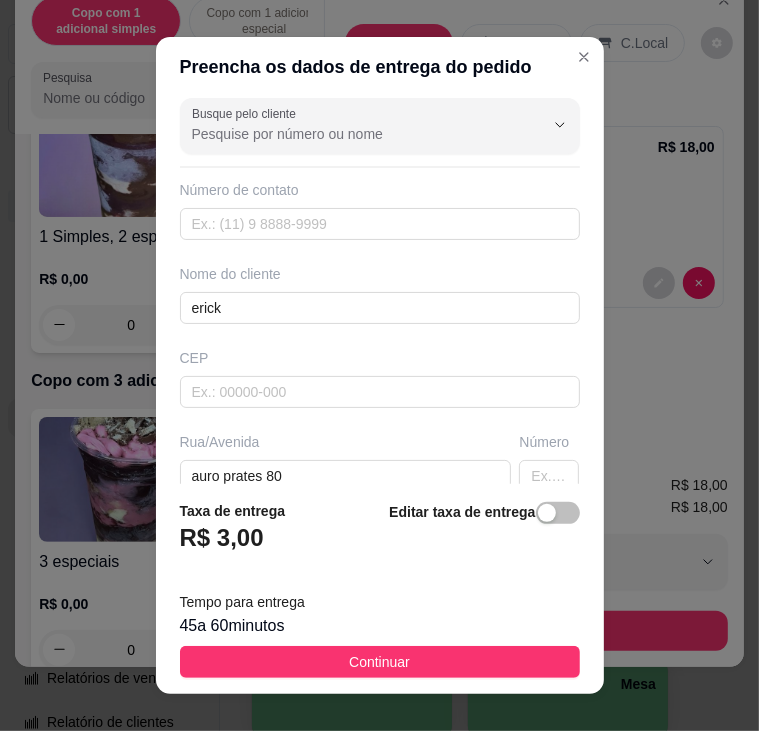 click on "Continuar" at bounding box center [380, 662] 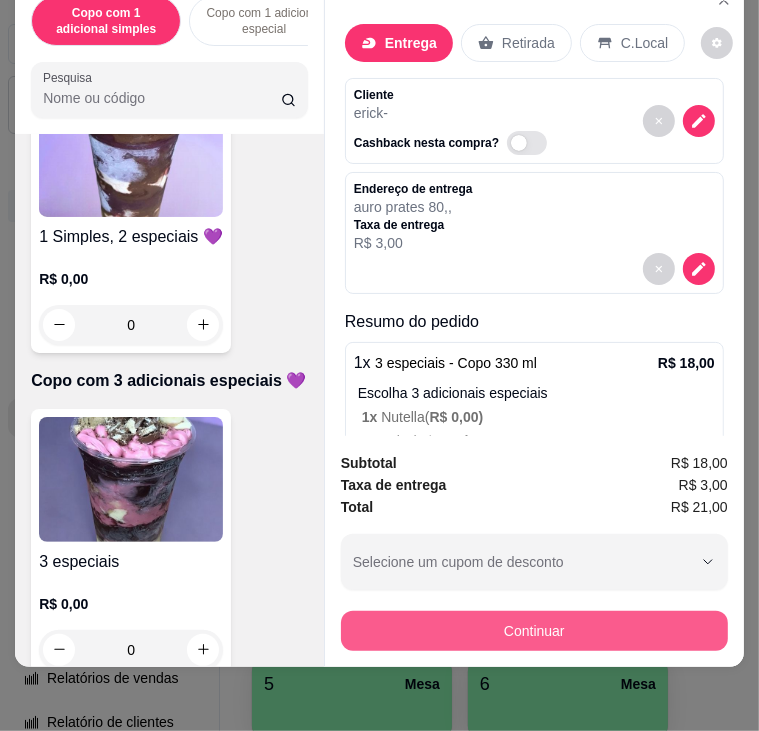 click on "Continuar" at bounding box center (534, 631) 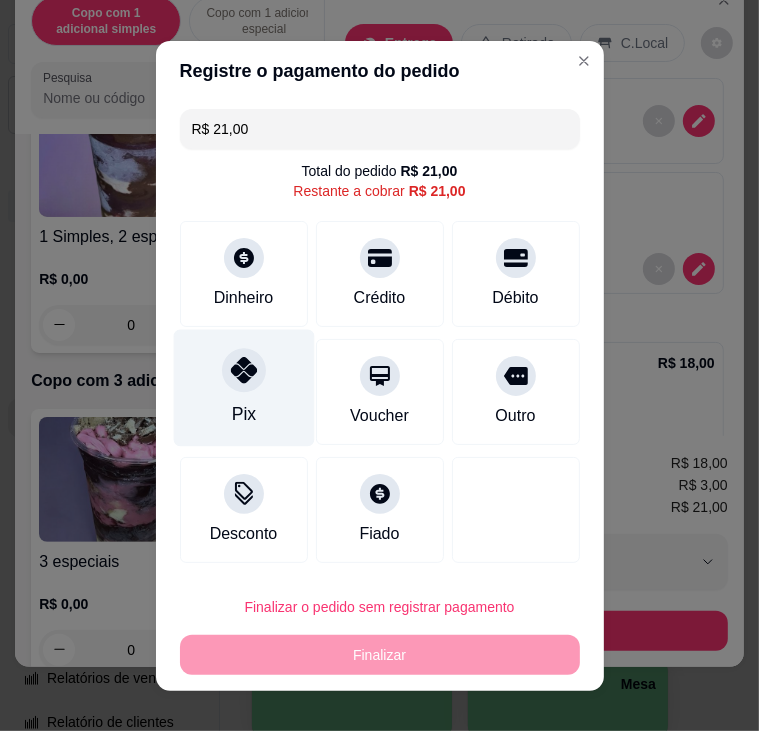 drag, startPoint x: 264, startPoint y: 340, endPoint x: 263, endPoint y: 369, distance: 29.017237 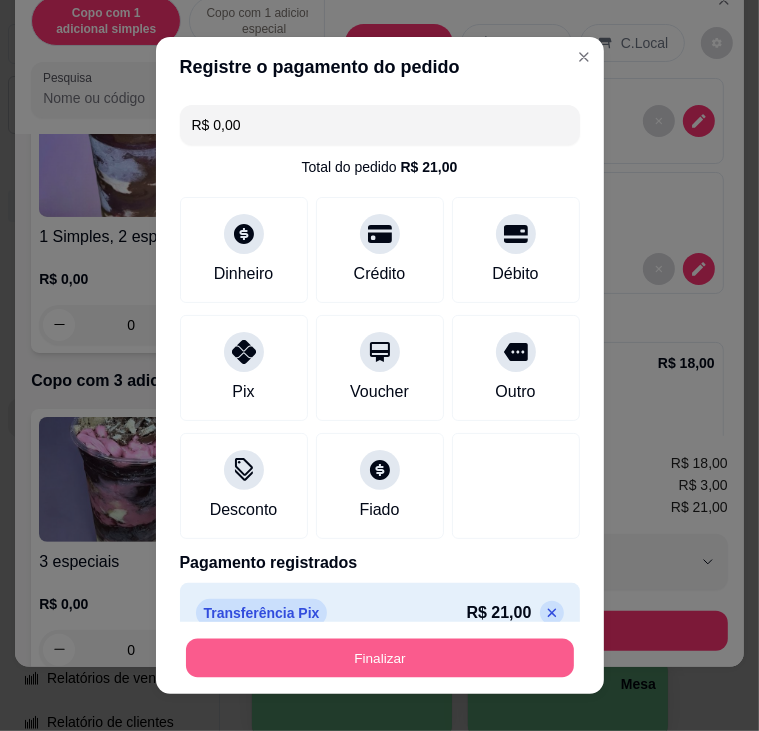 click on "Finalizar" at bounding box center [380, 658] 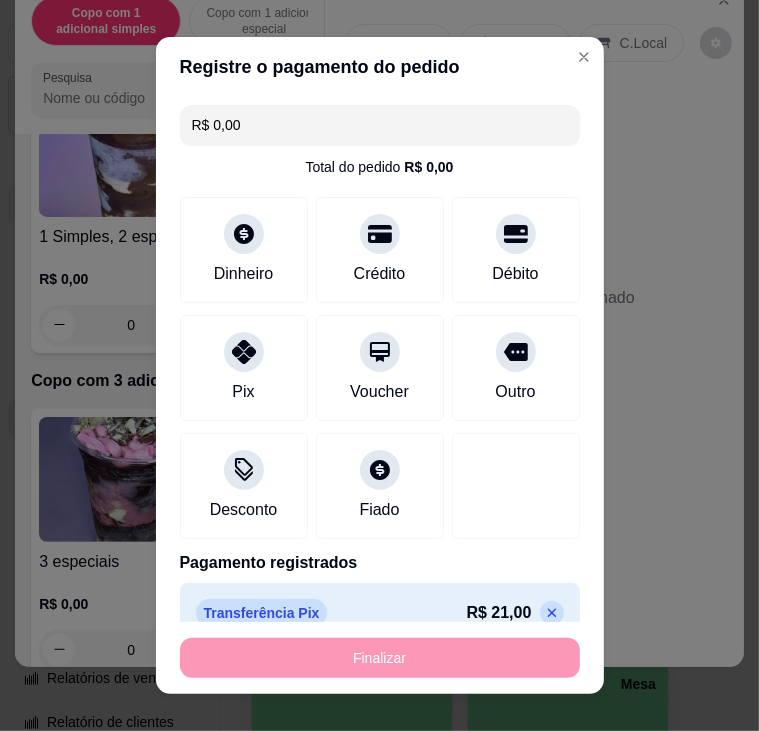 type on "-R$ 21,00" 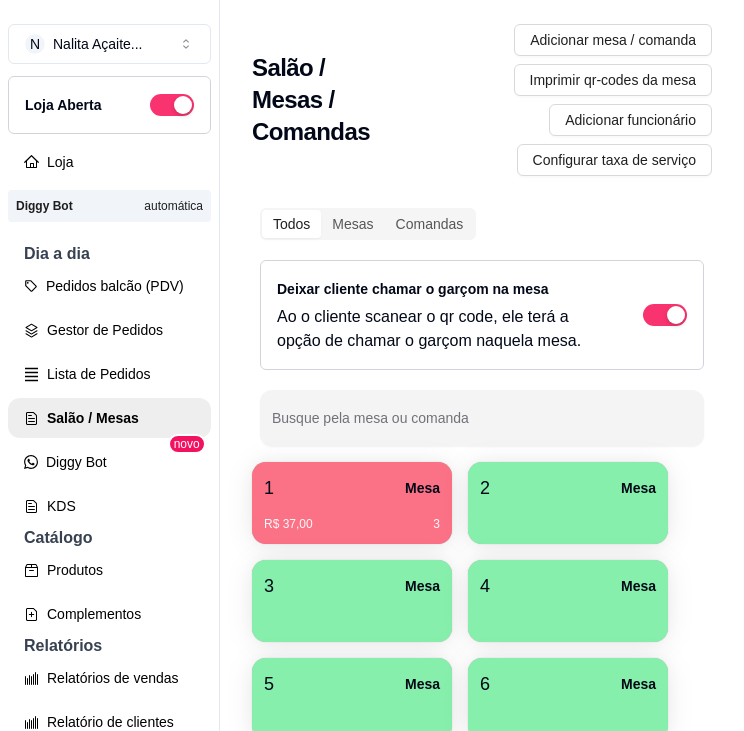 click on "1 Mesa" at bounding box center [352, 488] 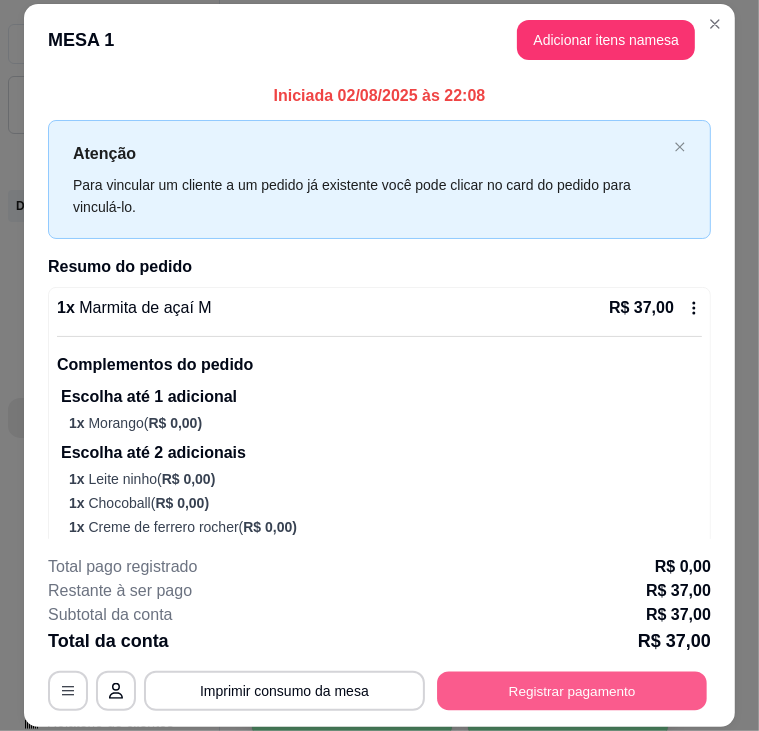 click on "Registrar pagamento" at bounding box center (572, 691) 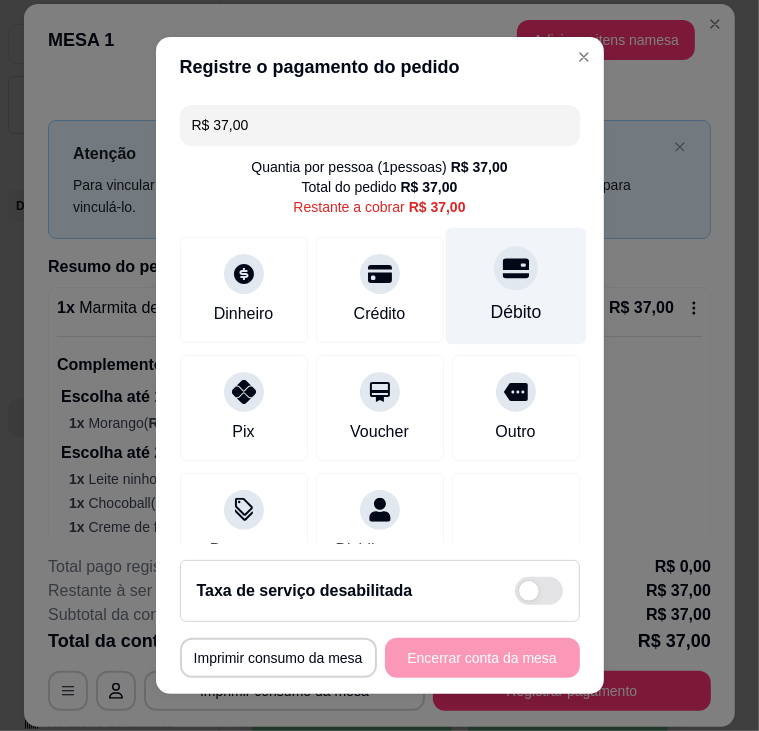 click on "Débito" at bounding box center (515, 285) 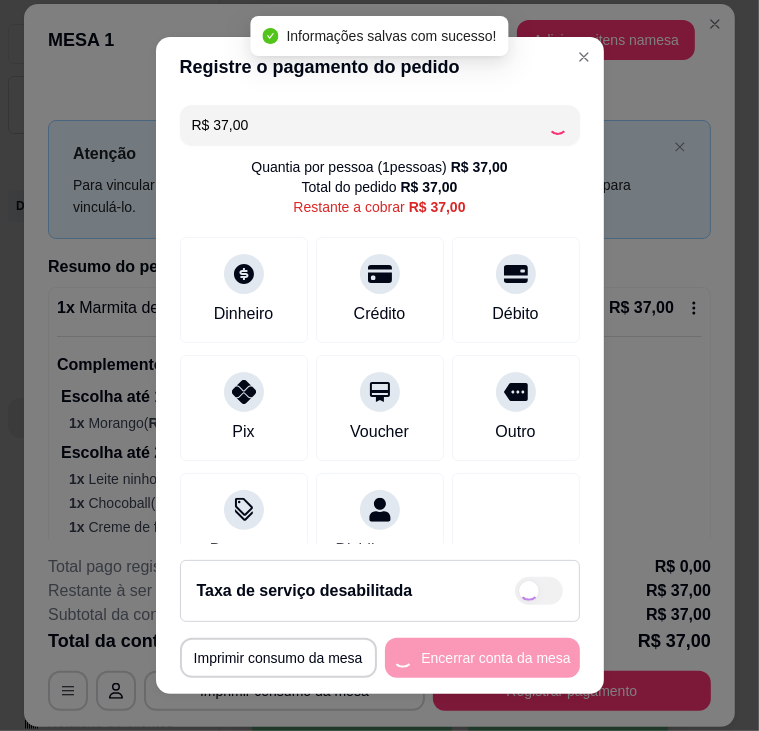 type on "R$ 0,00" 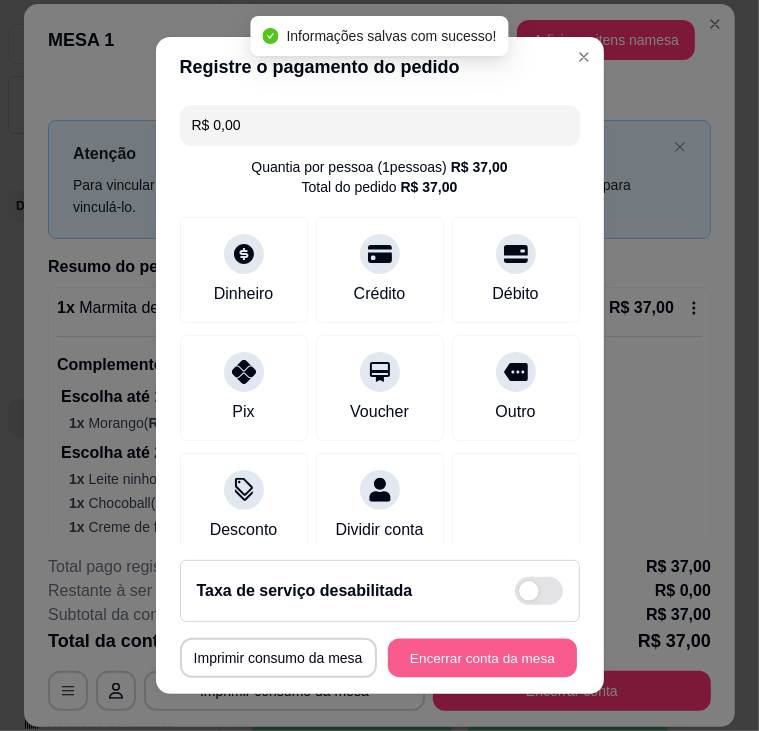 click on "**********" at bounding box center [380, 658] 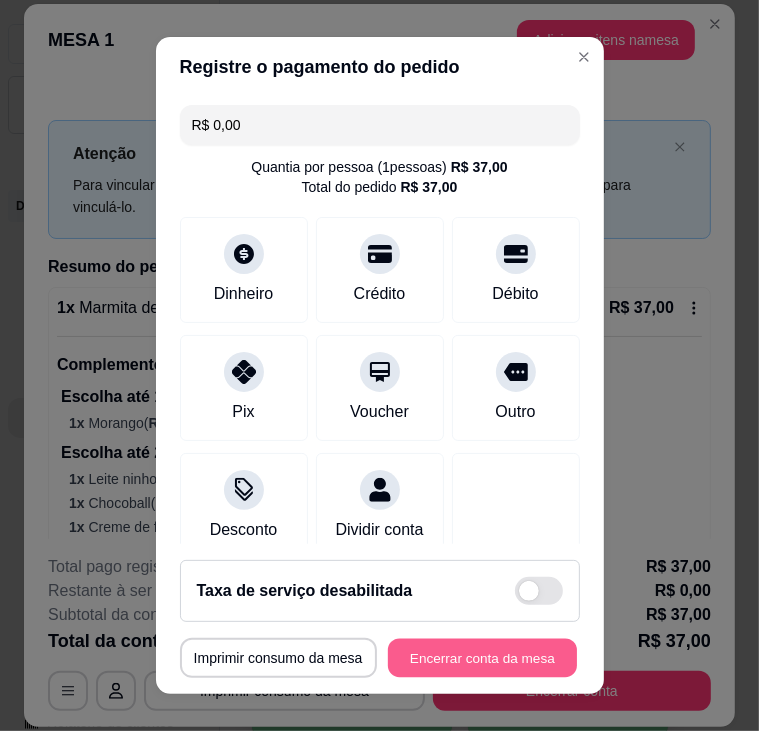 click on "Encerrar conta da mesa" at bounding box center (482, 658) 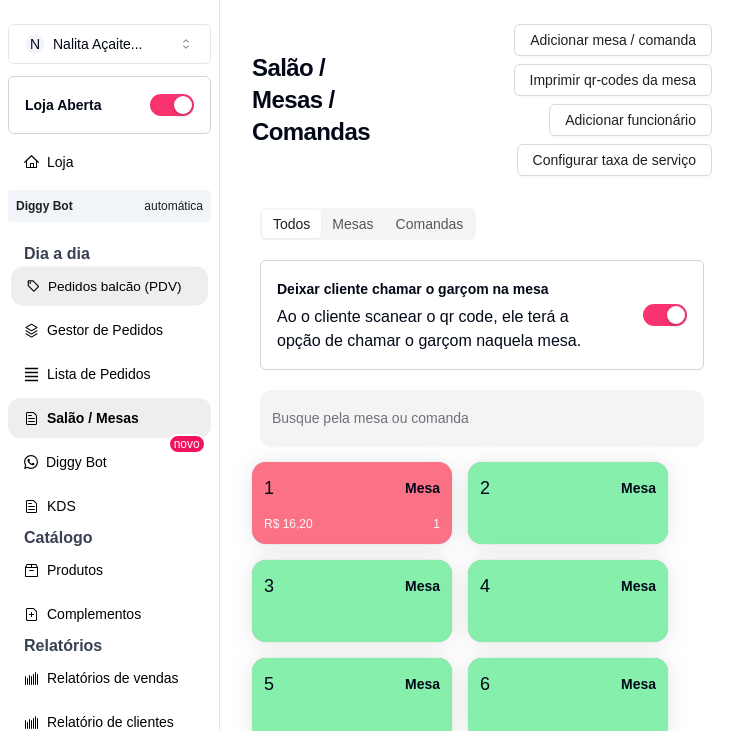 click on "Pedidos balcão (PDV)" at bounding box center [109, 286] 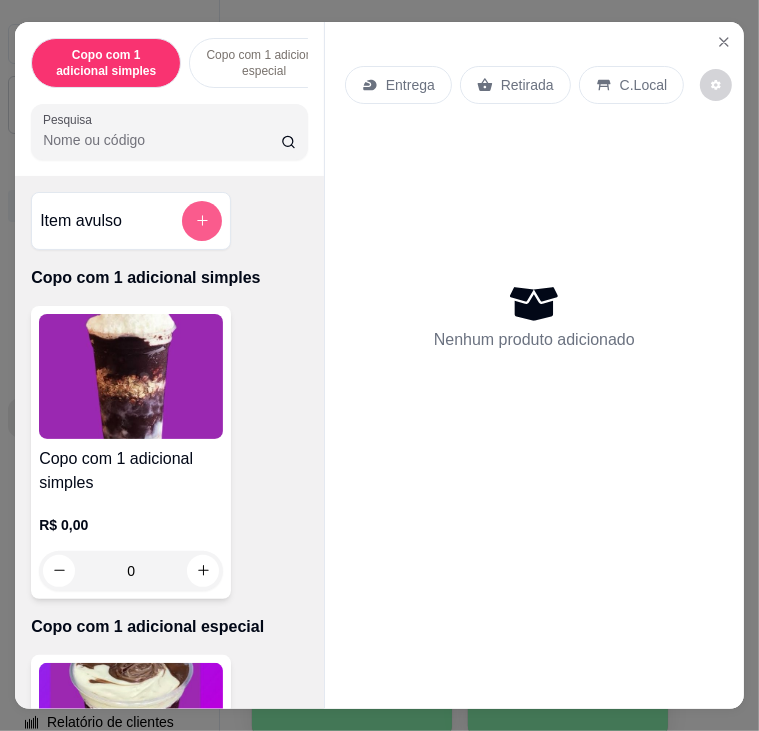 click 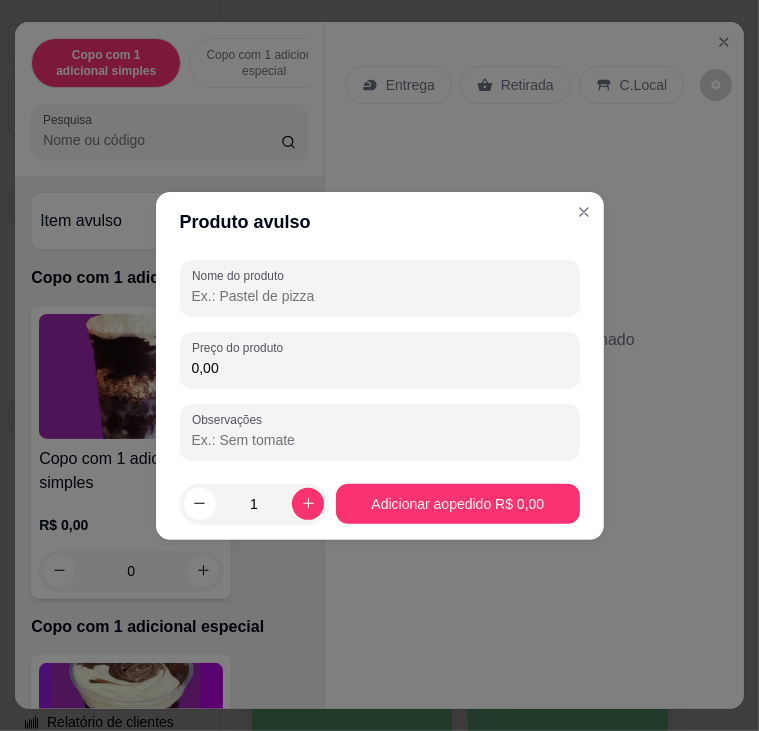 click on "Nome do produto" at bounding box center (380, 296) 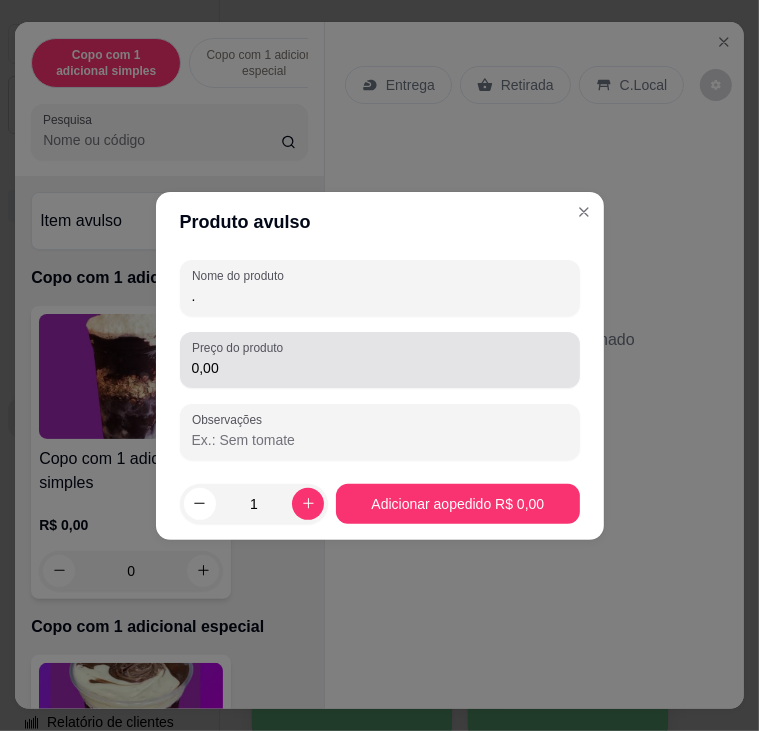 type on "." 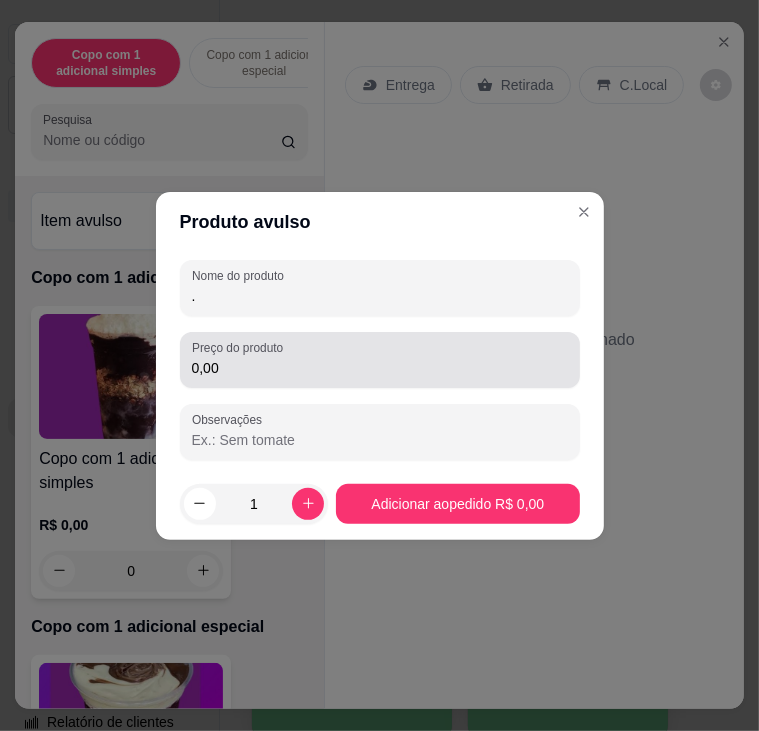click on "0,00" at bounding box center (380, 360) 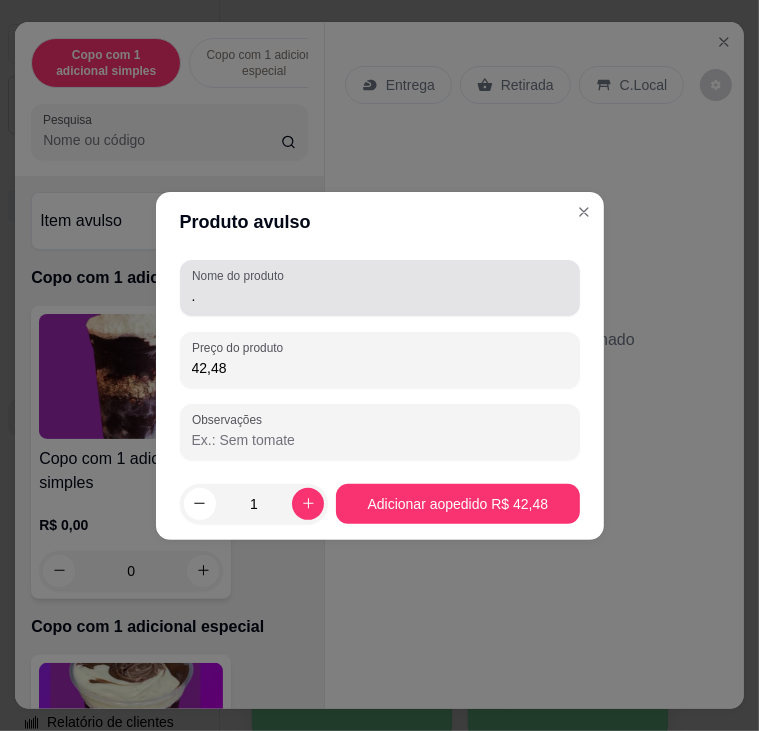 type on "42,48" 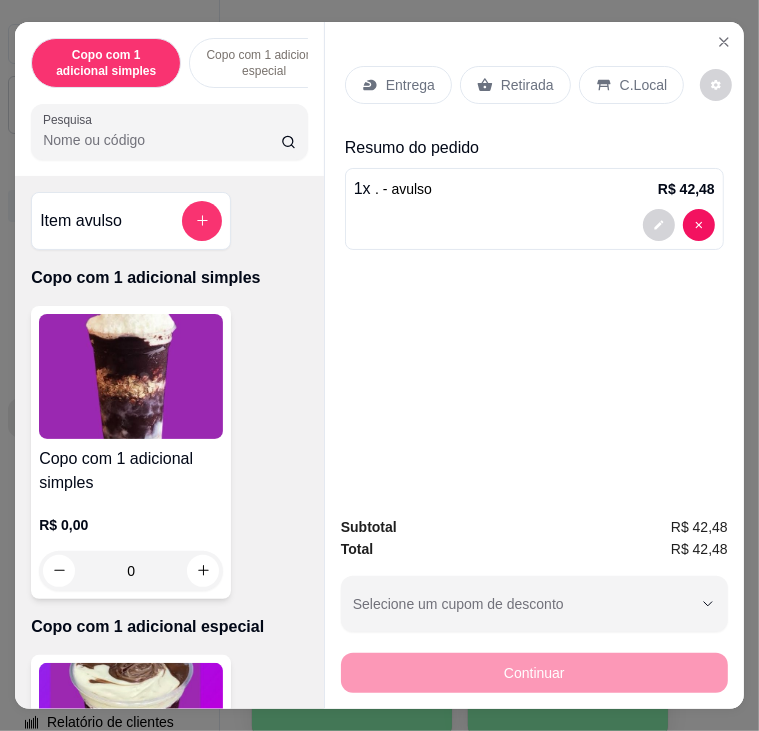click on "C.Local" at bounding box center (631, 85) 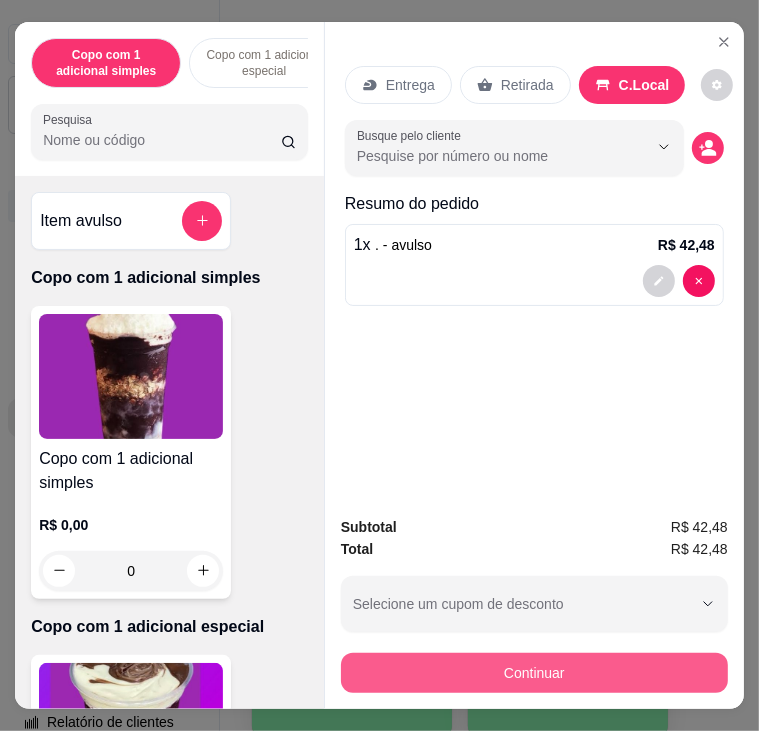 click on "Continuar" at bounding box center (534, 673) 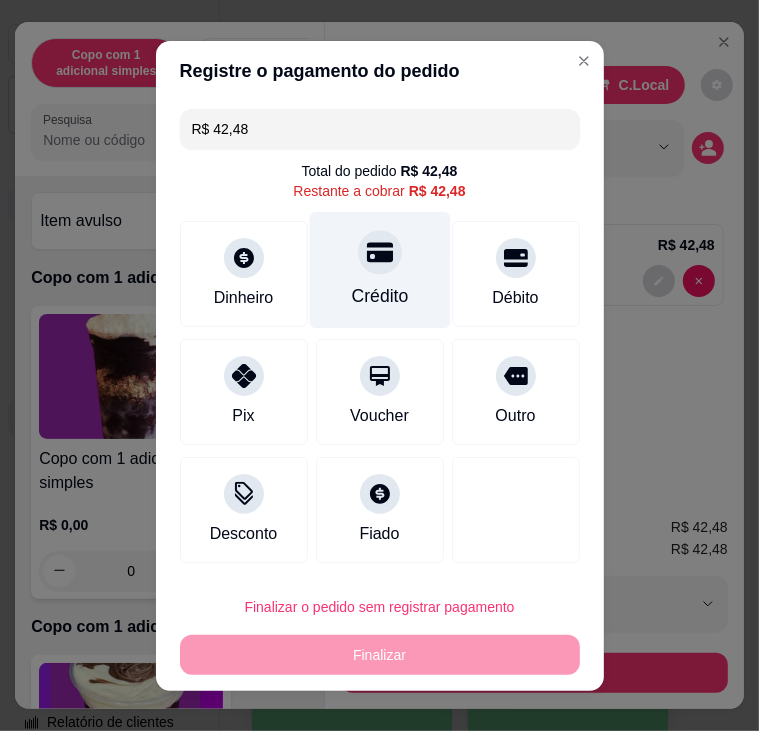 click on "Crédito" at bounding box center (379, 269) 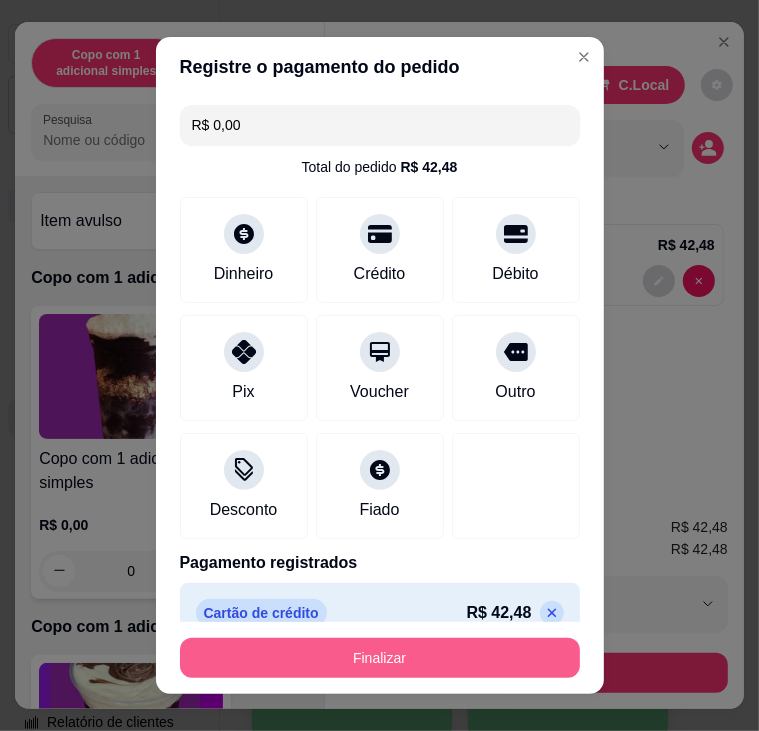 click on "Finalizar" at bounding box center [380, 658] 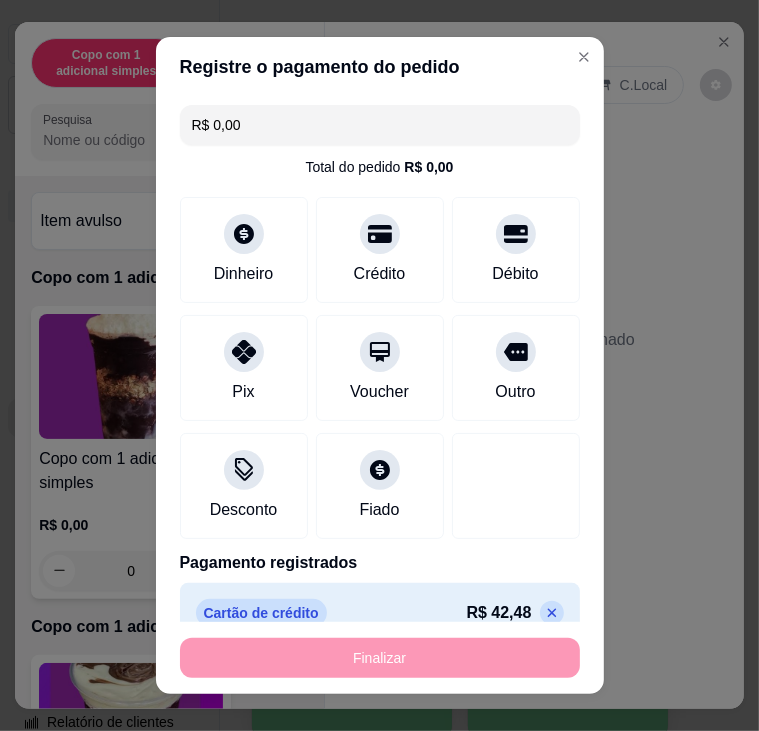 type on "-R$ 42,48" 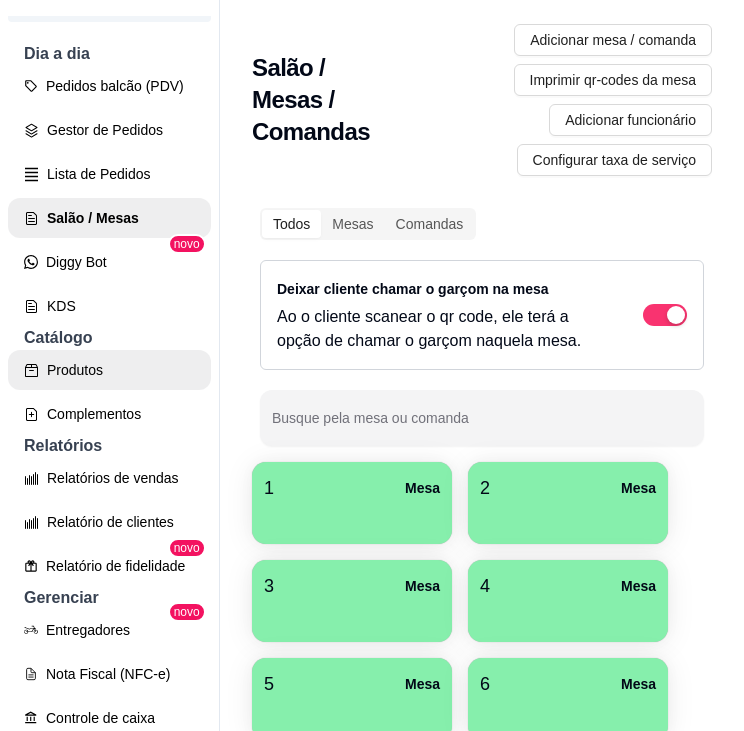 scroll, scrollTop: 300, scrollLeft: 0, axis: vertical 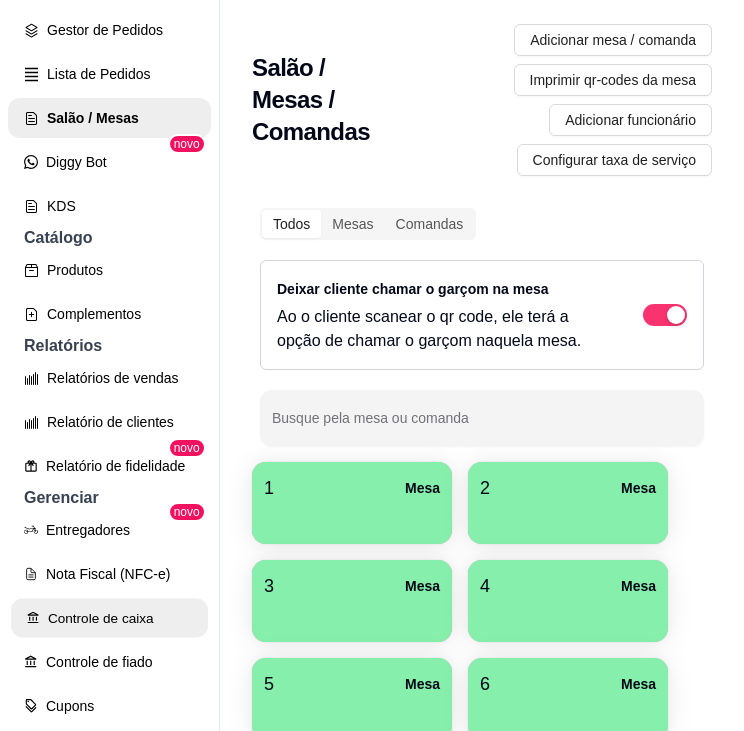 click on "Controle de caixa" at bounding box center [109, 618] 